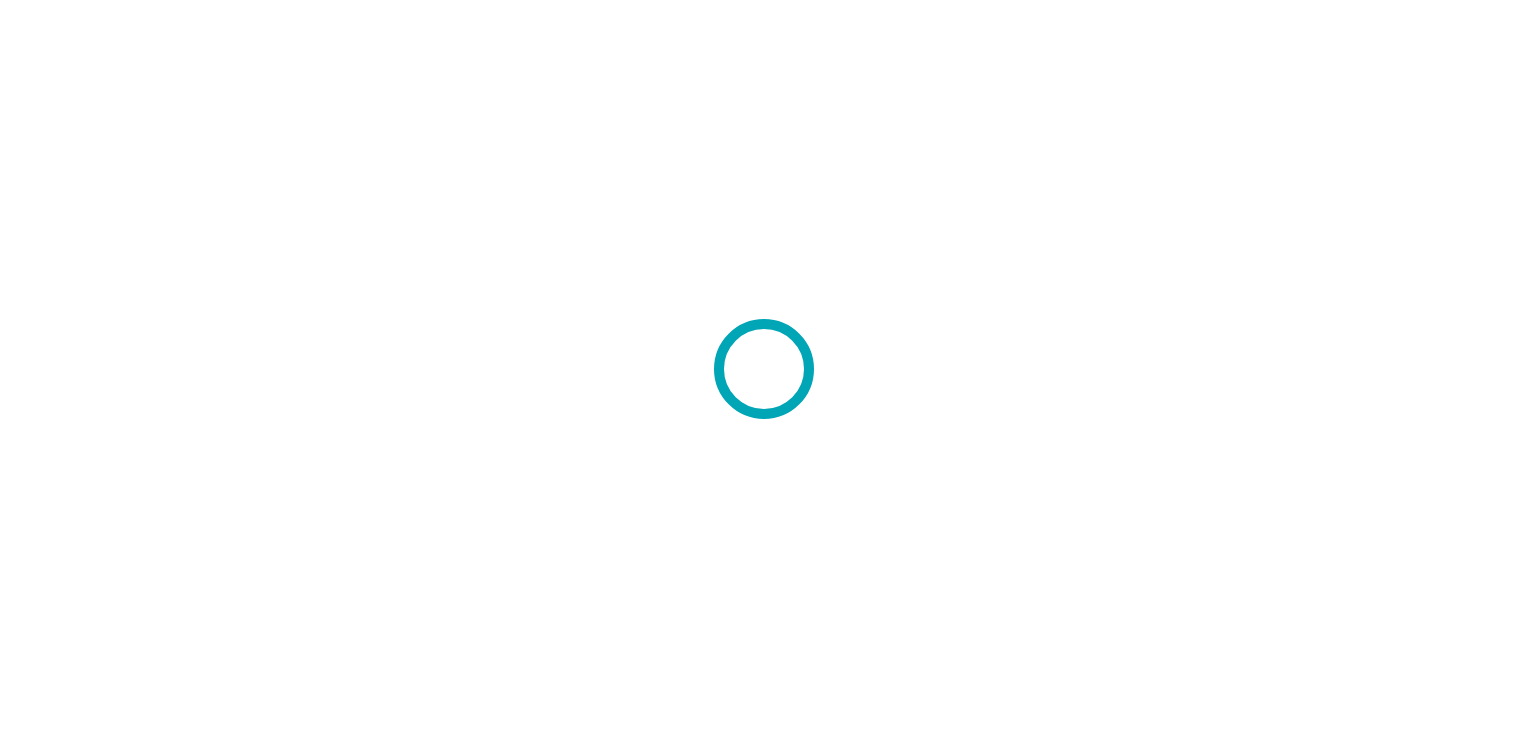 scroll, scrollTop: 0, scrollLeft: 0, axis: both 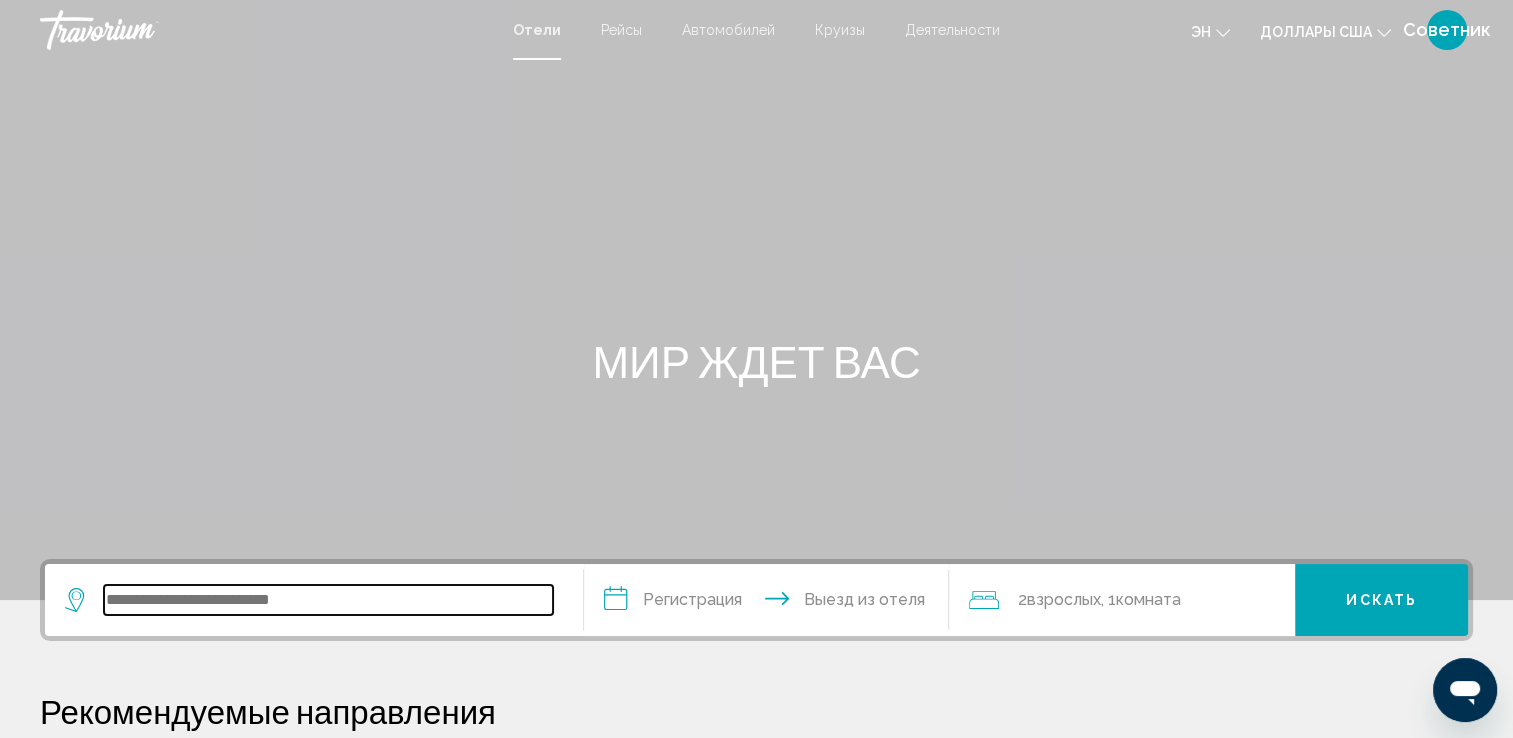 click at bounding box center (328, 600) 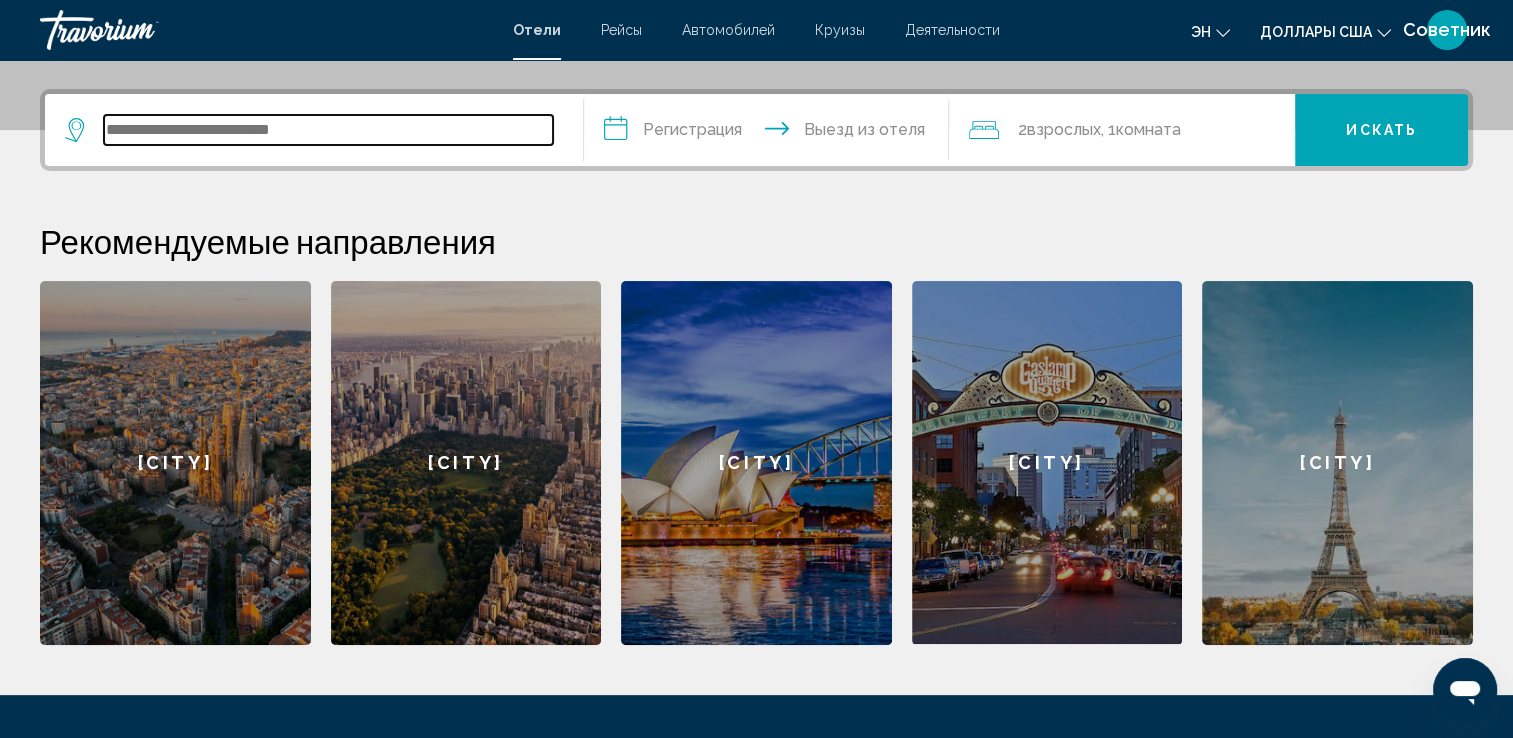 scroll, scrollTop: 493, scrollLeft: 0, axis: vertical 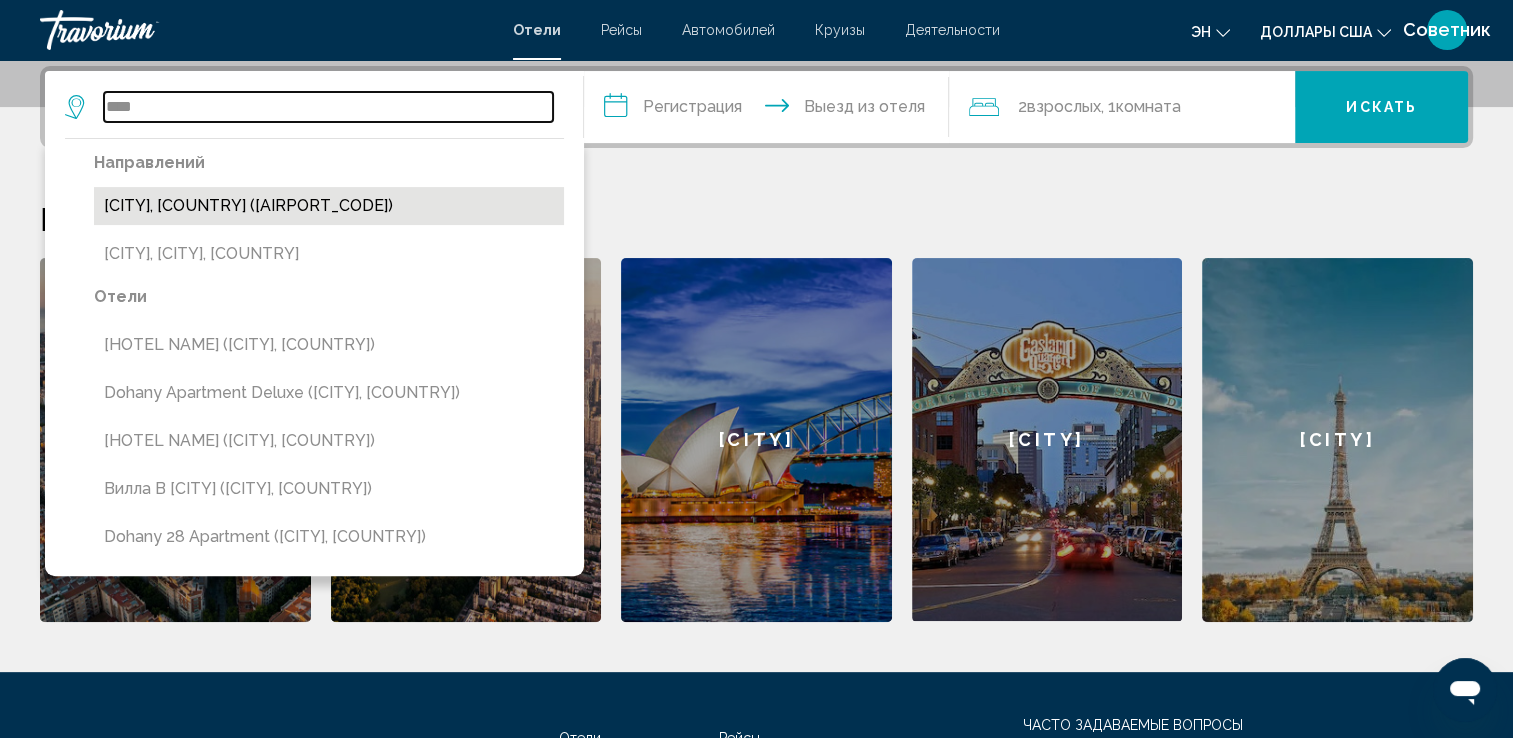 type on "****" 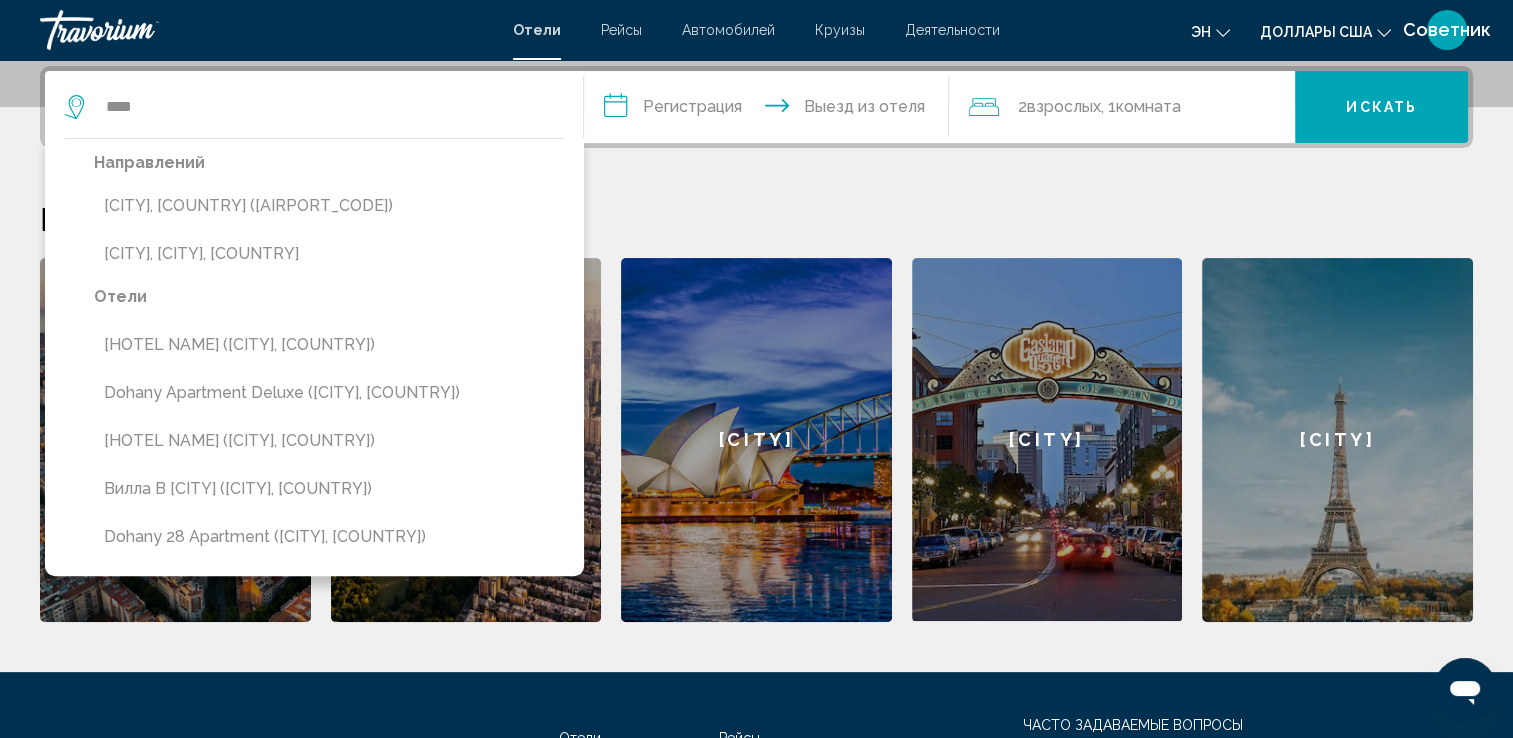 drag, startPoint x: 215, startPoint y: 201, endPoint x: 264, endPoint y: 202, distance: 49.010204 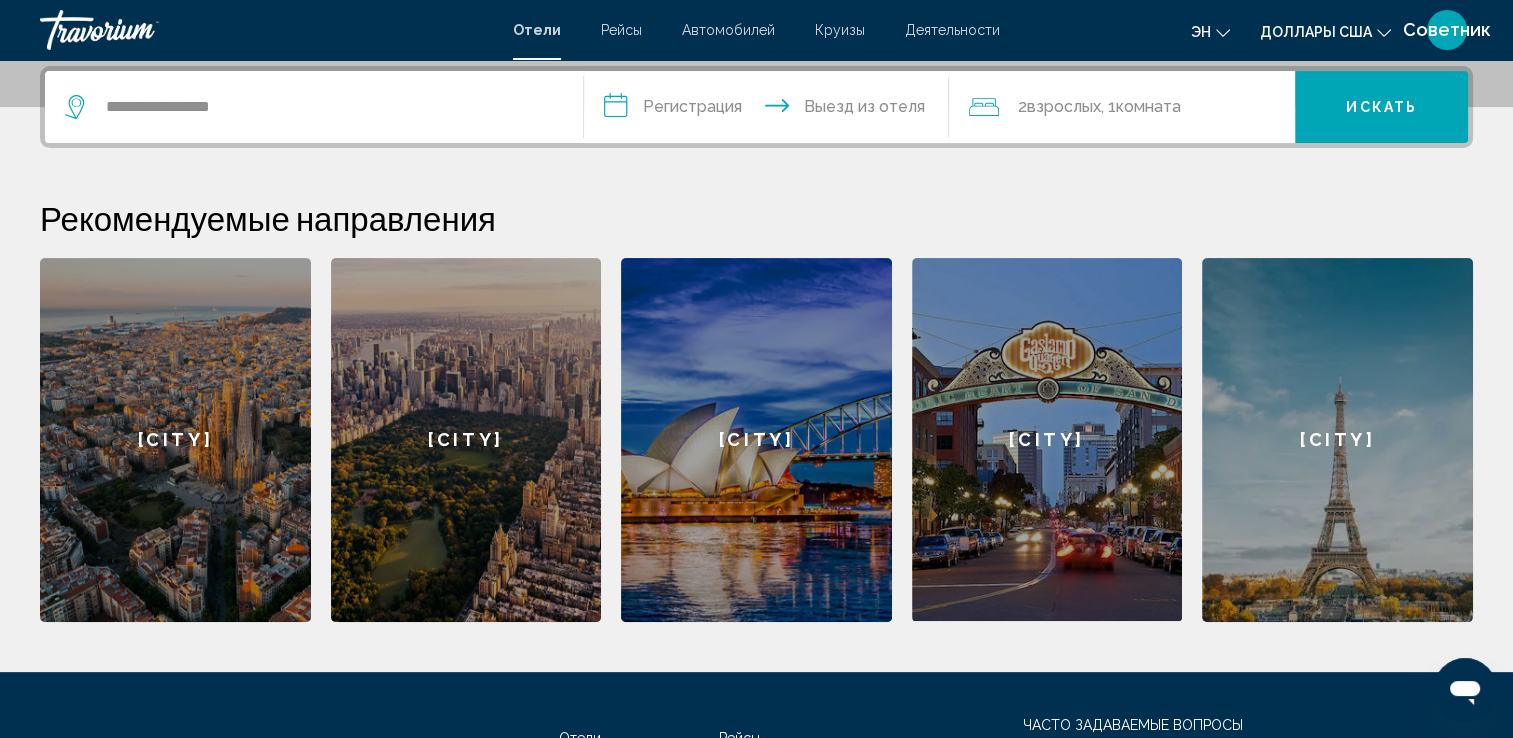 click on "**********" at bounding box center (771, 110) 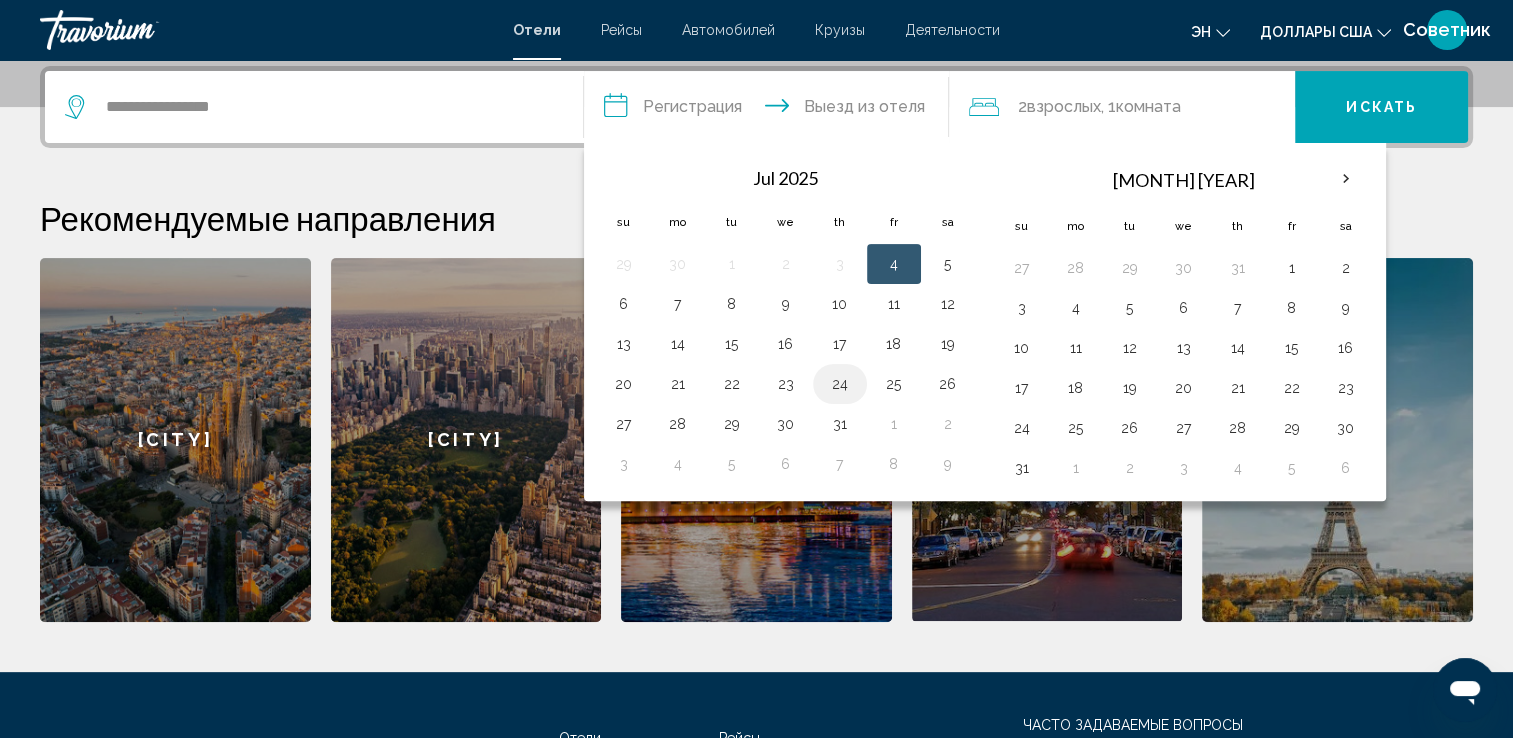 click on "24" at bounding box center (840, 384) 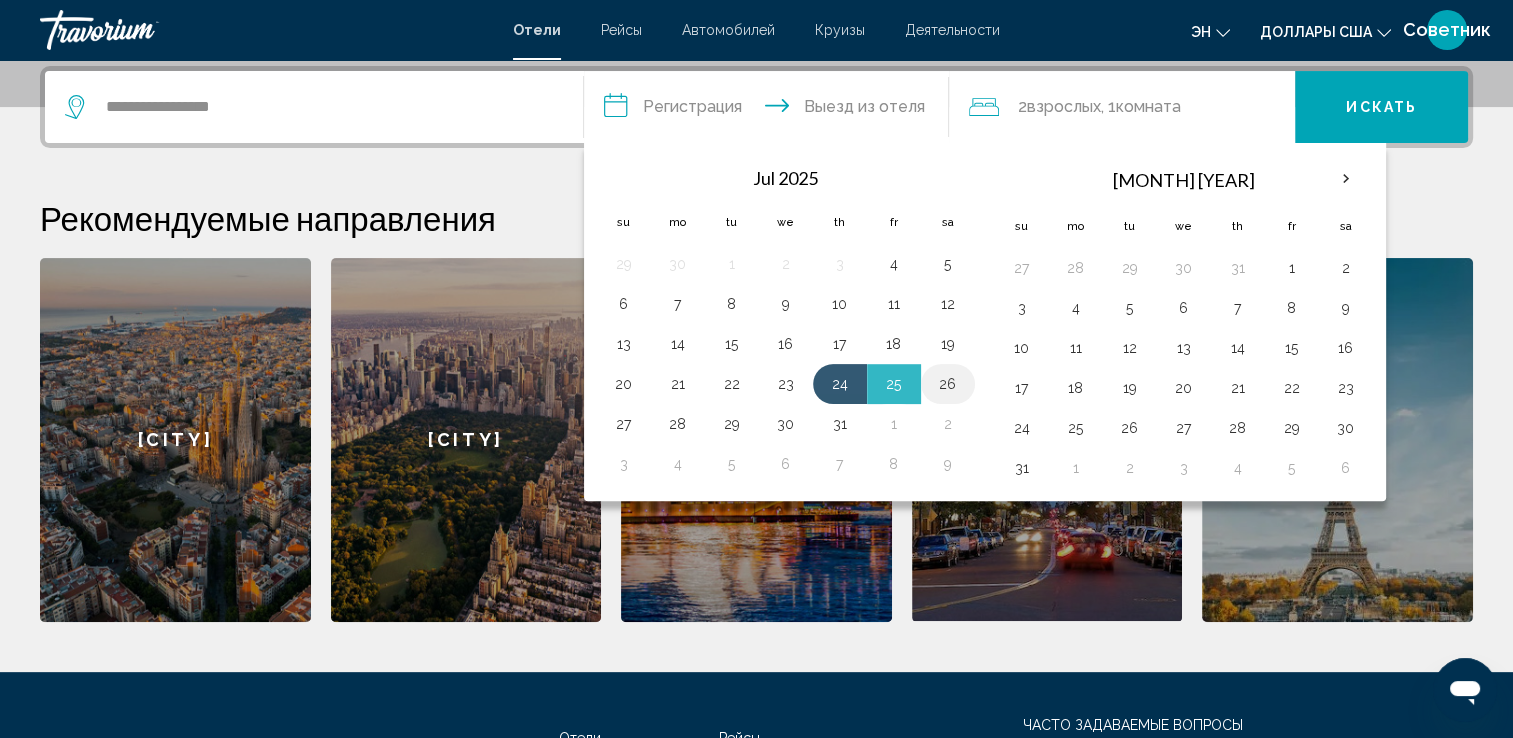 click on "26" at bounding box center [948, 384] 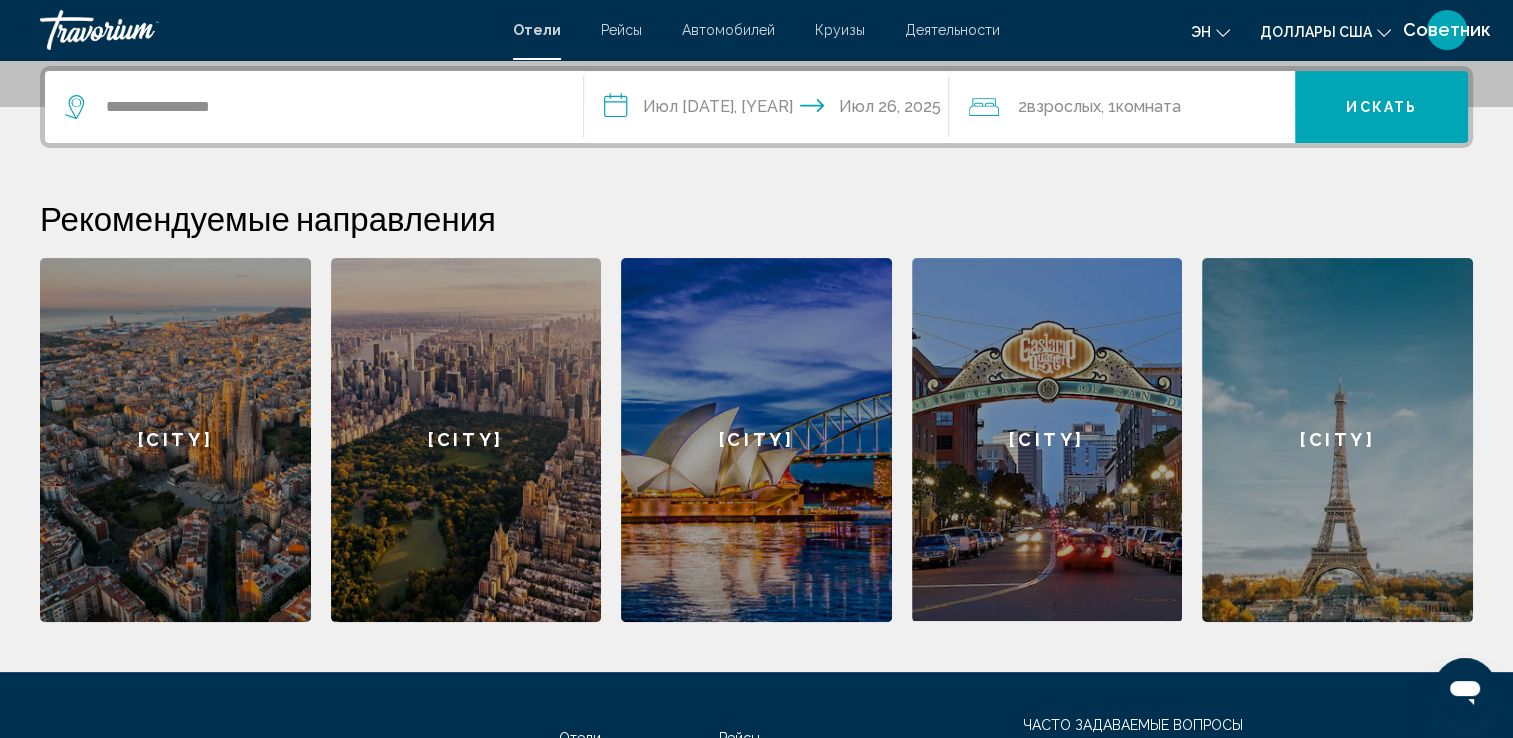 click on "2  Adult Взрослых , 1  Комната rooms" at bounding box center [1132, 107] 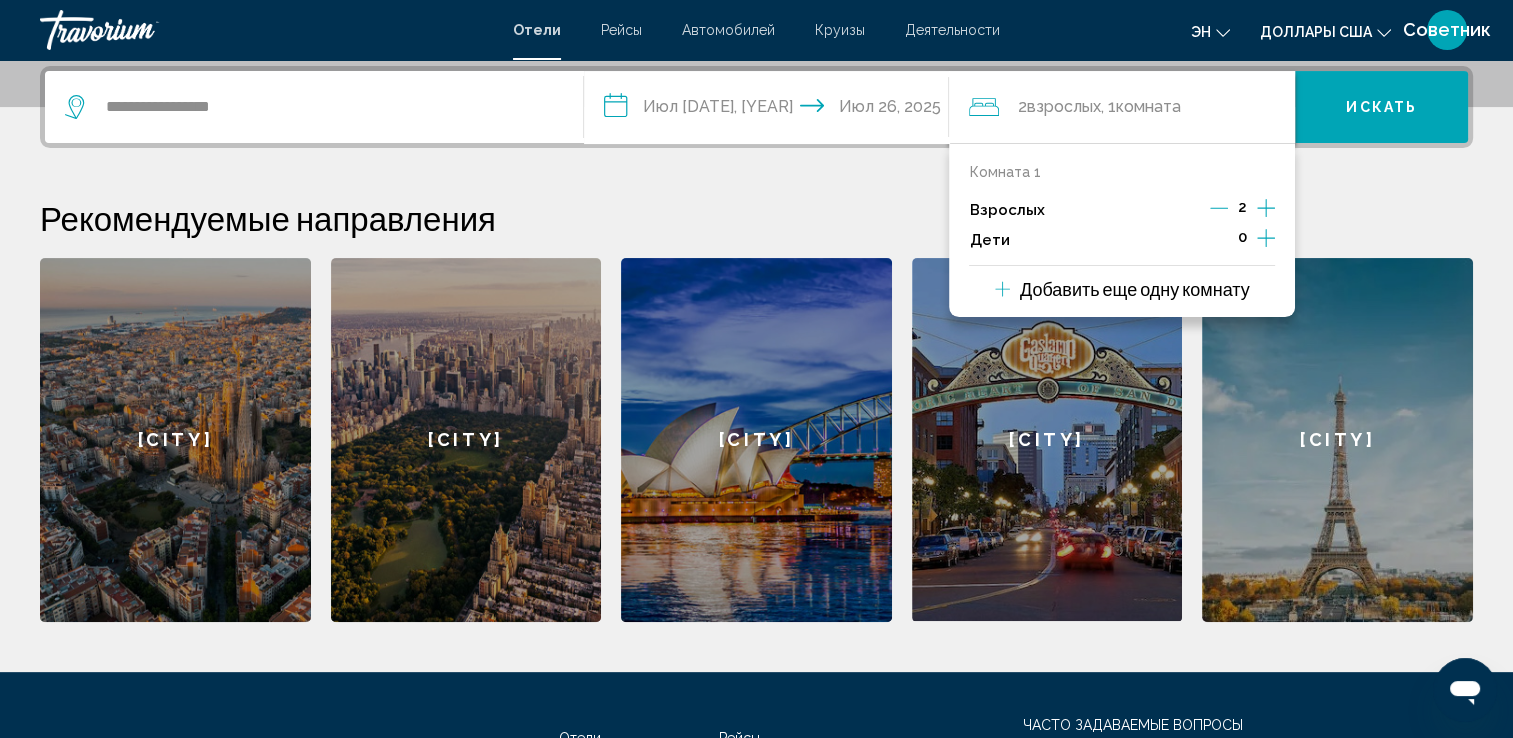 click at bounding box center (1266, 238) 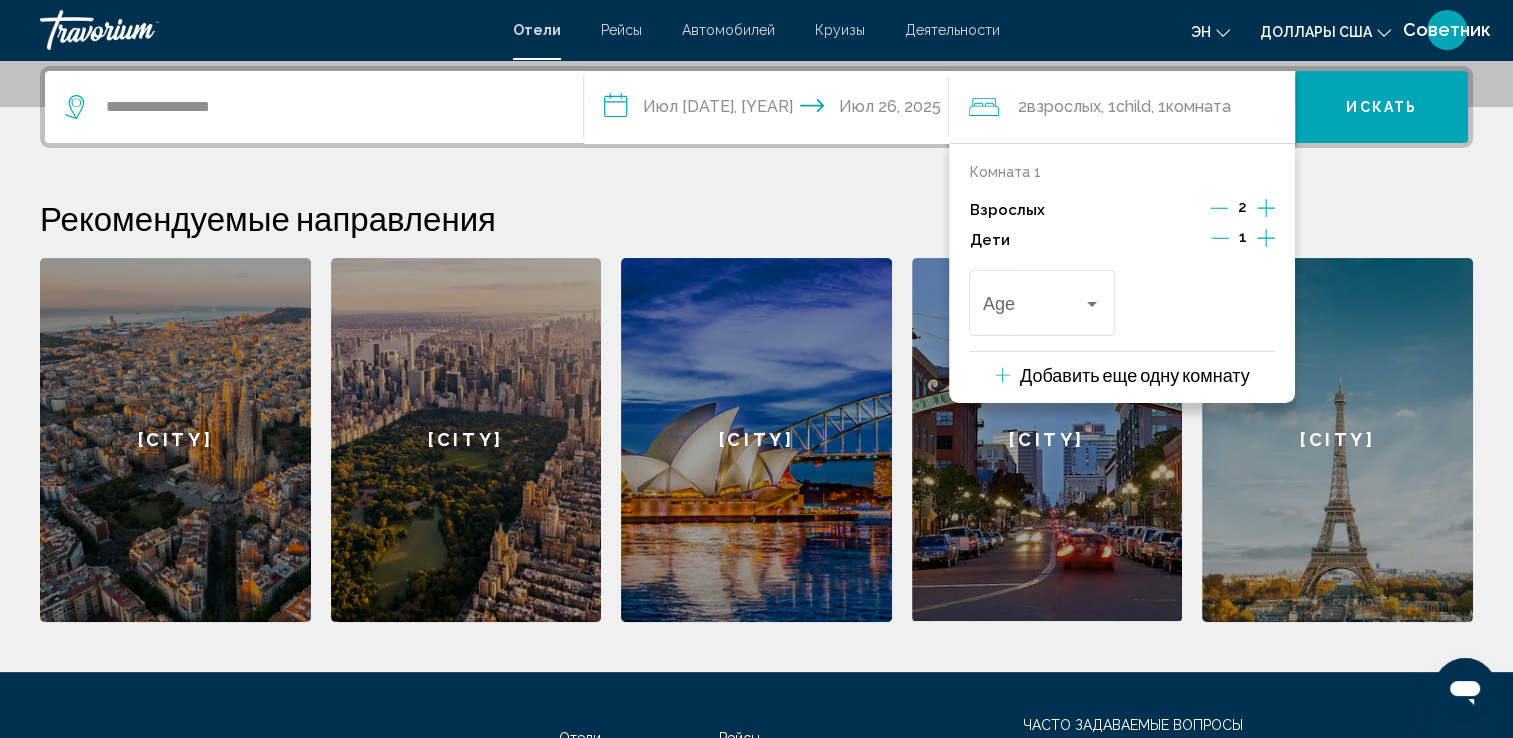 click at bounding box center (1266, 238) 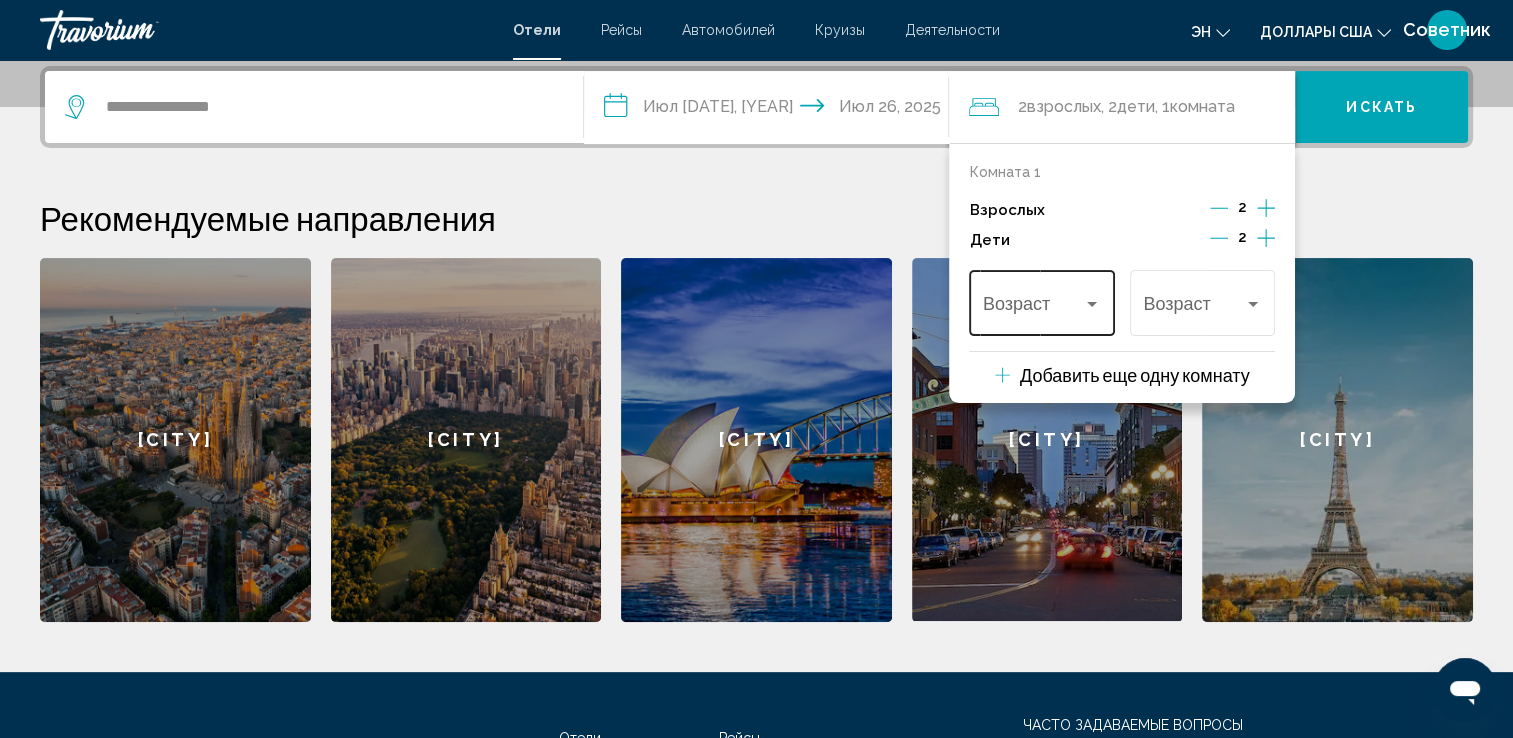 click at bounding box center [1042, 308] 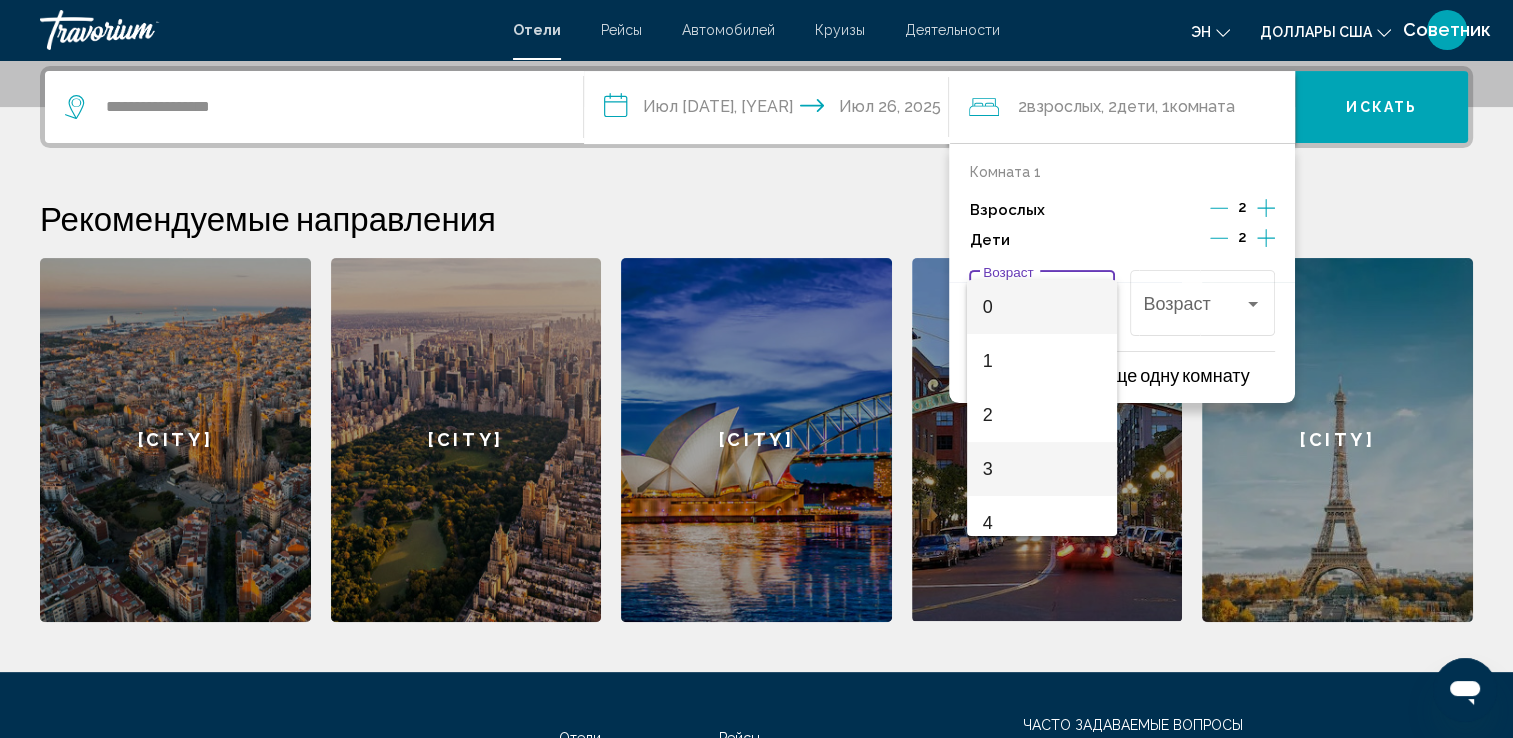 scroll, scrollTop: 100, scrollLeft: 0, axis: vertical 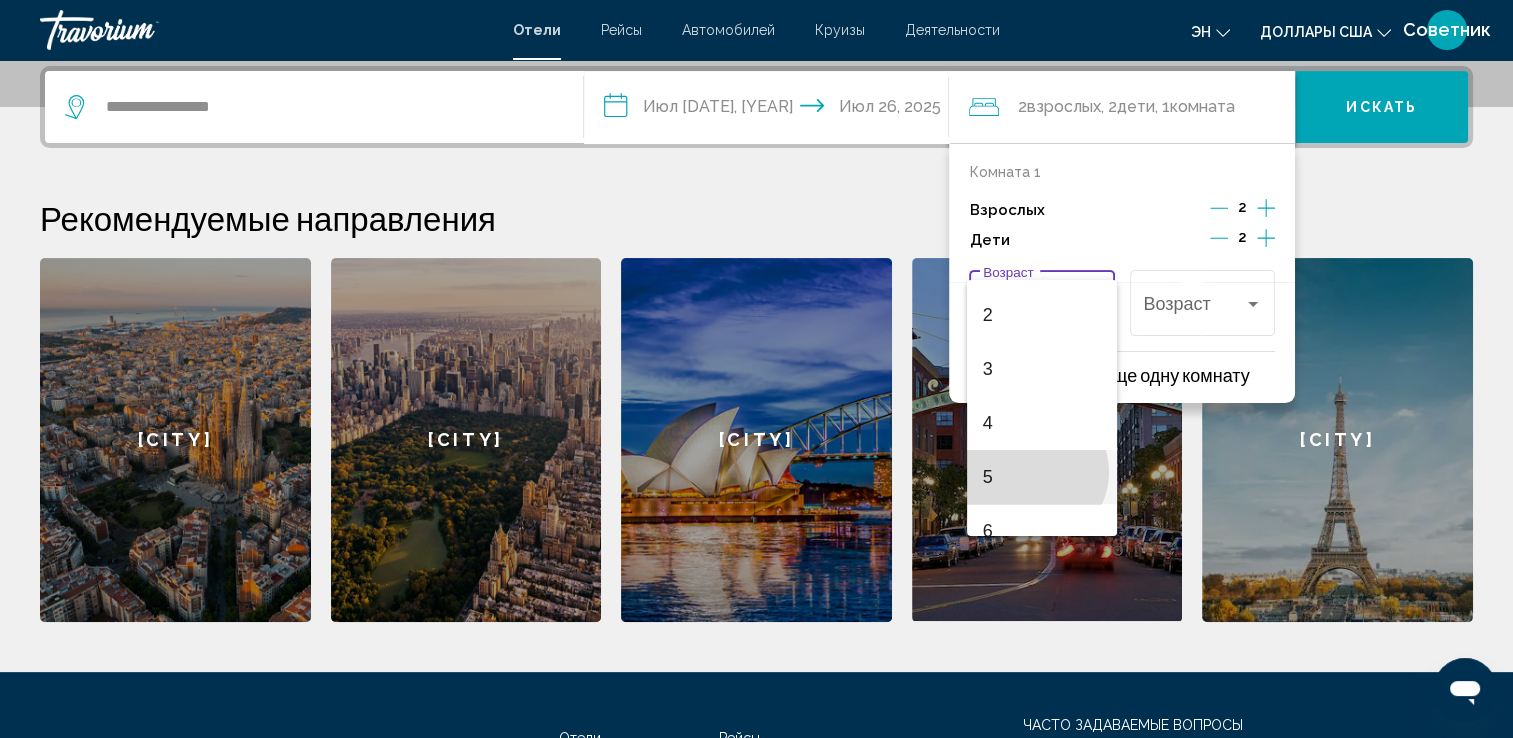 click on "5" at bounding box center (1042, 477) 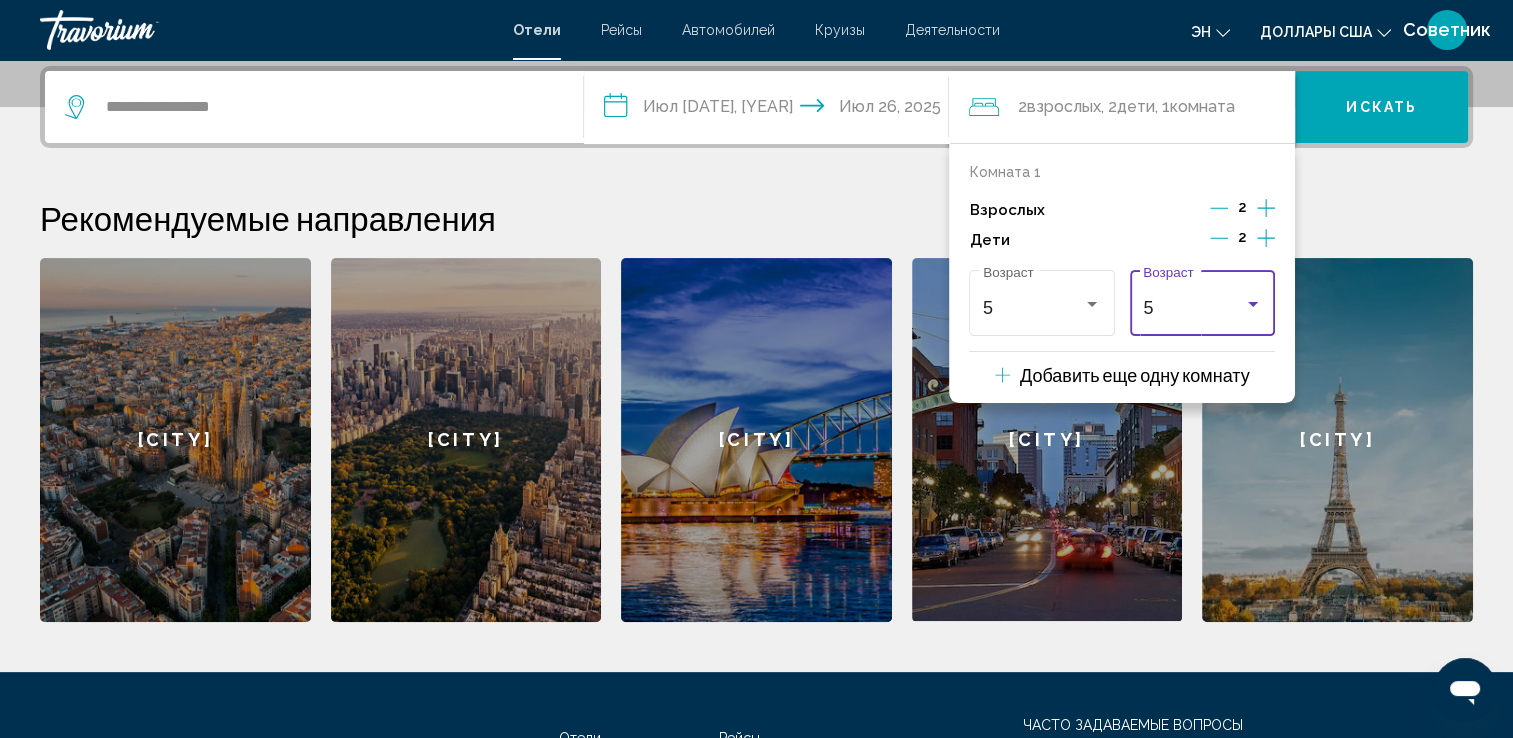 click on "5" at bounding box center [1193, 308] 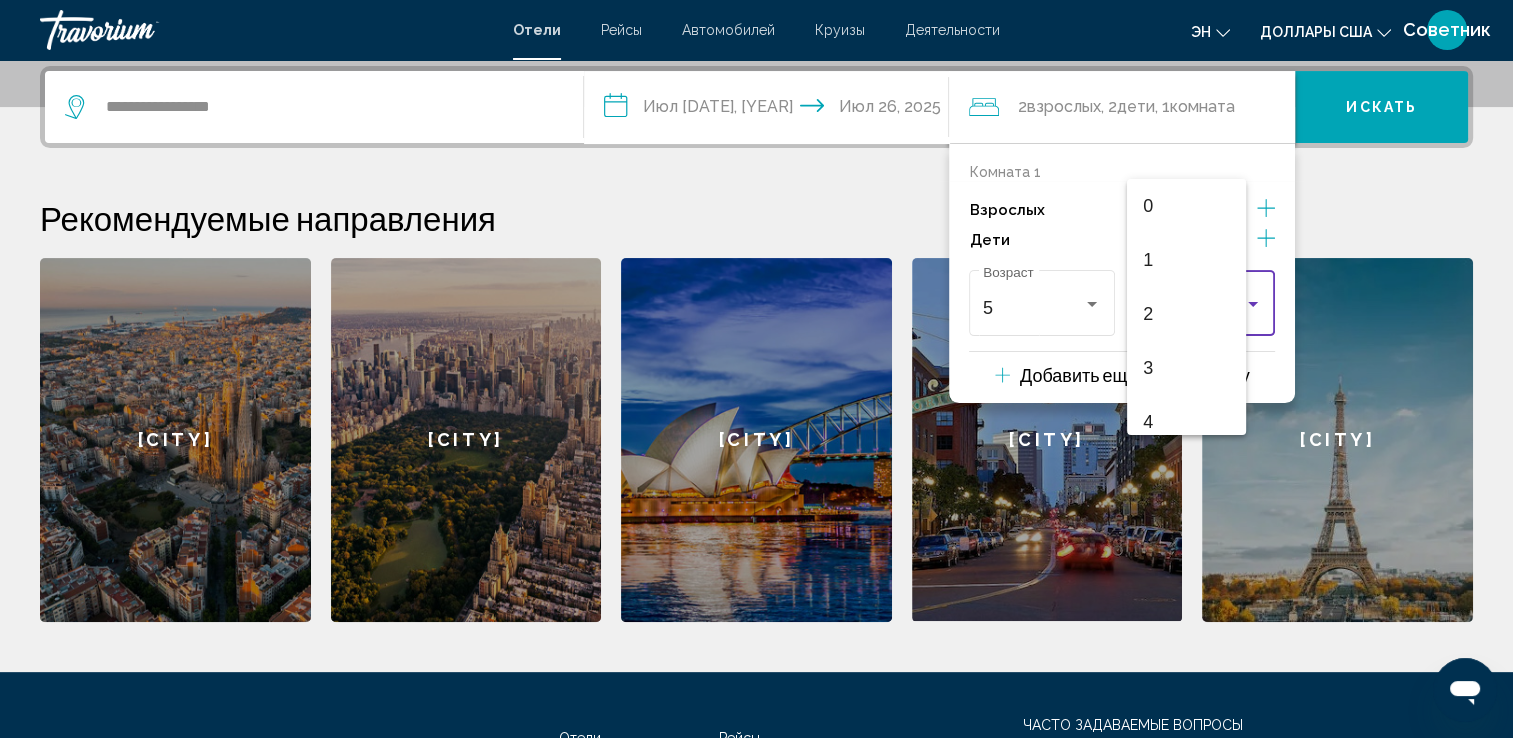 scroll, scrollTop: 168, scrollLeft: 0, axis: vertical 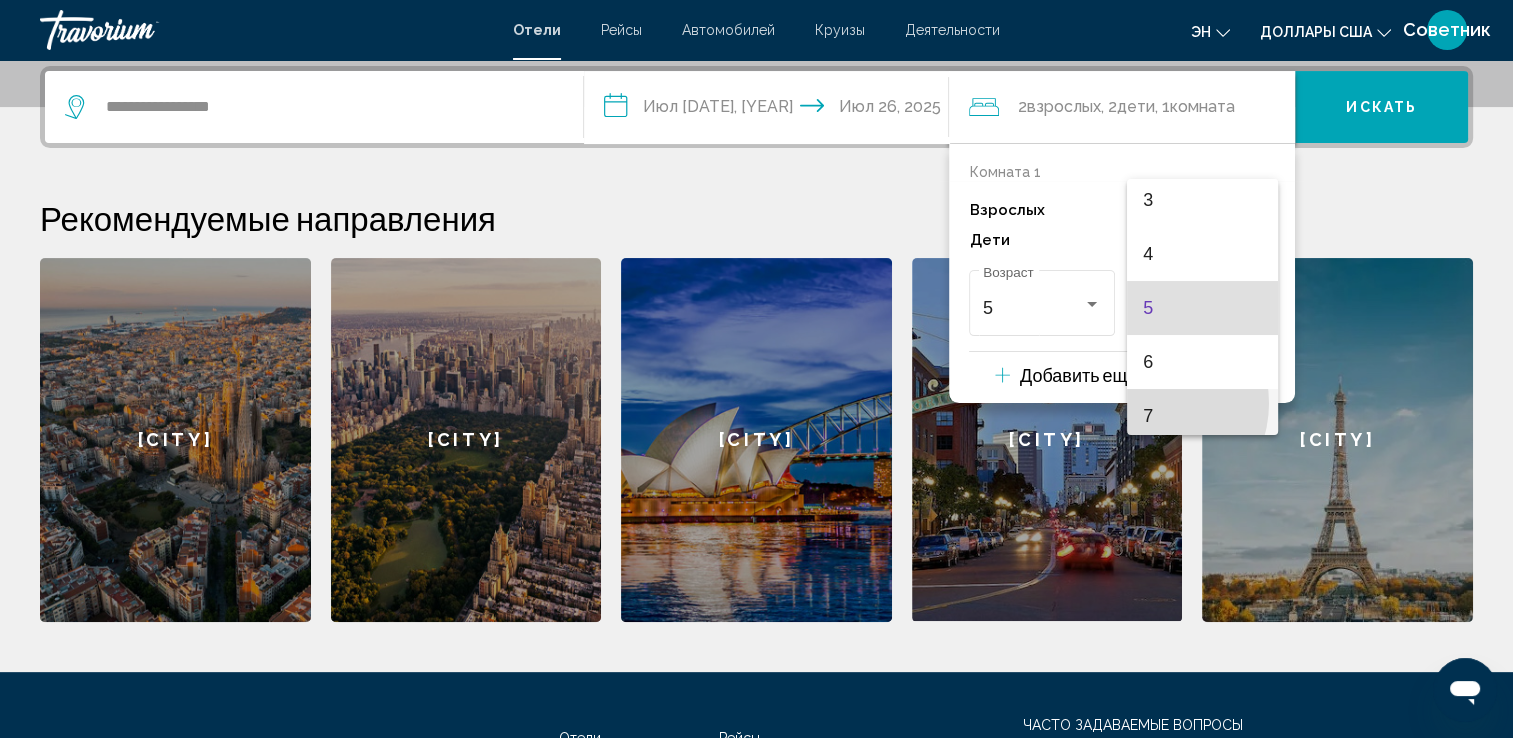 click on "[NUMBER]" at bounding box center (1202, 416) 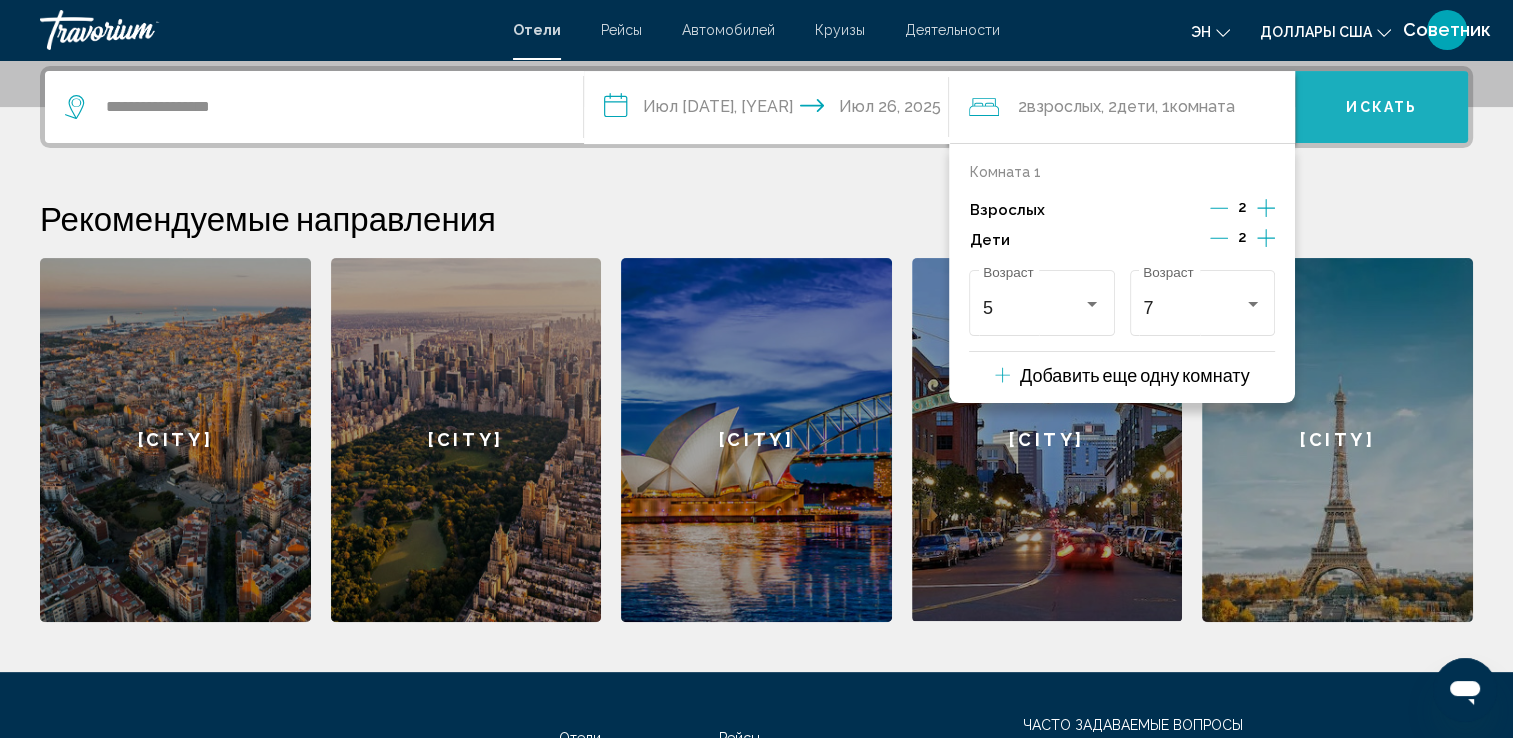 click on "Искать" at bounding box center (1381, 107) 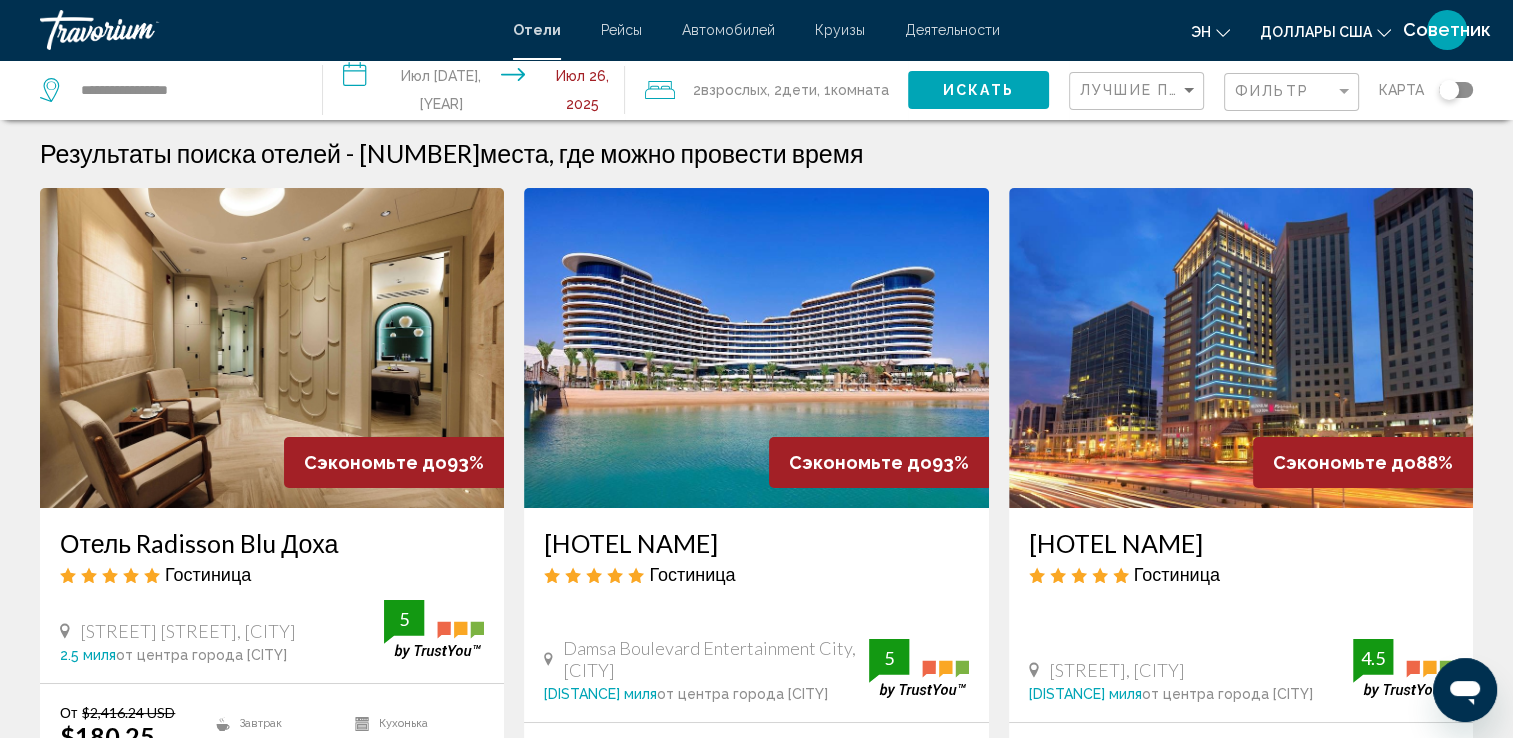 scroll, scrollTop: 0, scrollLeft: 0, axis: both 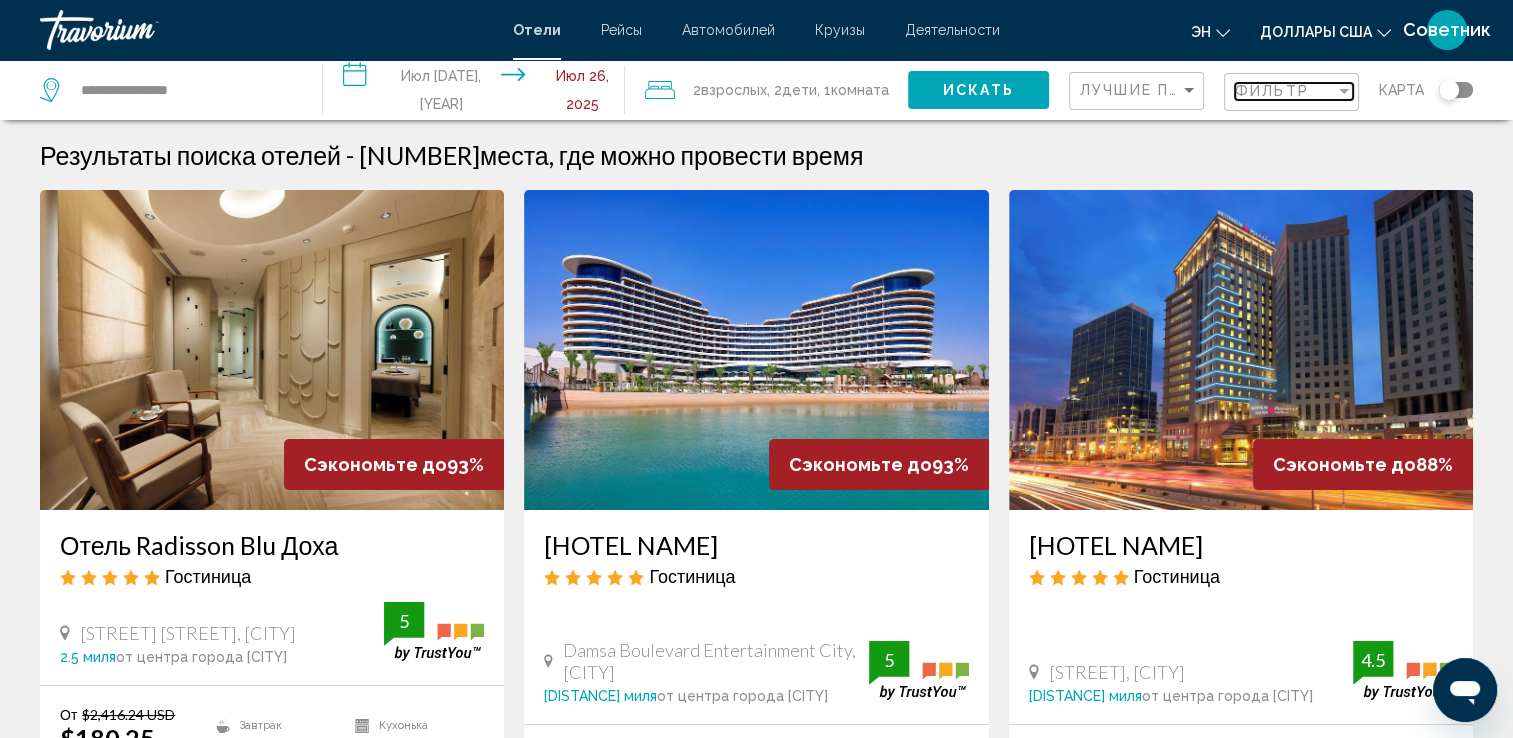 drag, startPoint x: 1255, startPoint y: 94, endPoint x: 1238, endPoint y: 102, distance: 18.788294 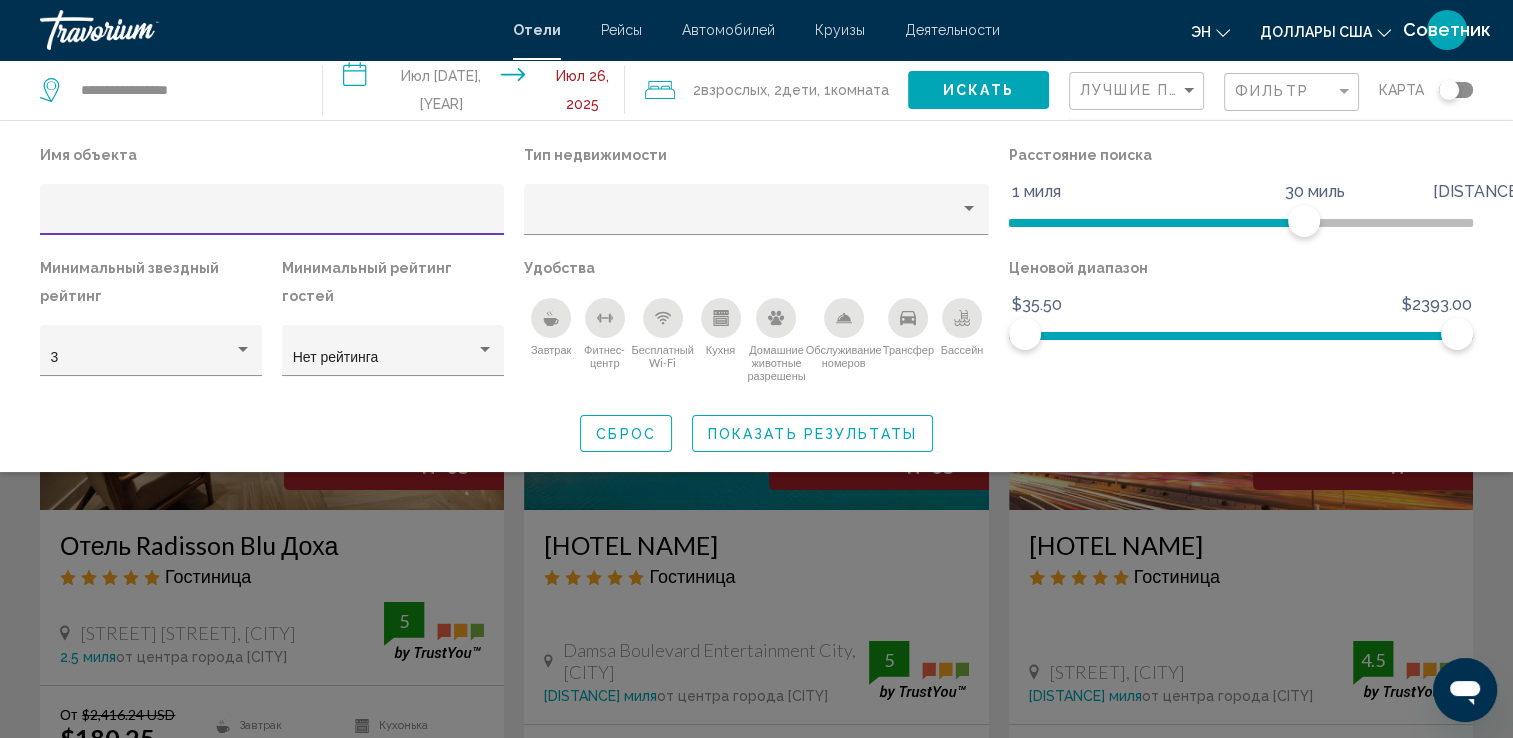 click at bounding box center [272, 215] 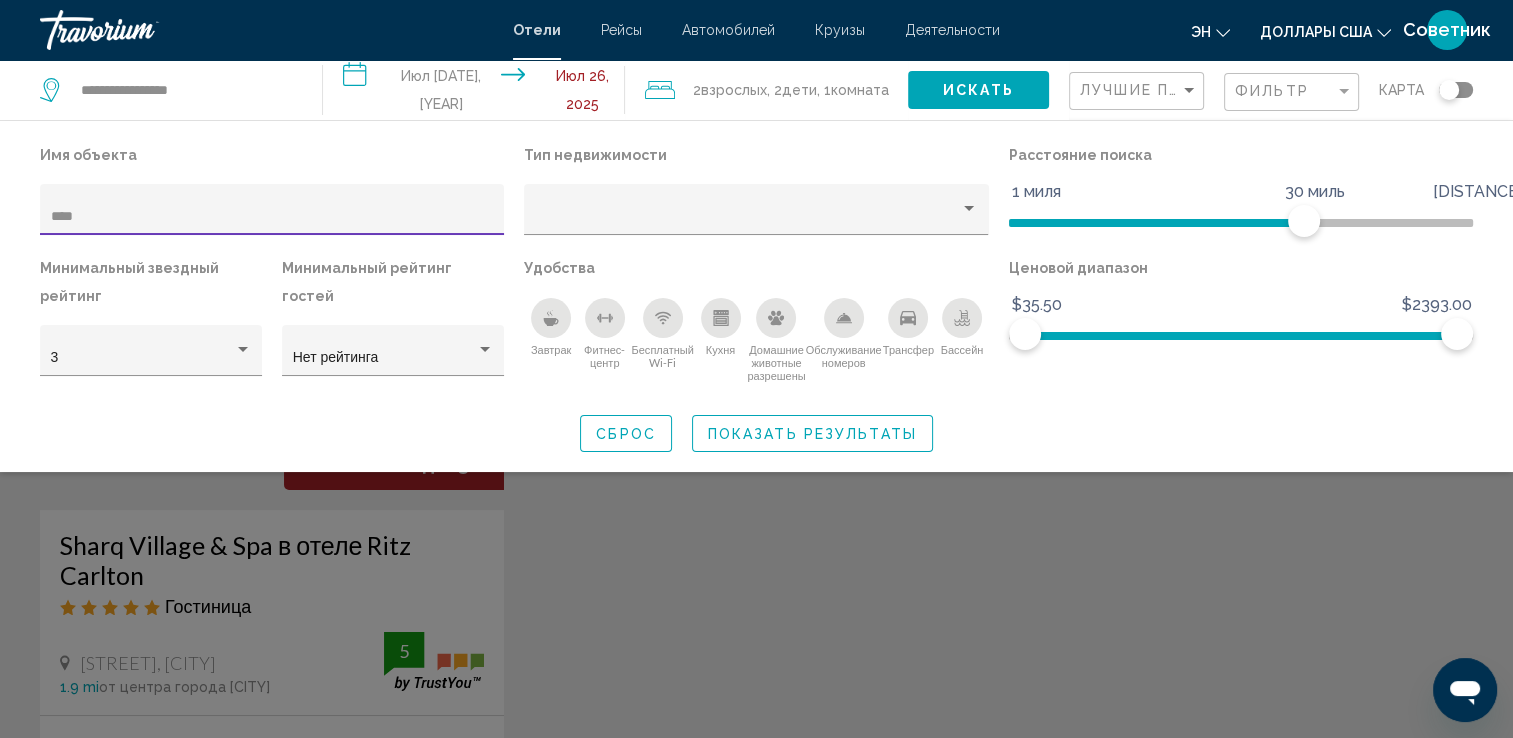 type on "****" 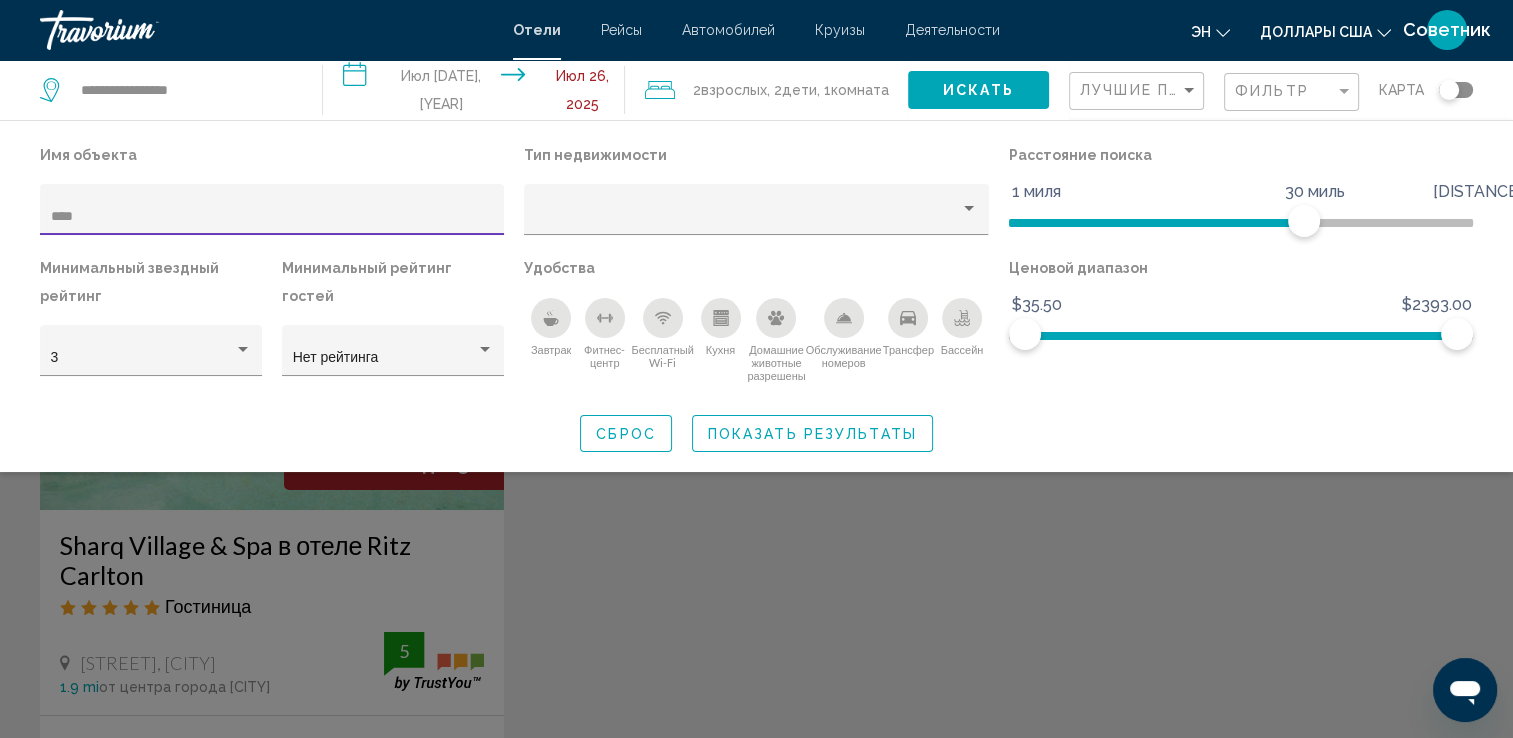 click at bounding box center [756, 519] 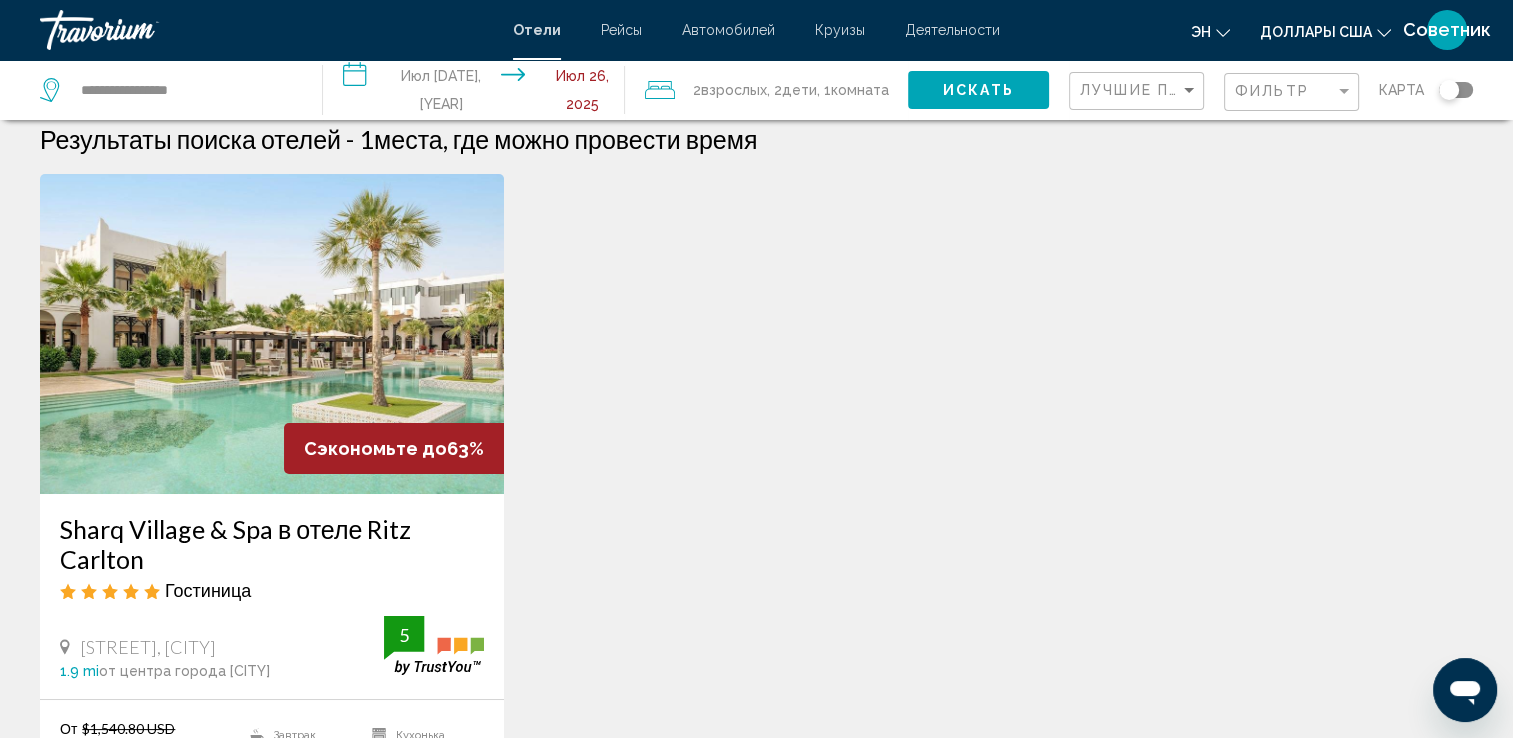 scroll, scrollTop: 0, scrollLeft: 0, axis: both 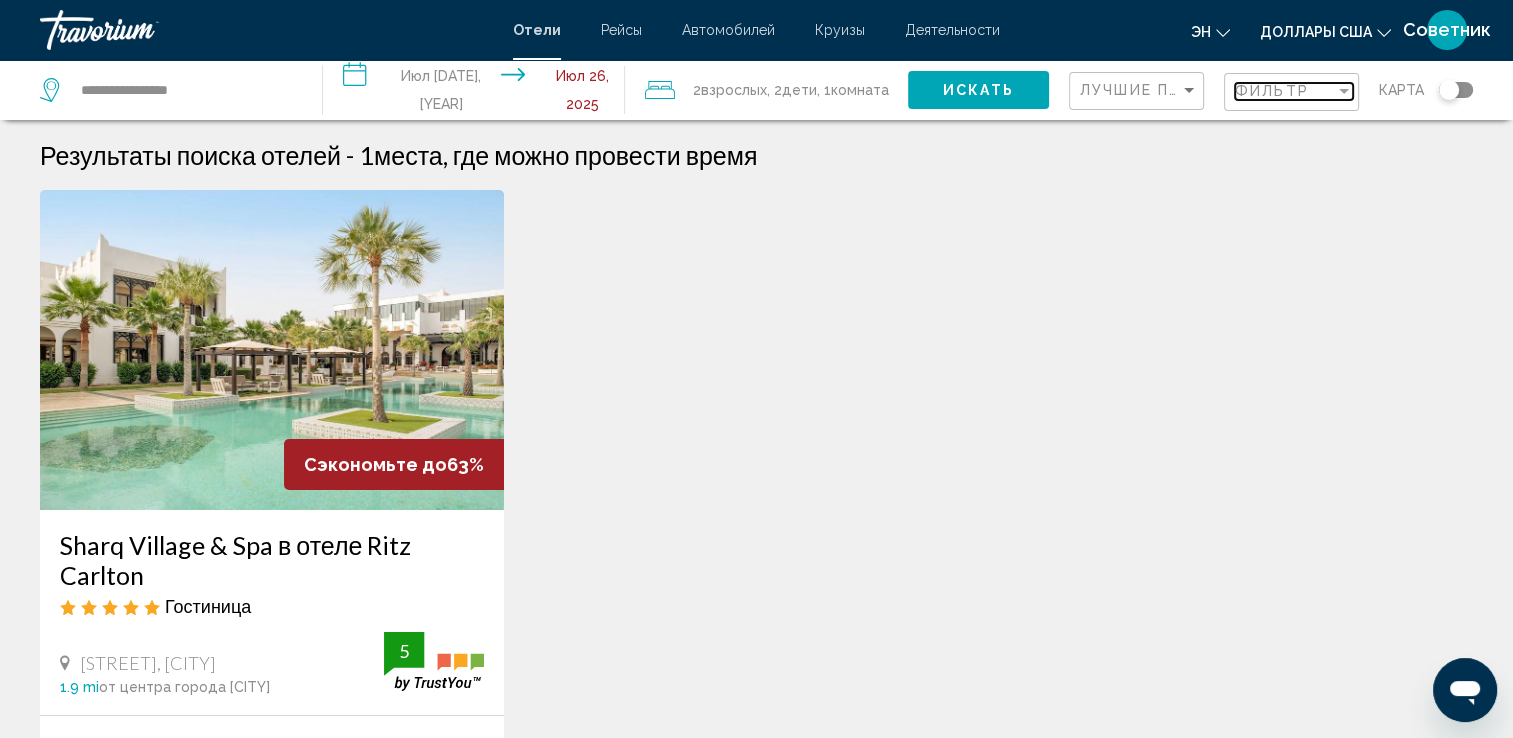 click on "Фильтр" at bounding box center (1272, 91) 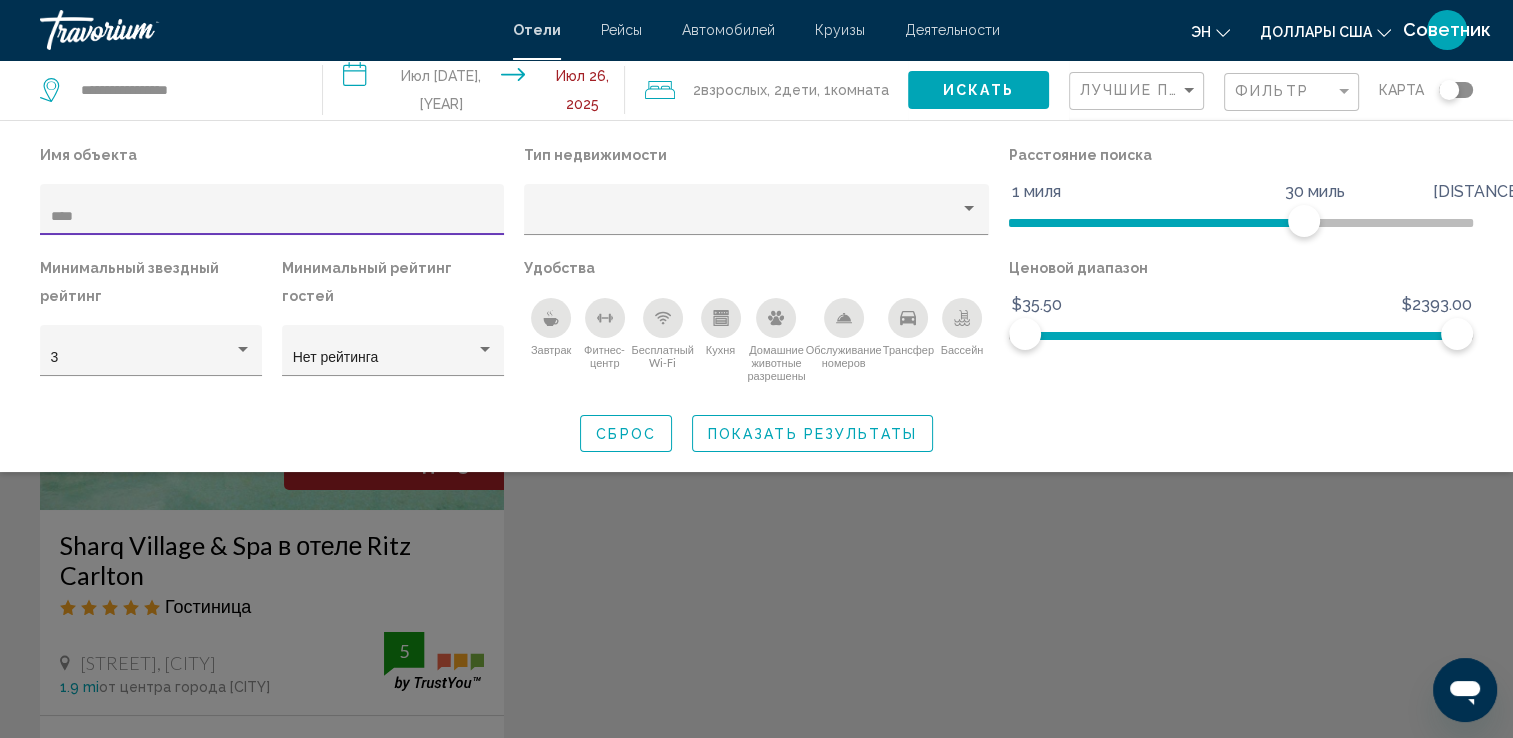 click on "****" at bounding box center [272, 217] 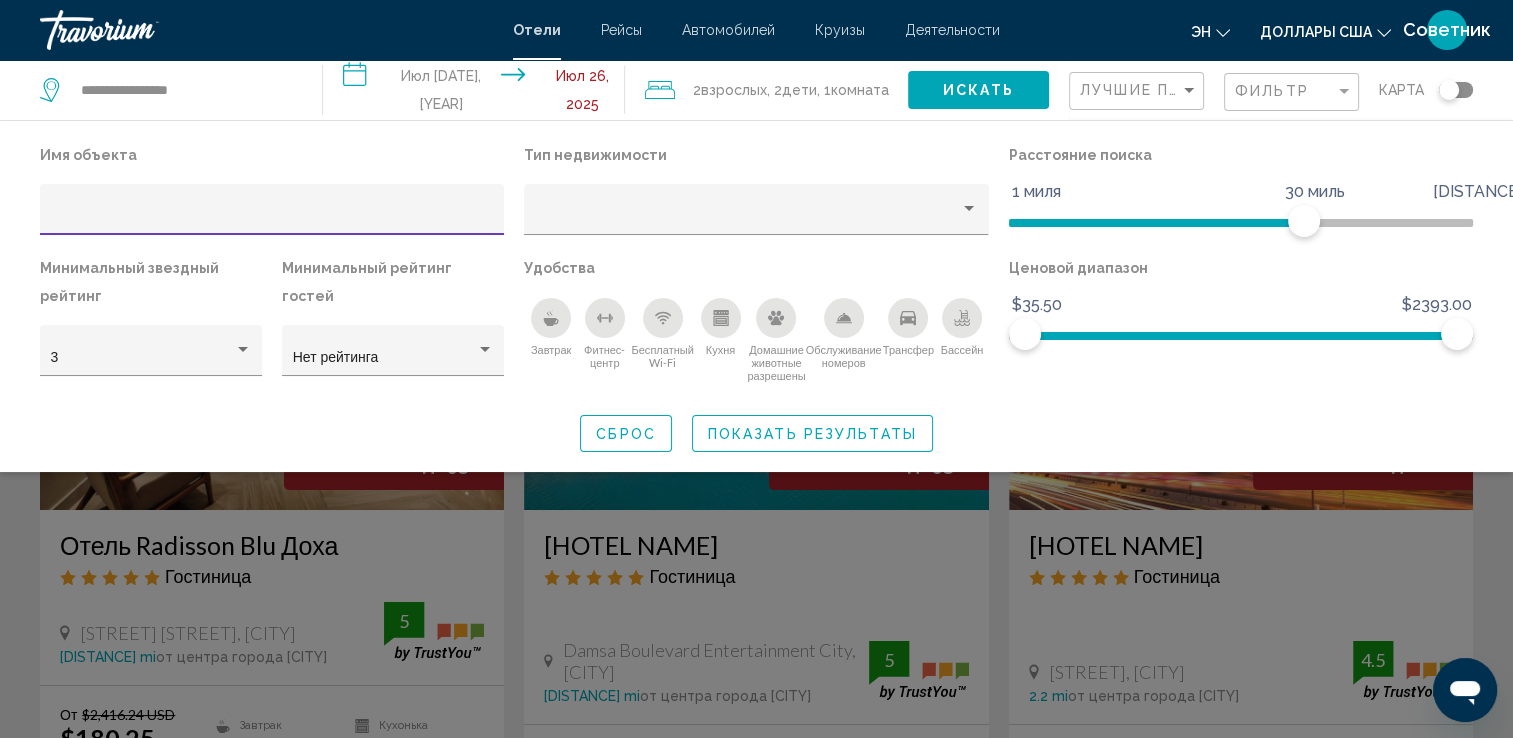 type 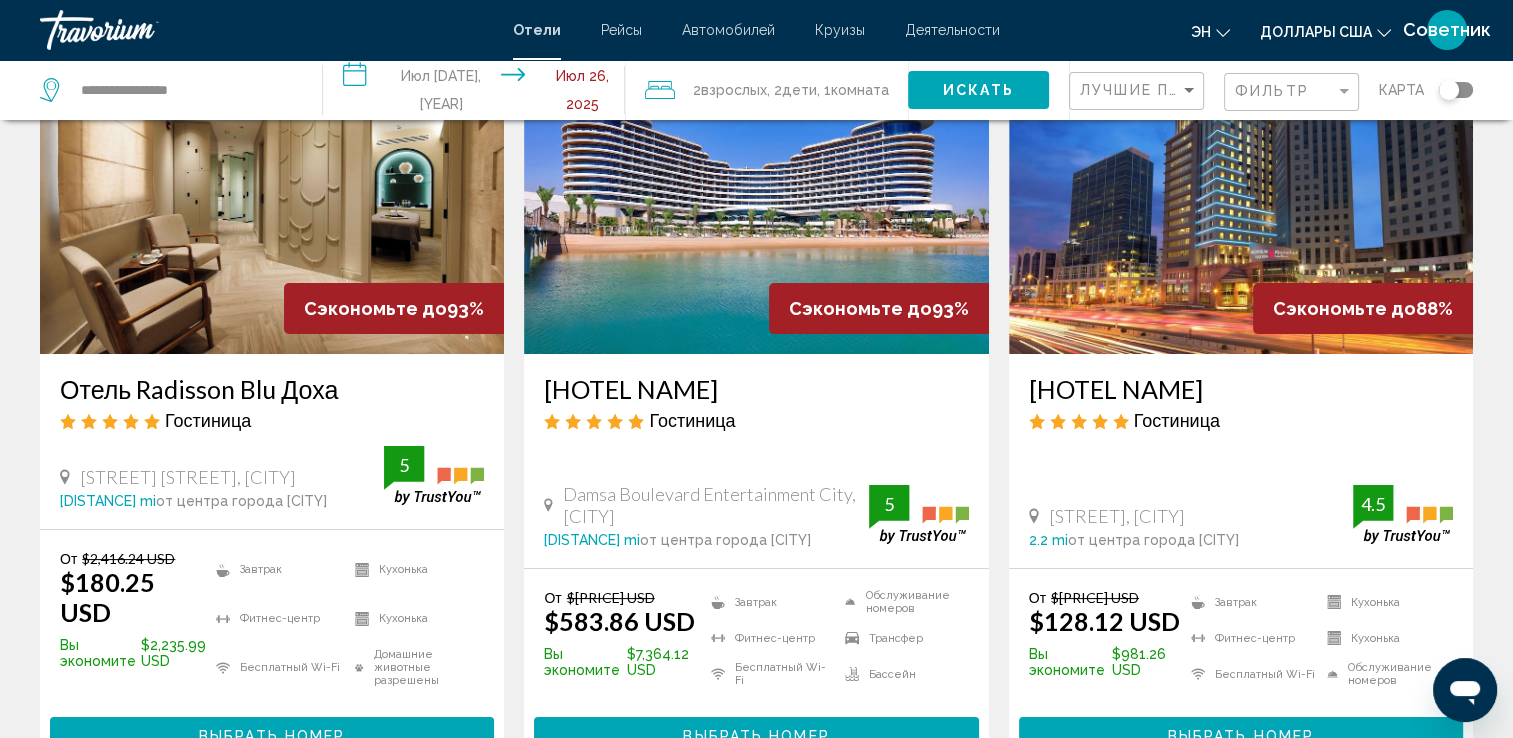 scroll, scrollTop: 200, scrollLeft: 0, axis: vertical 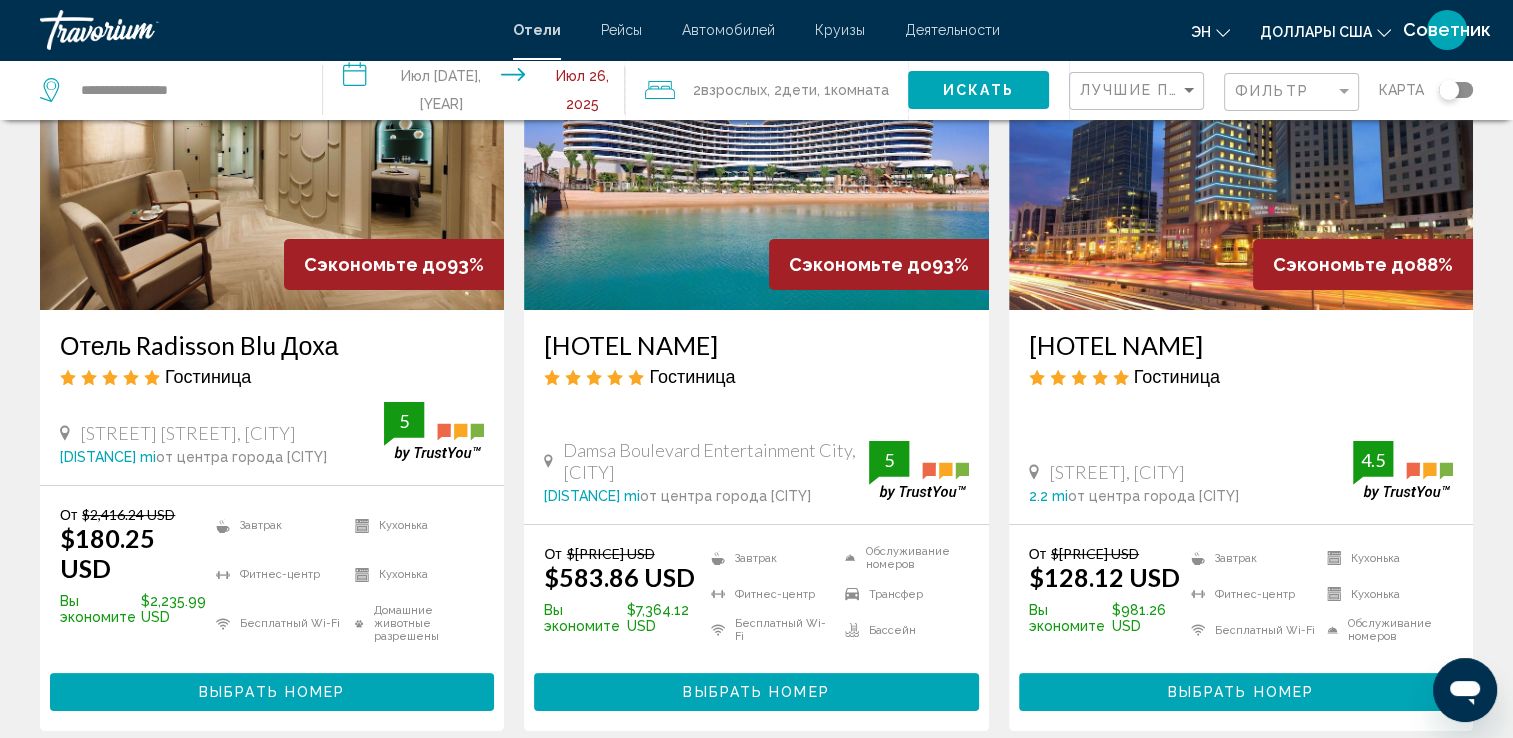 click on "Выбрать номер" at bounding box center [272, 693] 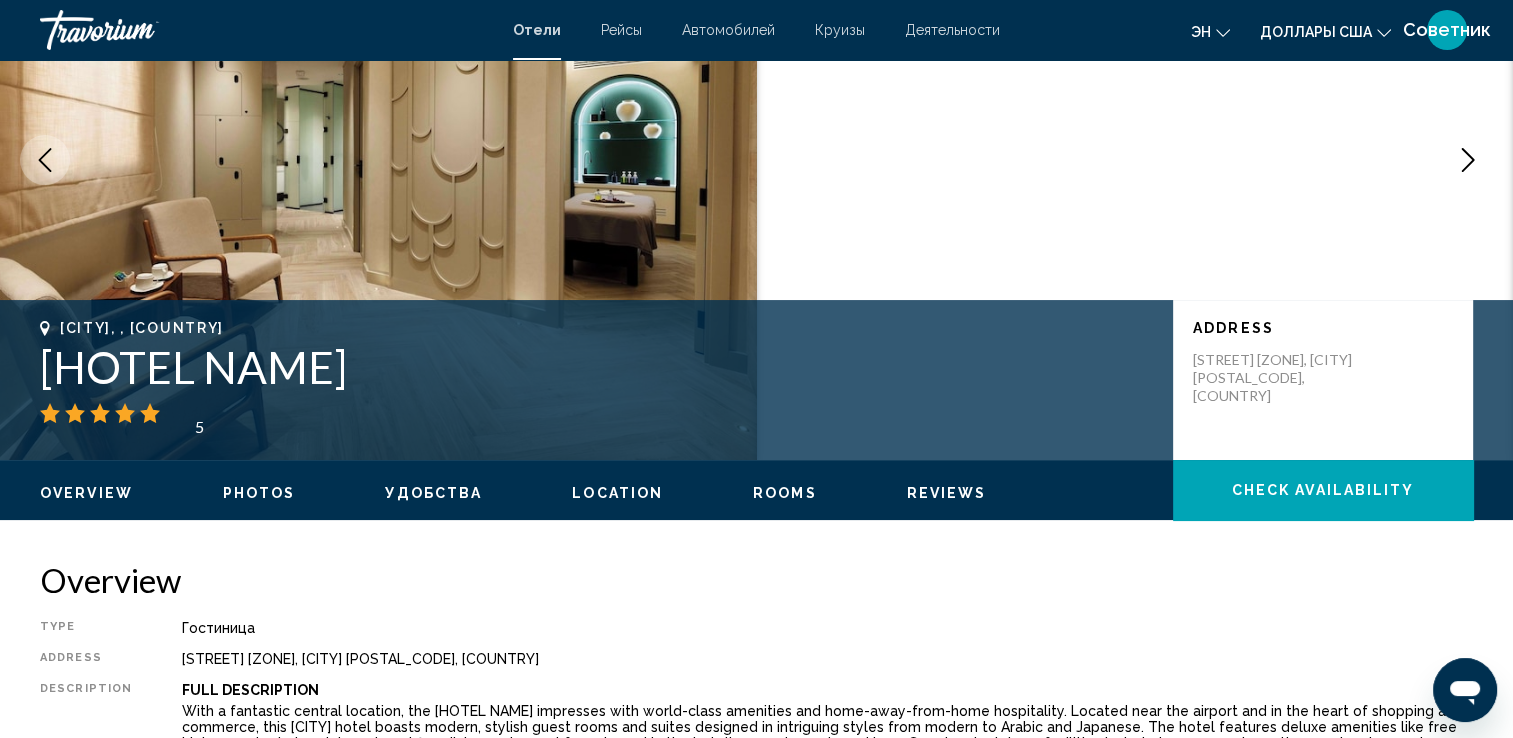 scroll, scrollTop: 0, scrollLeft: 0, axis: both 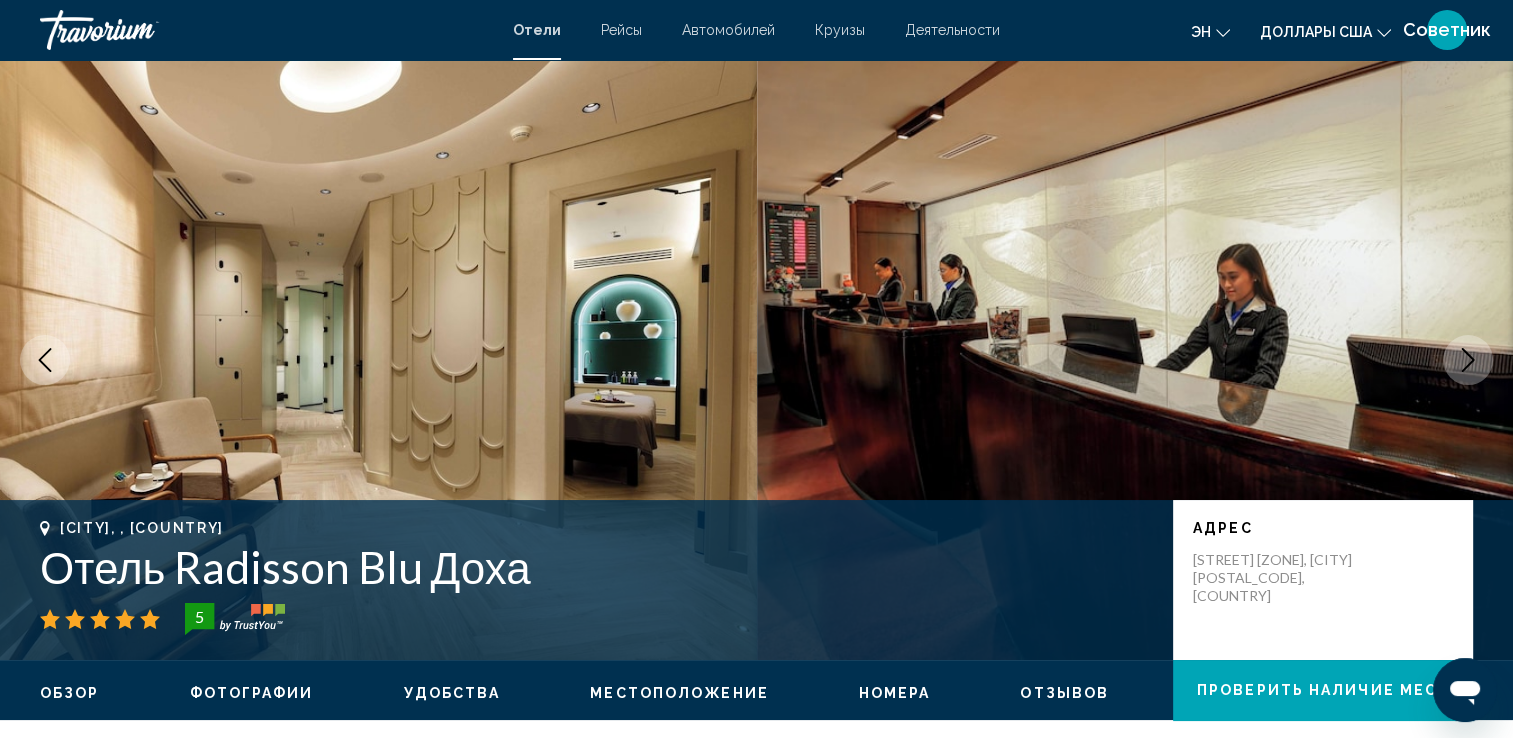 click at bounding box center (1468, 360) 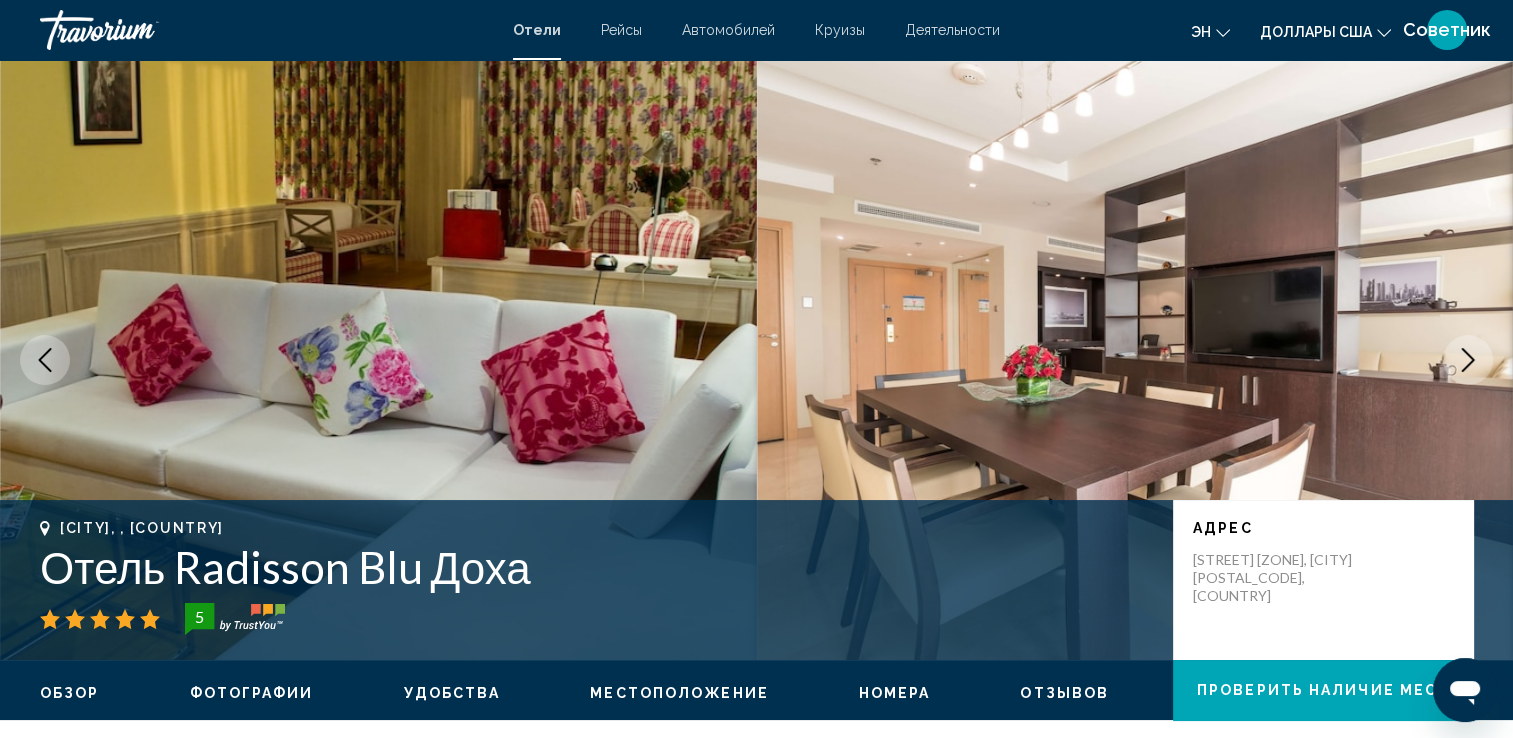 click at bounding box center [1468, 360] 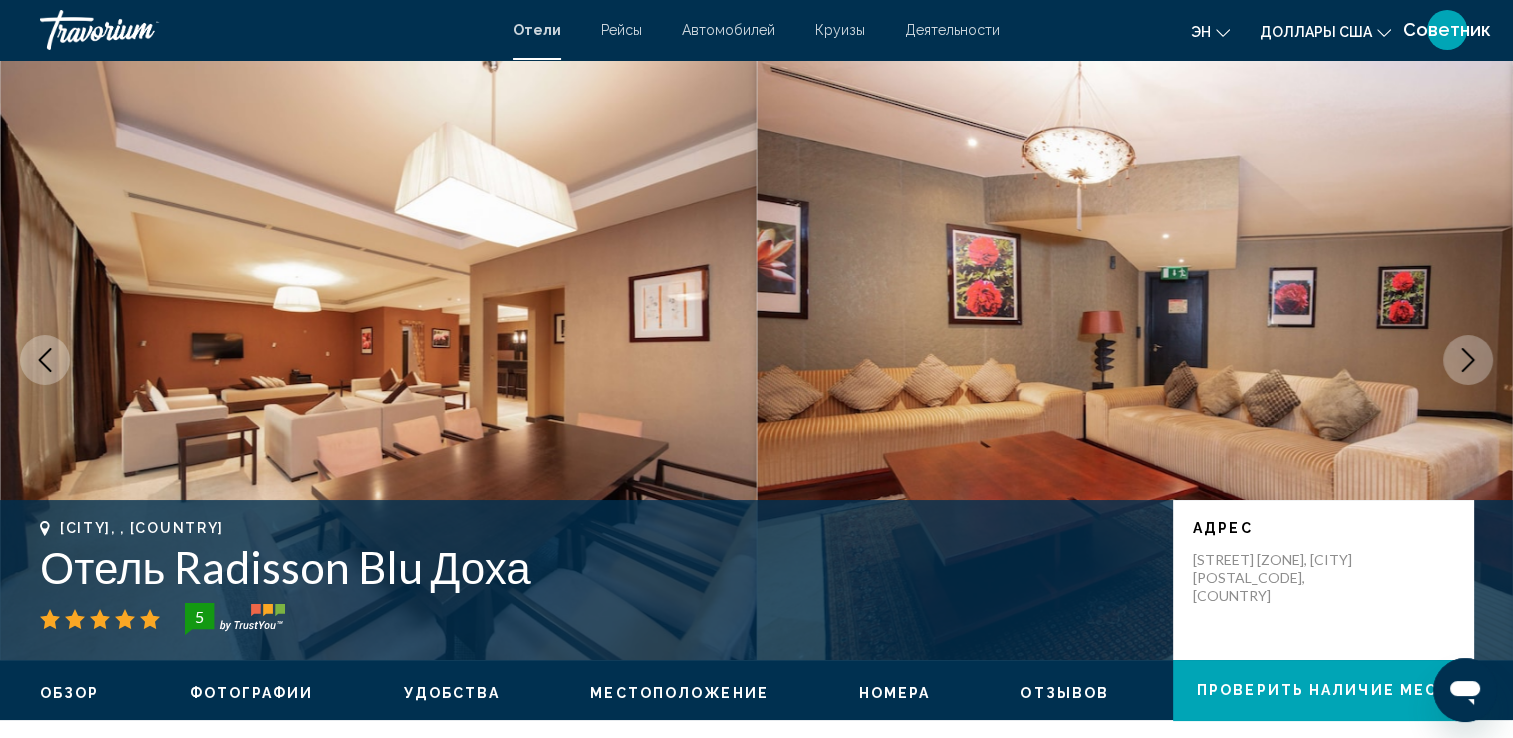 click at bounding box center (1468, 360) 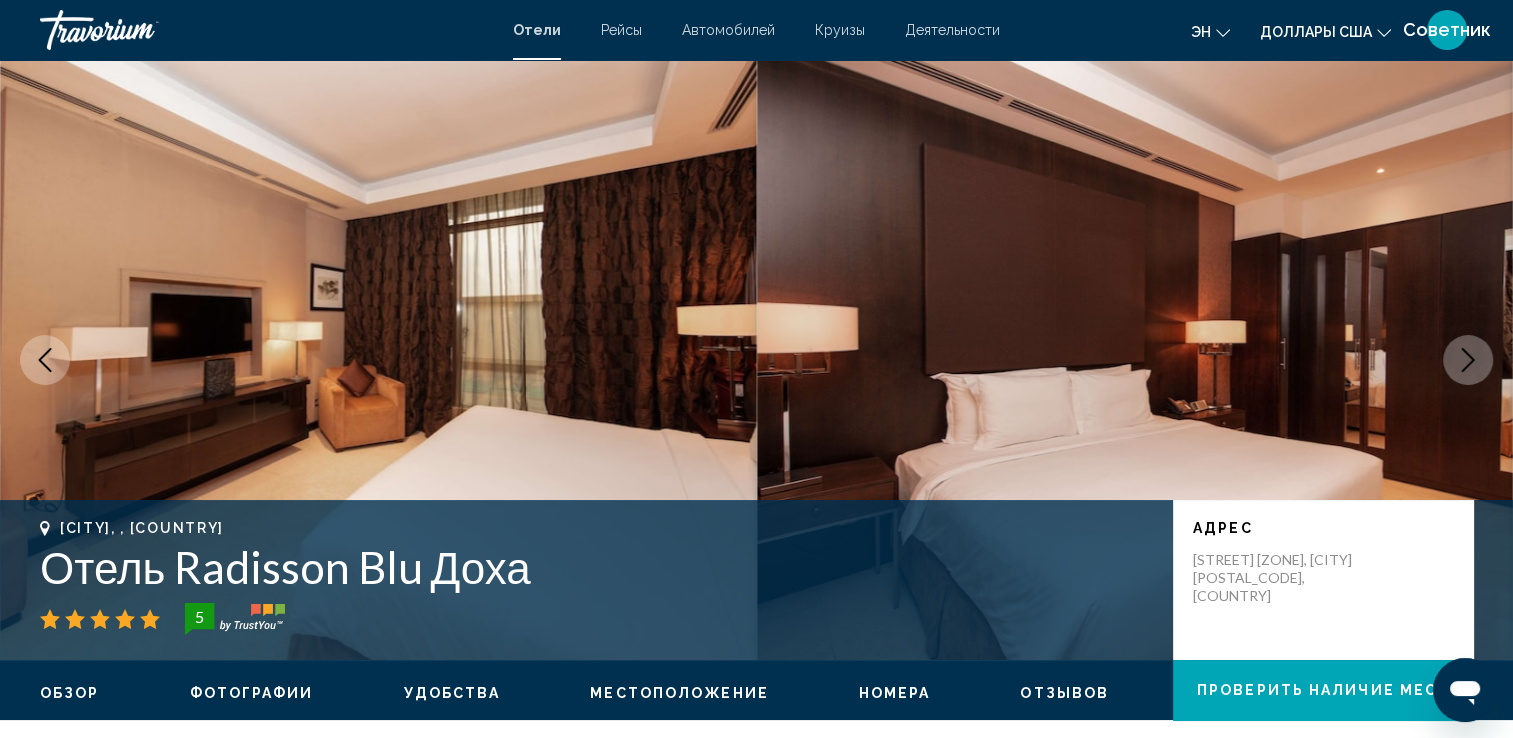 click at bounding box center (1468, 360) 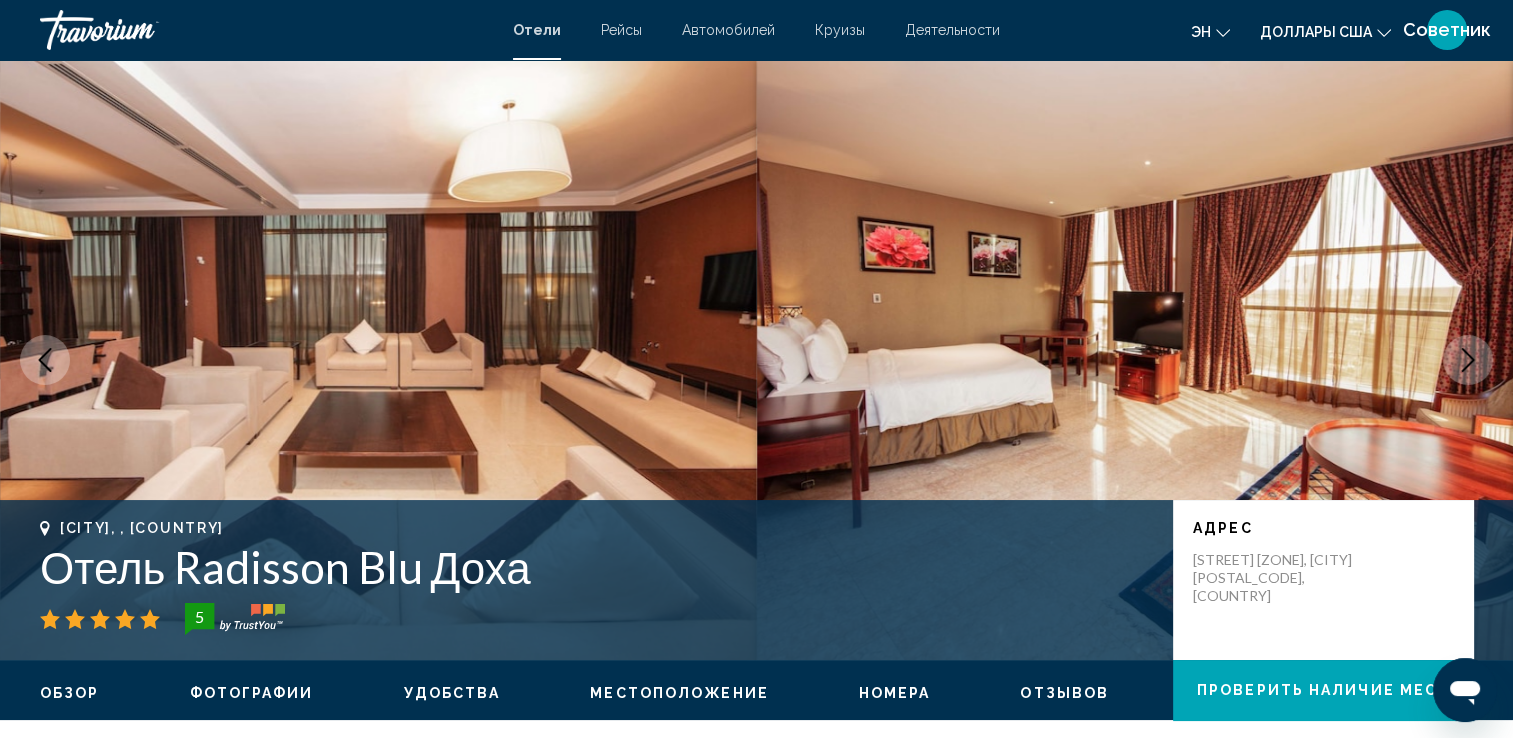 click at bounding box center [1468, 360] 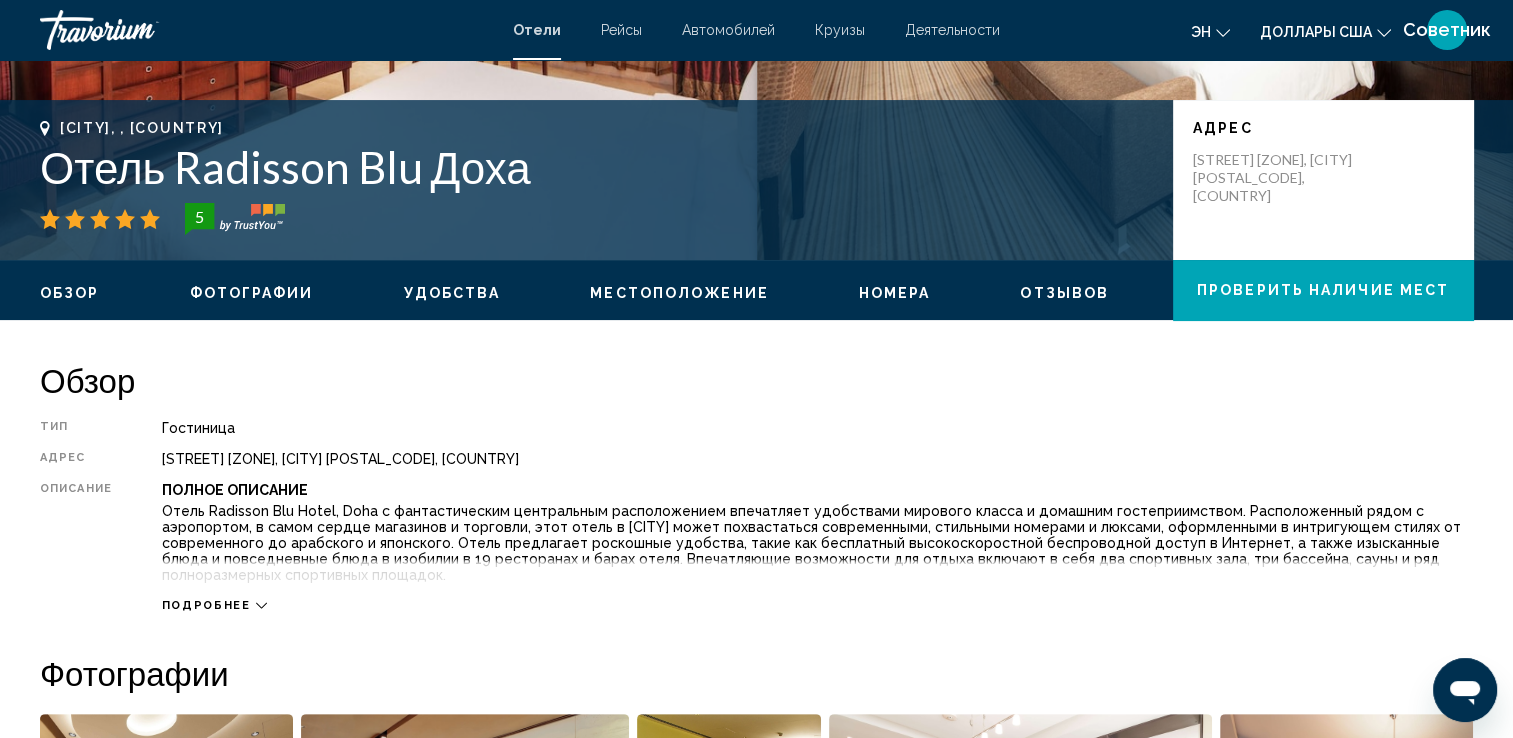 scroll, scrollTop: 0, scrollLeft: 0, axis: both 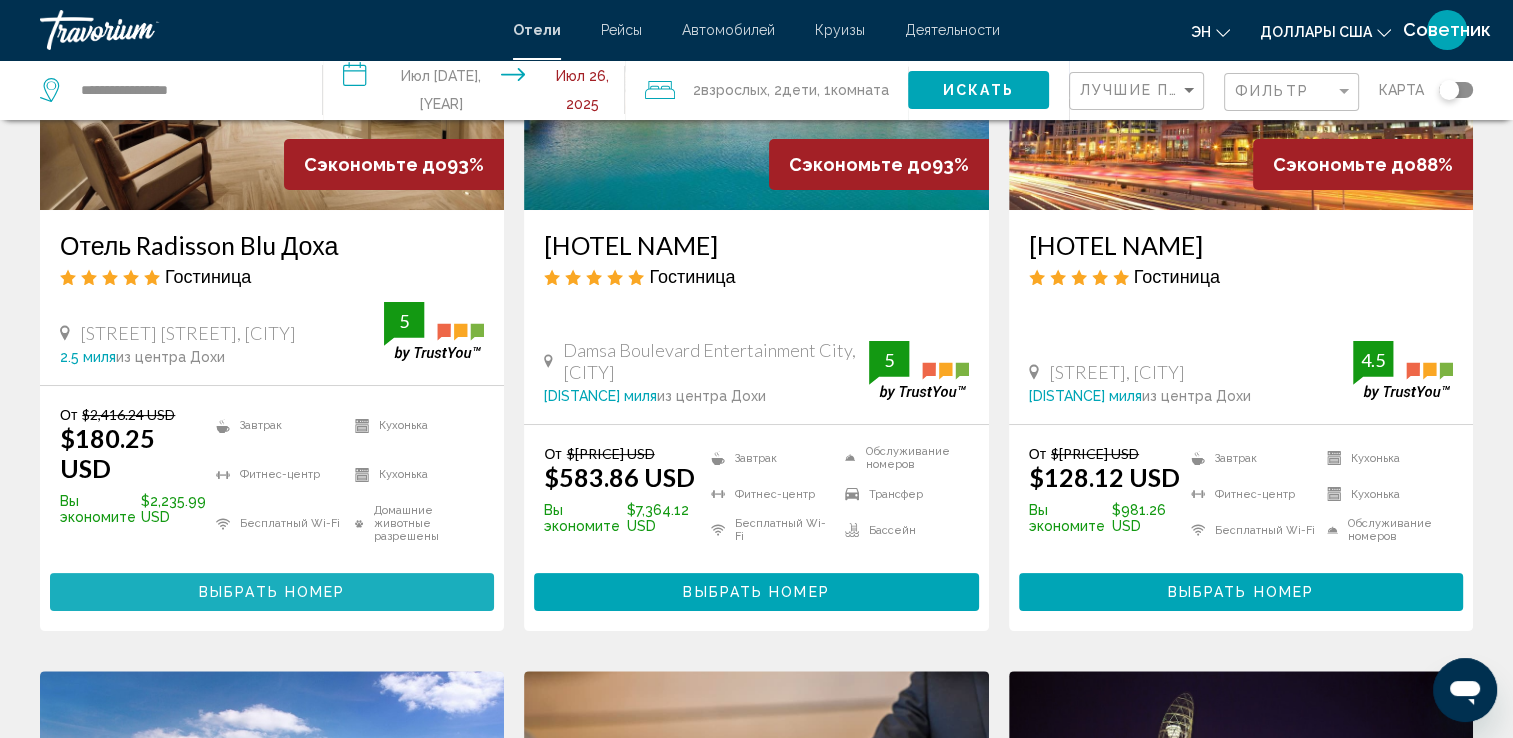 click on "Выбрать номер" at bounding box center (272, 593) 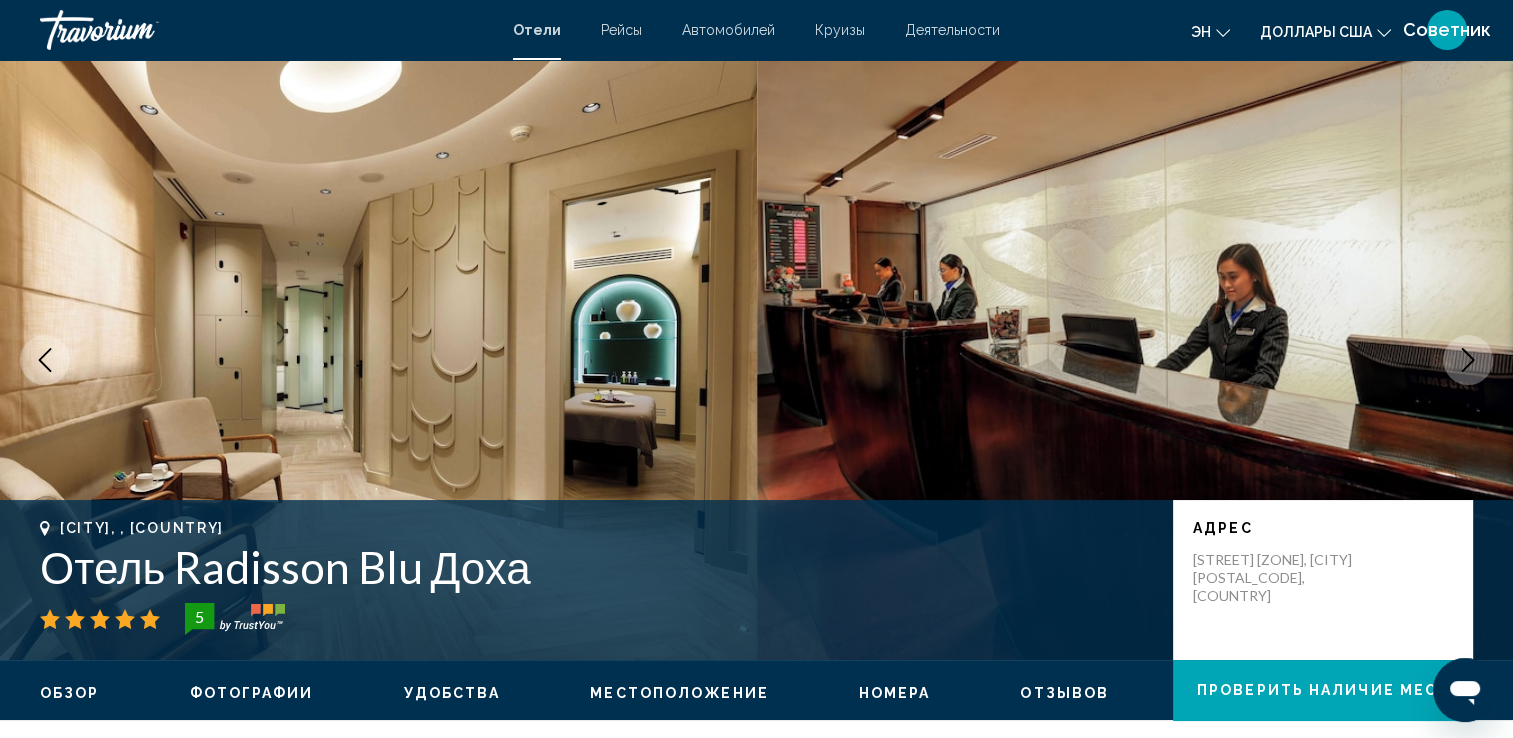 click at bounding box center (1468, 360) 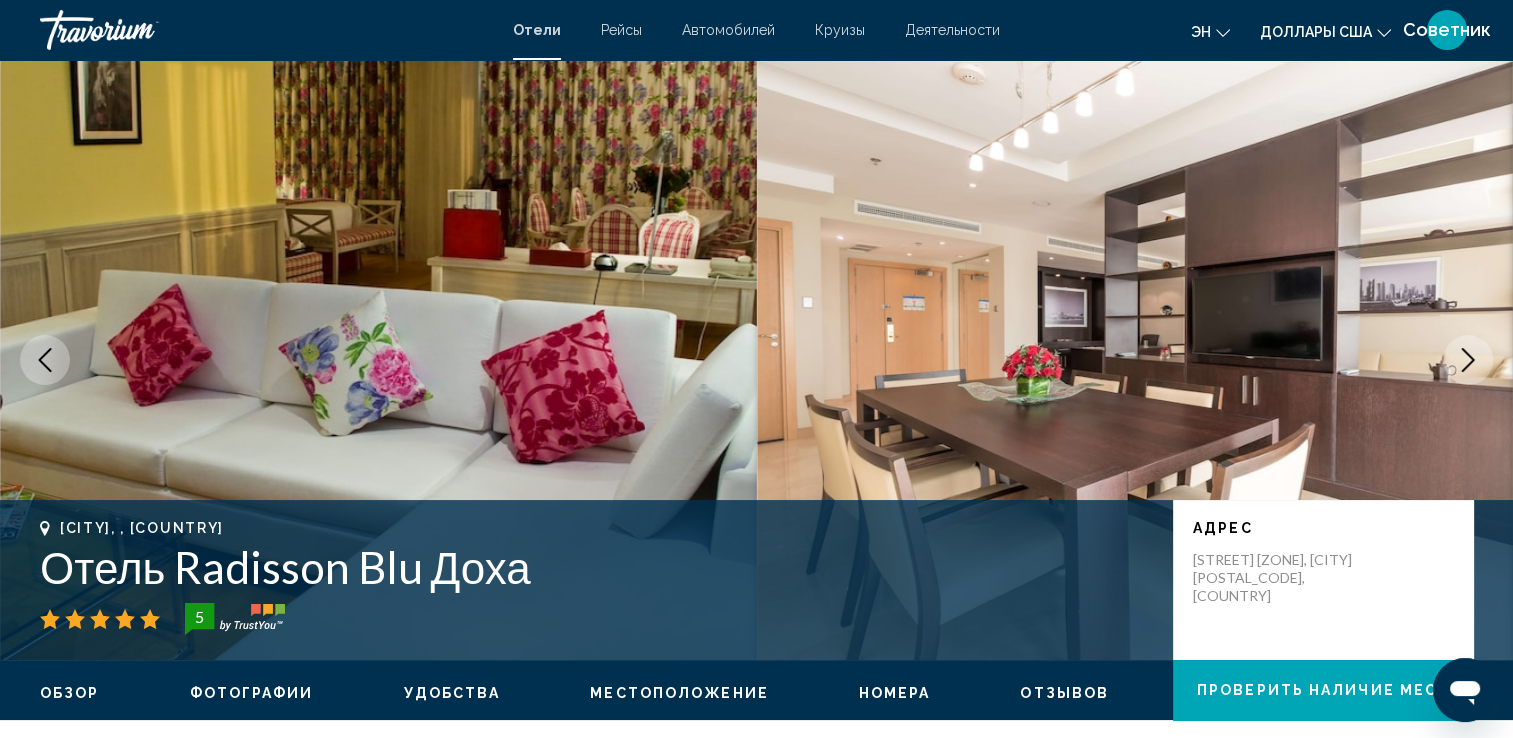 click at bounding box center (1468, 360) 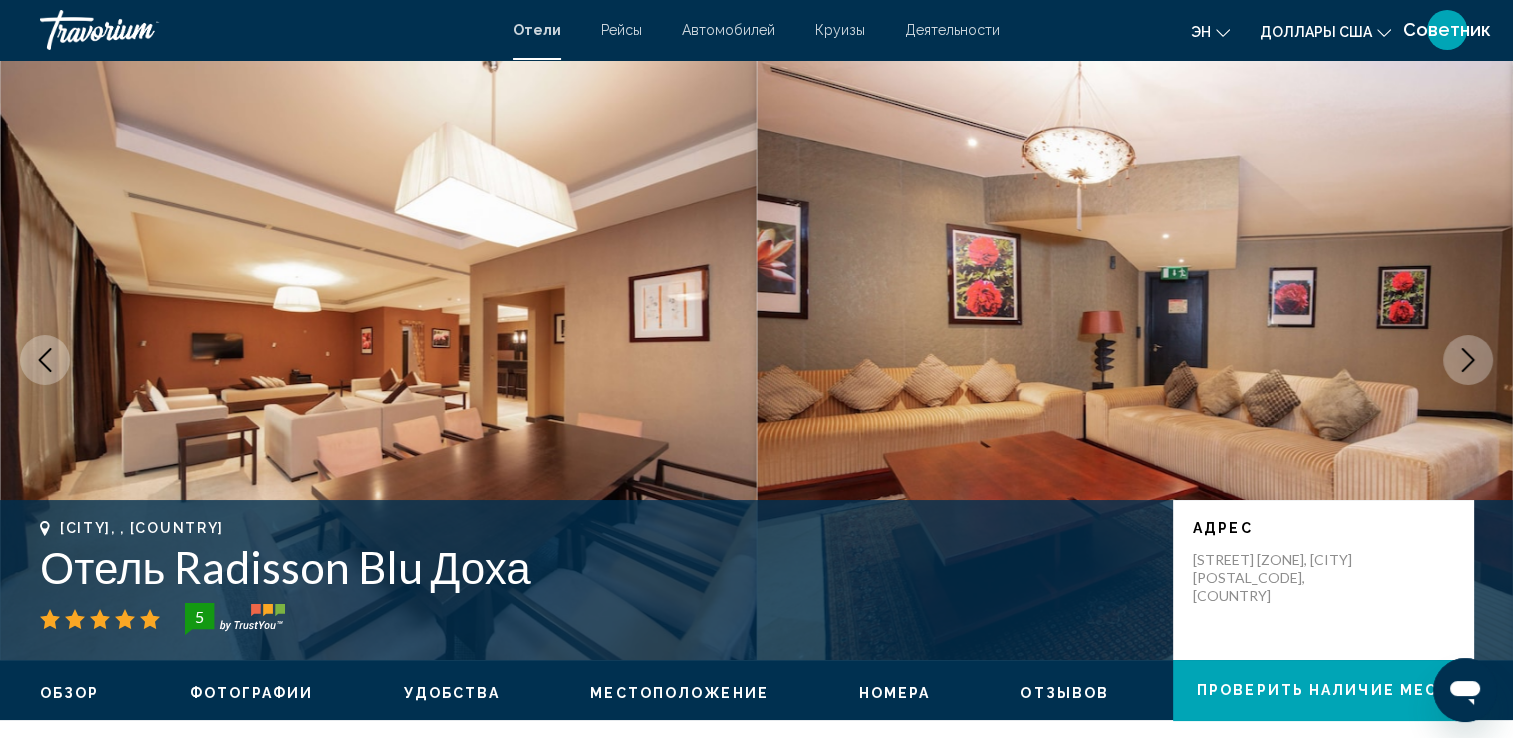 click at bounding box center [1468, 360] 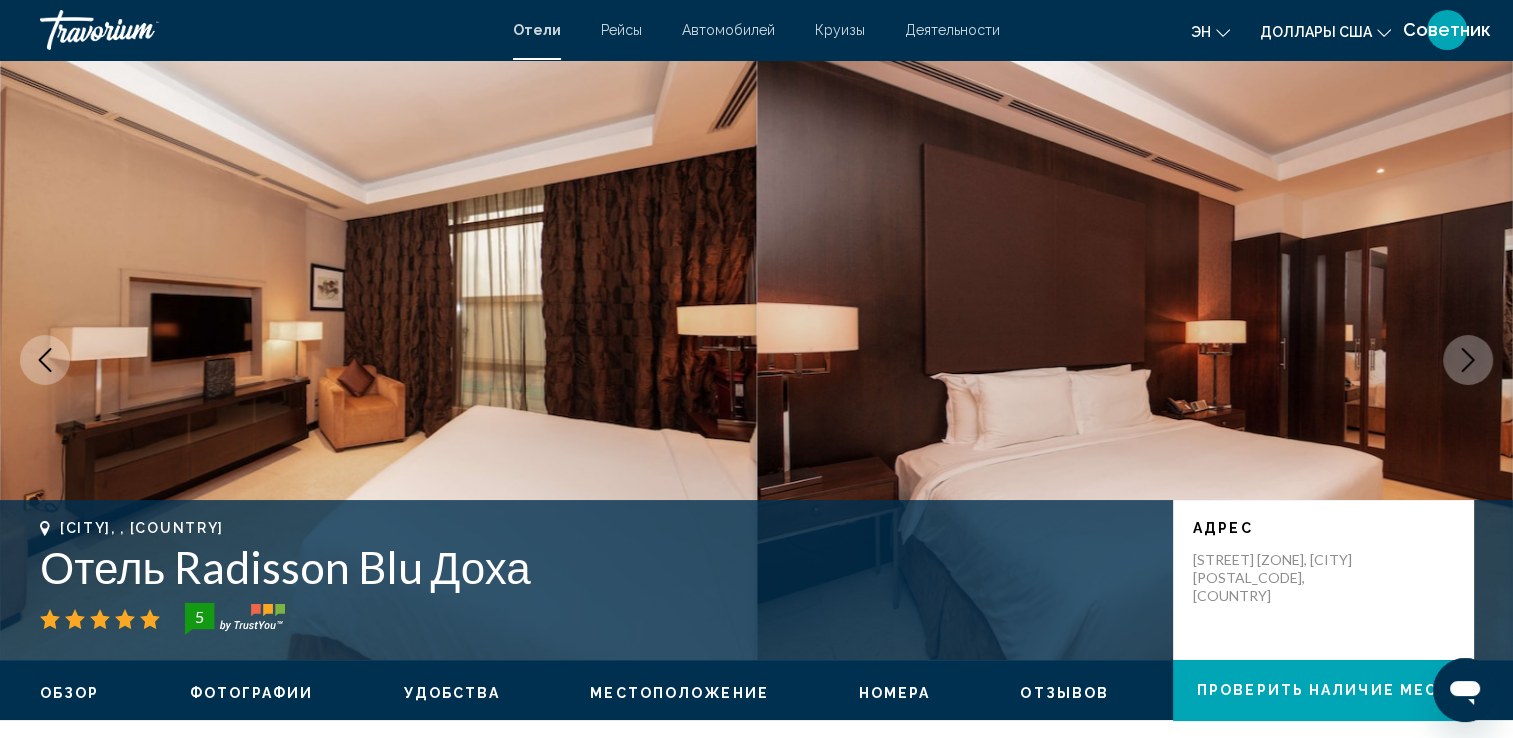 click at bounding box center [1468, 360] 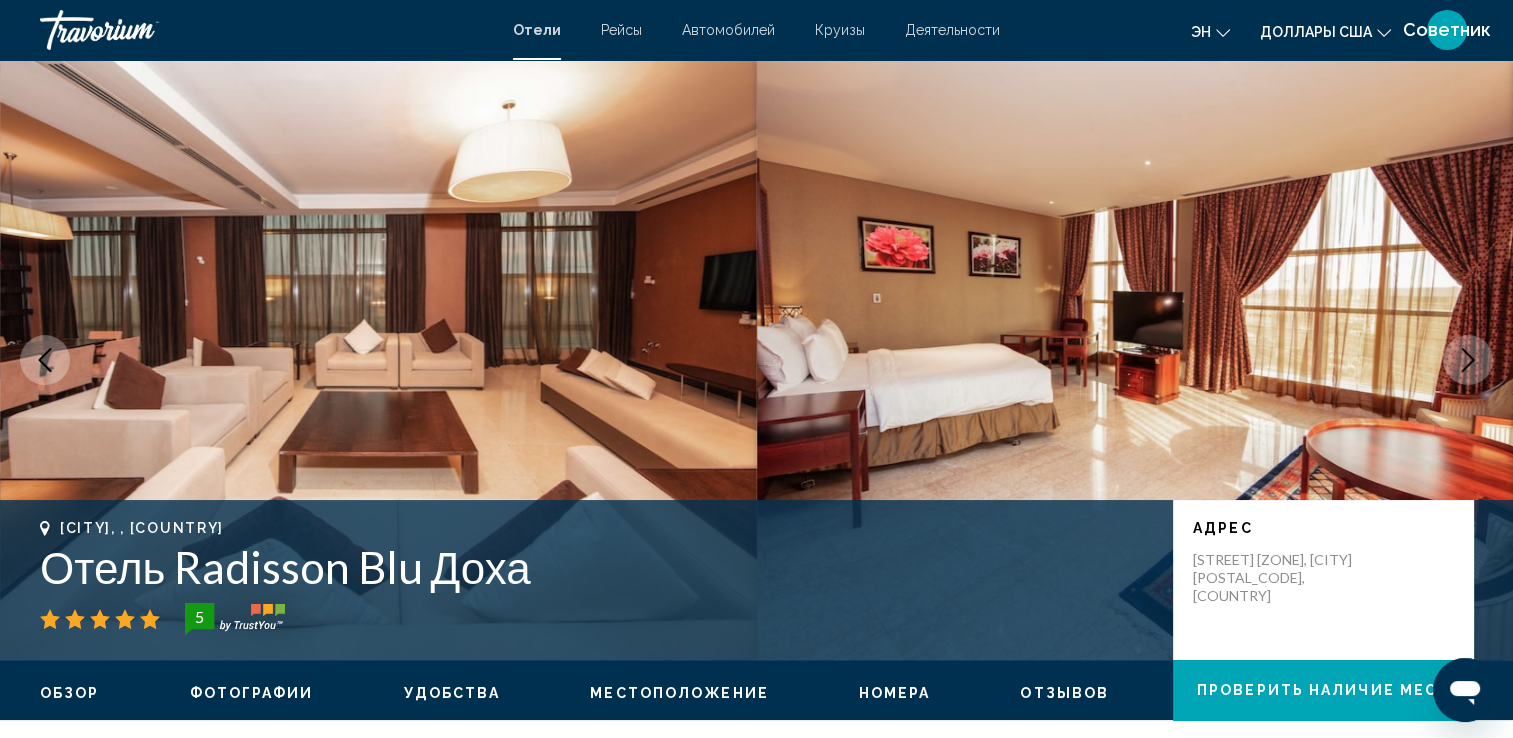click at bounding box center [1468, 360] 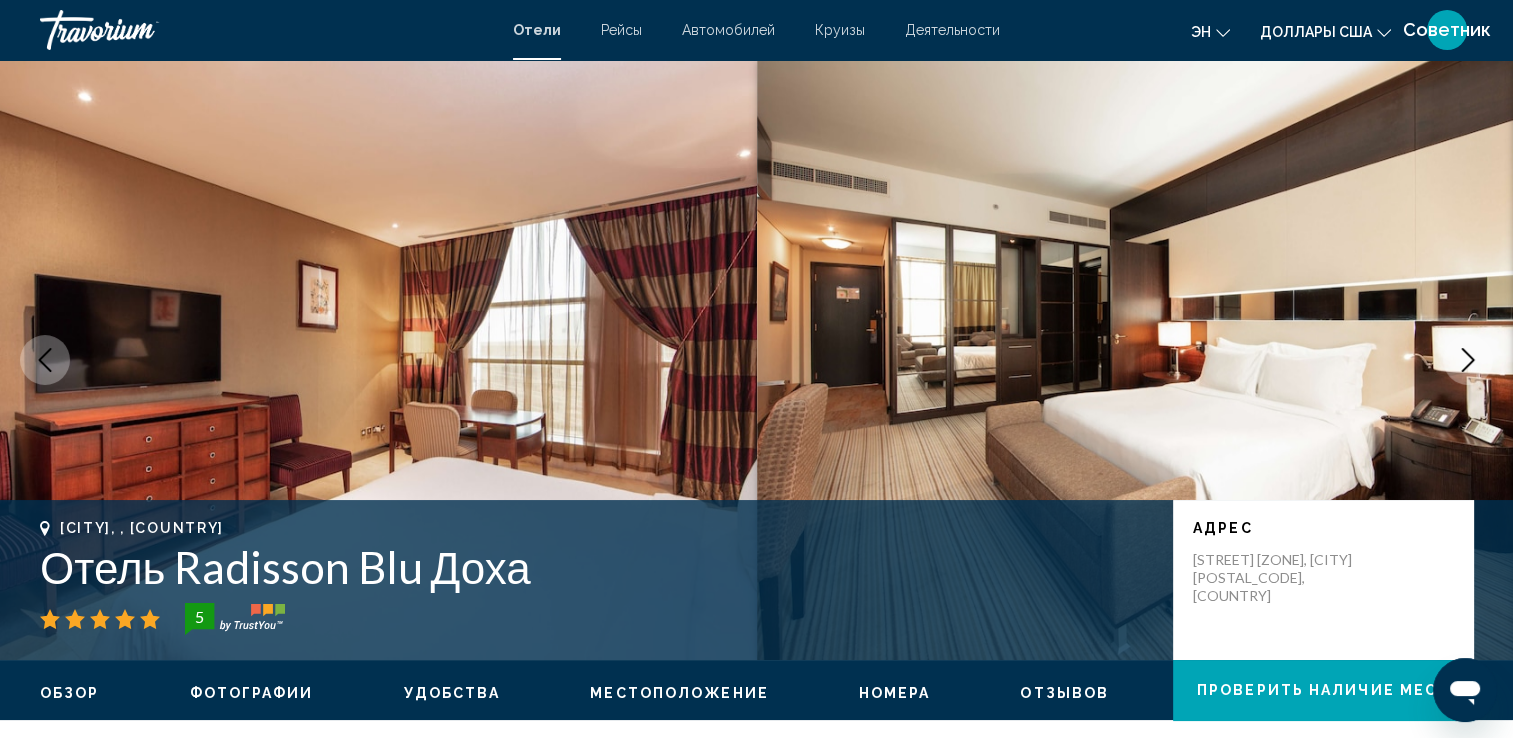 click at bounding box center [1468, 360] 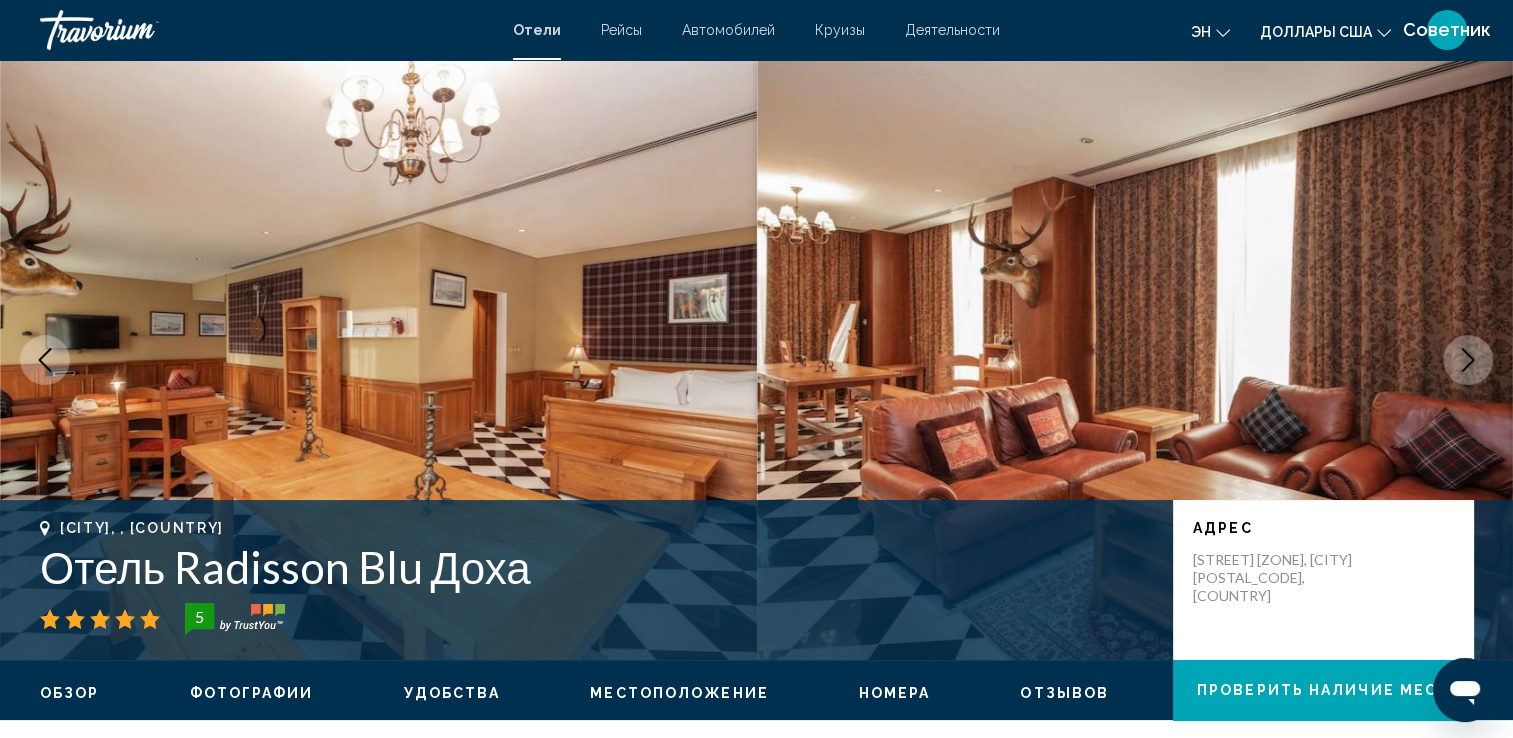 click at bounding box center [1468, 360] 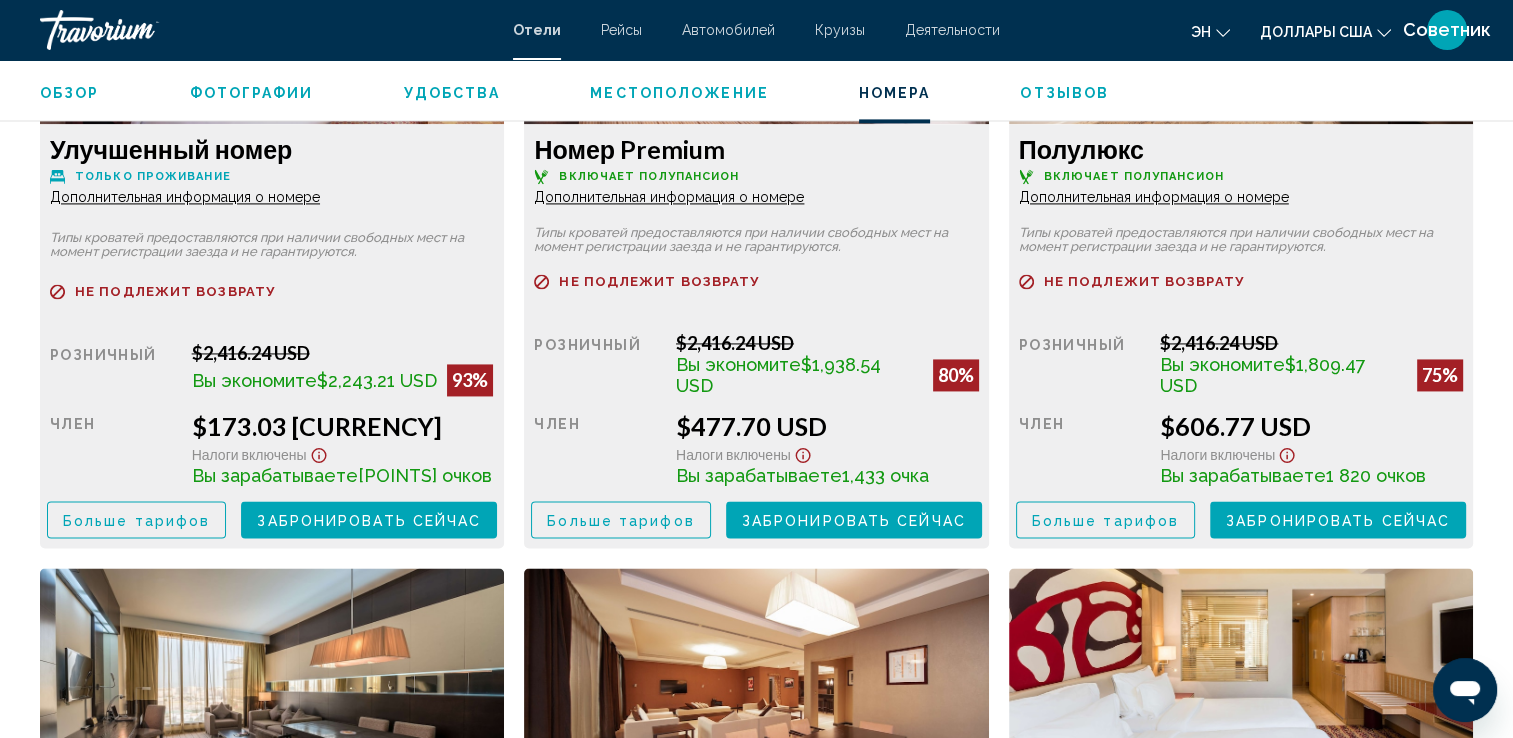 scroll, scrollTop: 2700, scrollLeft: 0, axis: vertical 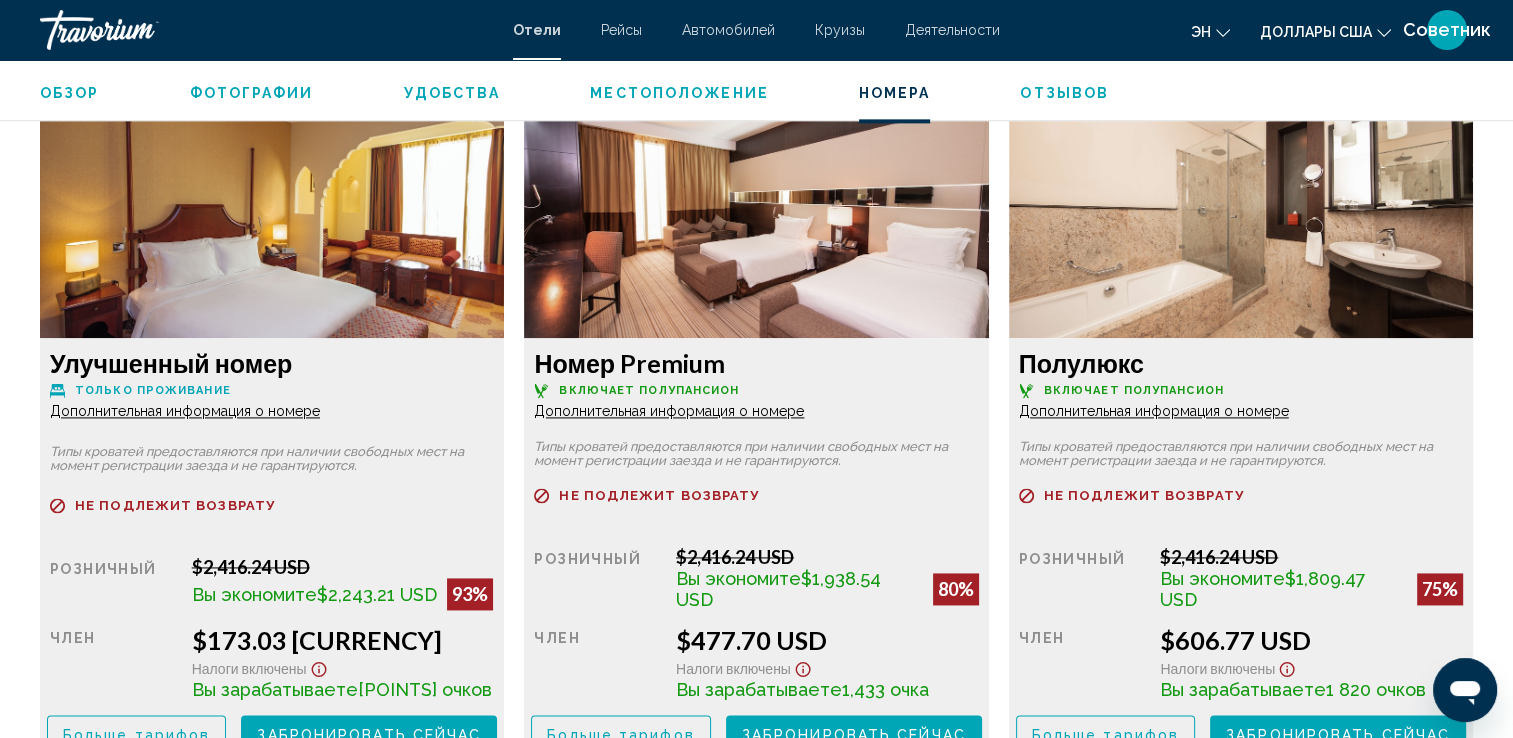 click on "Больше тарифов" at bounding box center [136, 734] 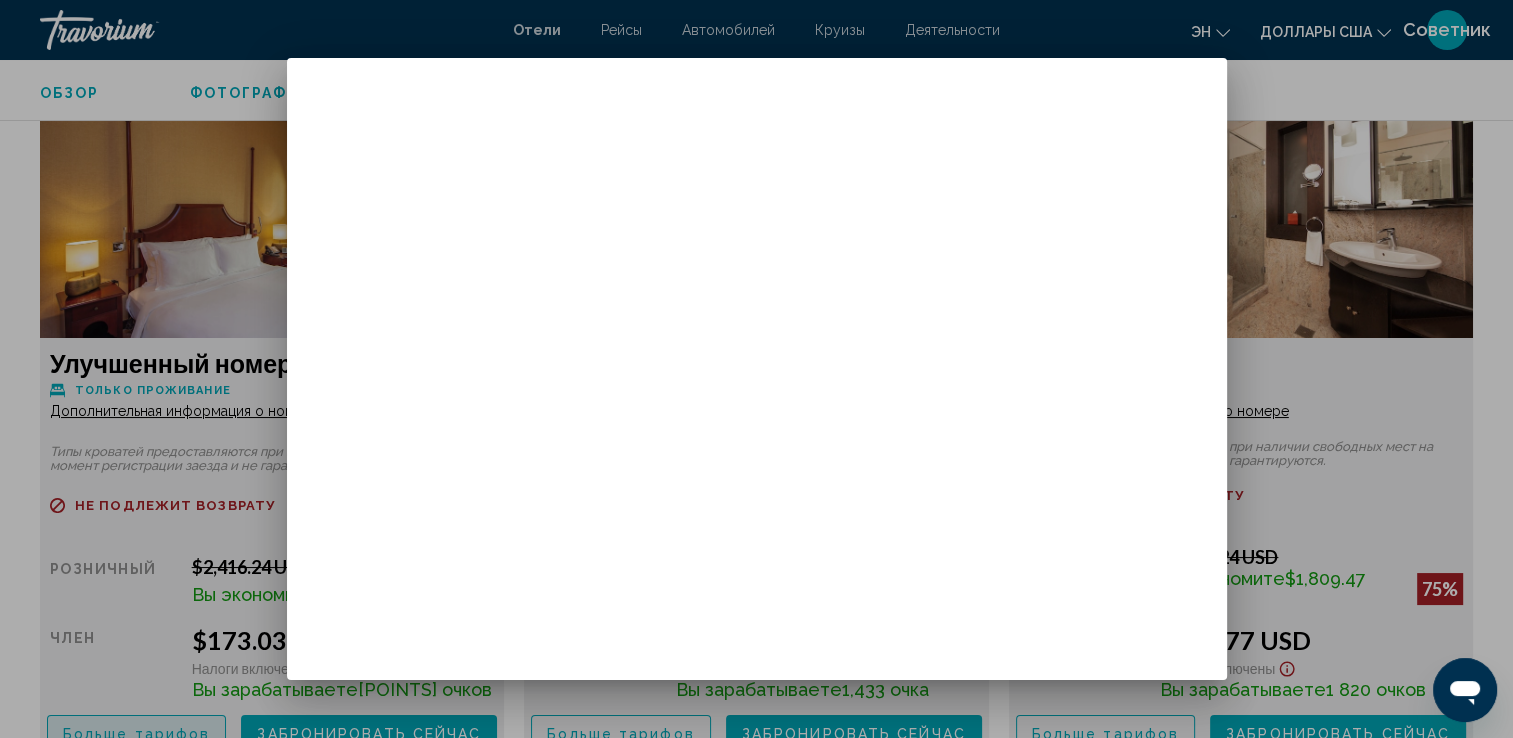 scroll, scrollTop: 0, scrollLeft: 0, axis: both 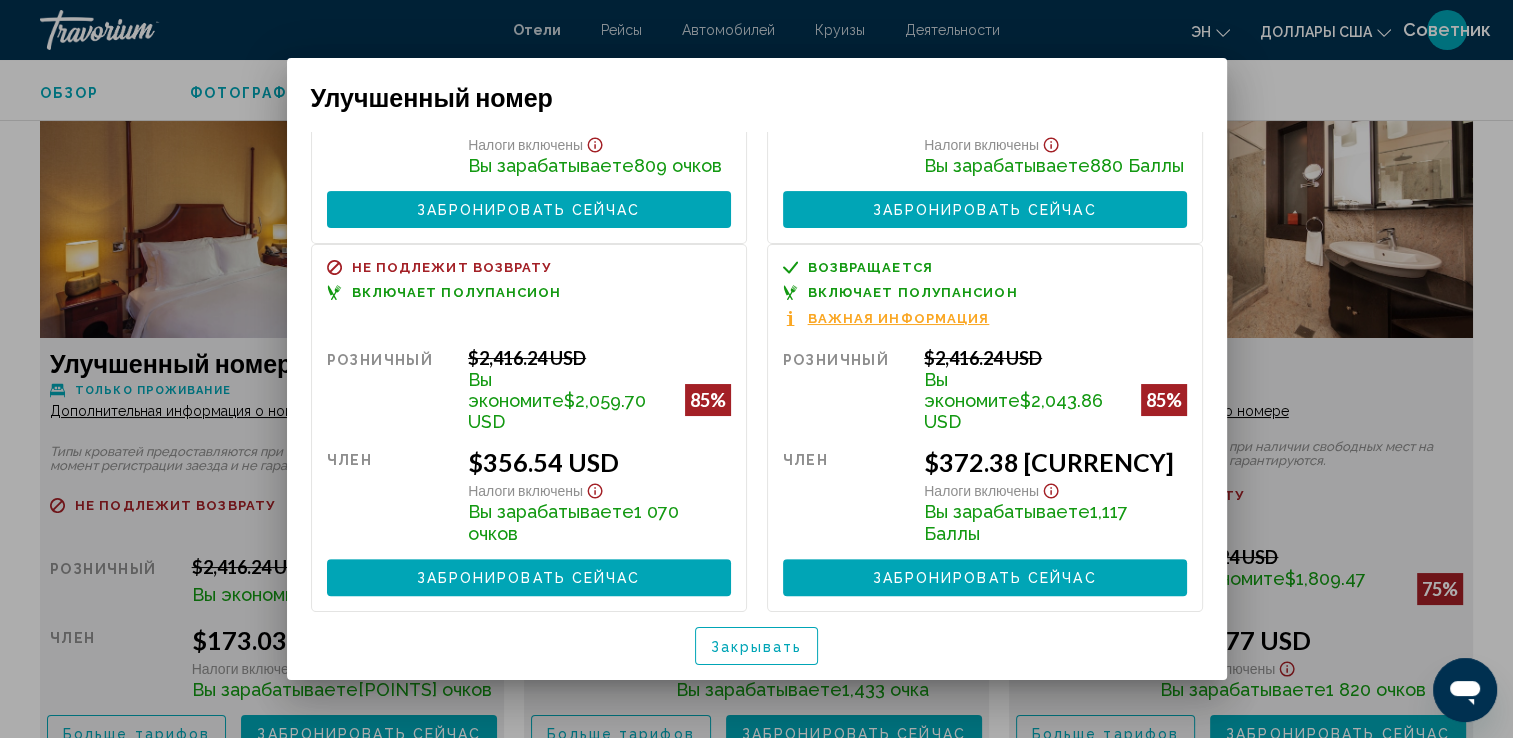 click on "Закрывать" at bounding box center [757, 647] 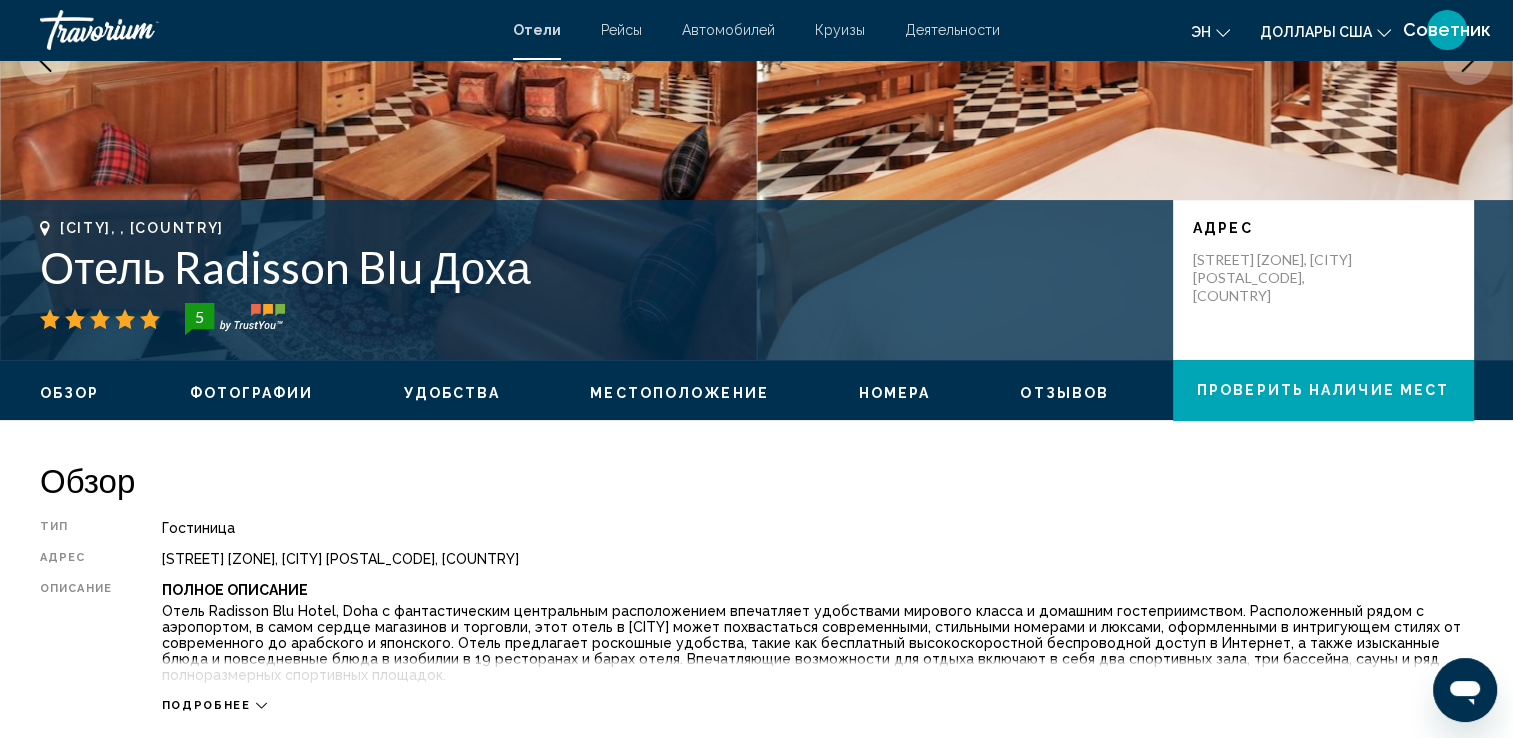 scroll, scrollTop: 0, scrollLeft: 0, axis: both 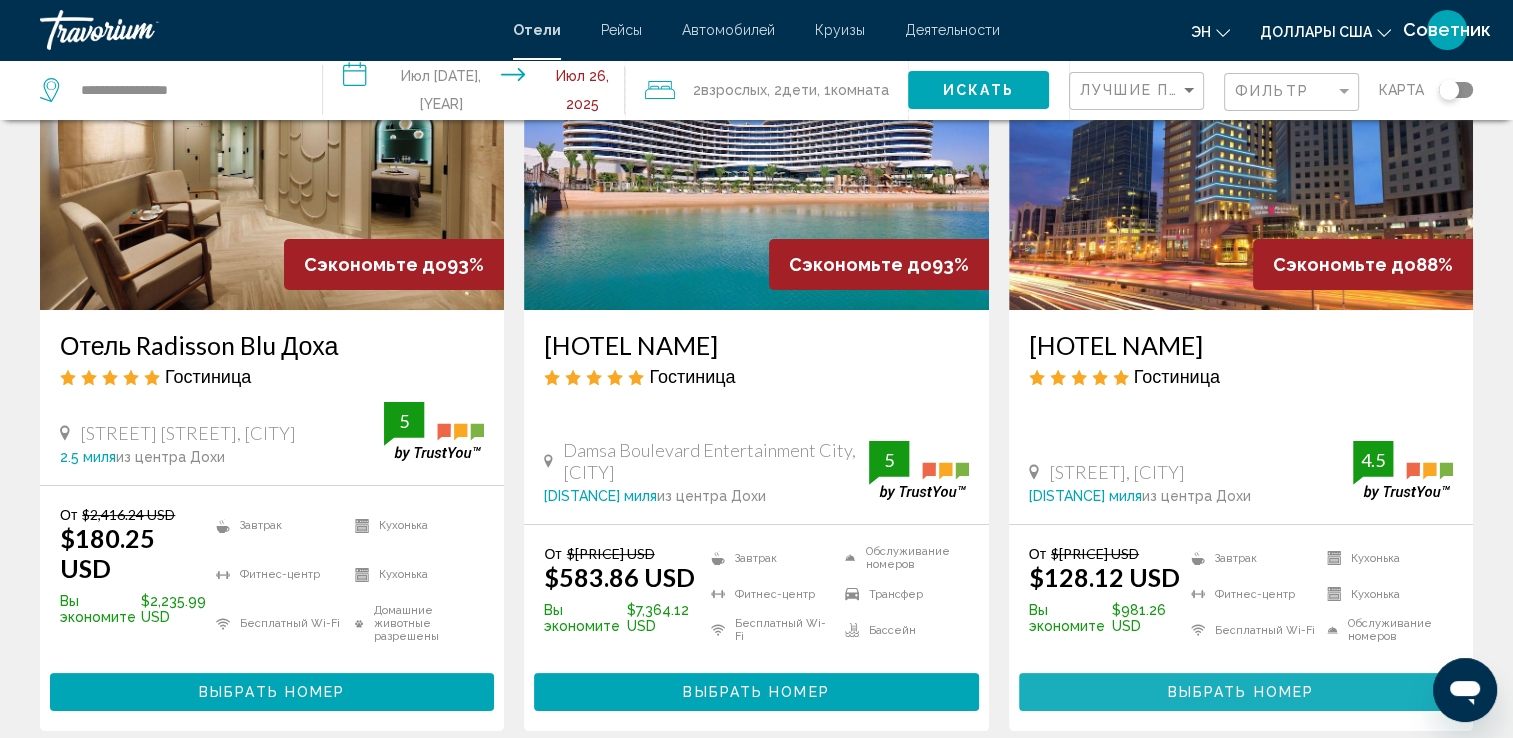 click on "Выбрать номер" at bounding box center [1241, 693] 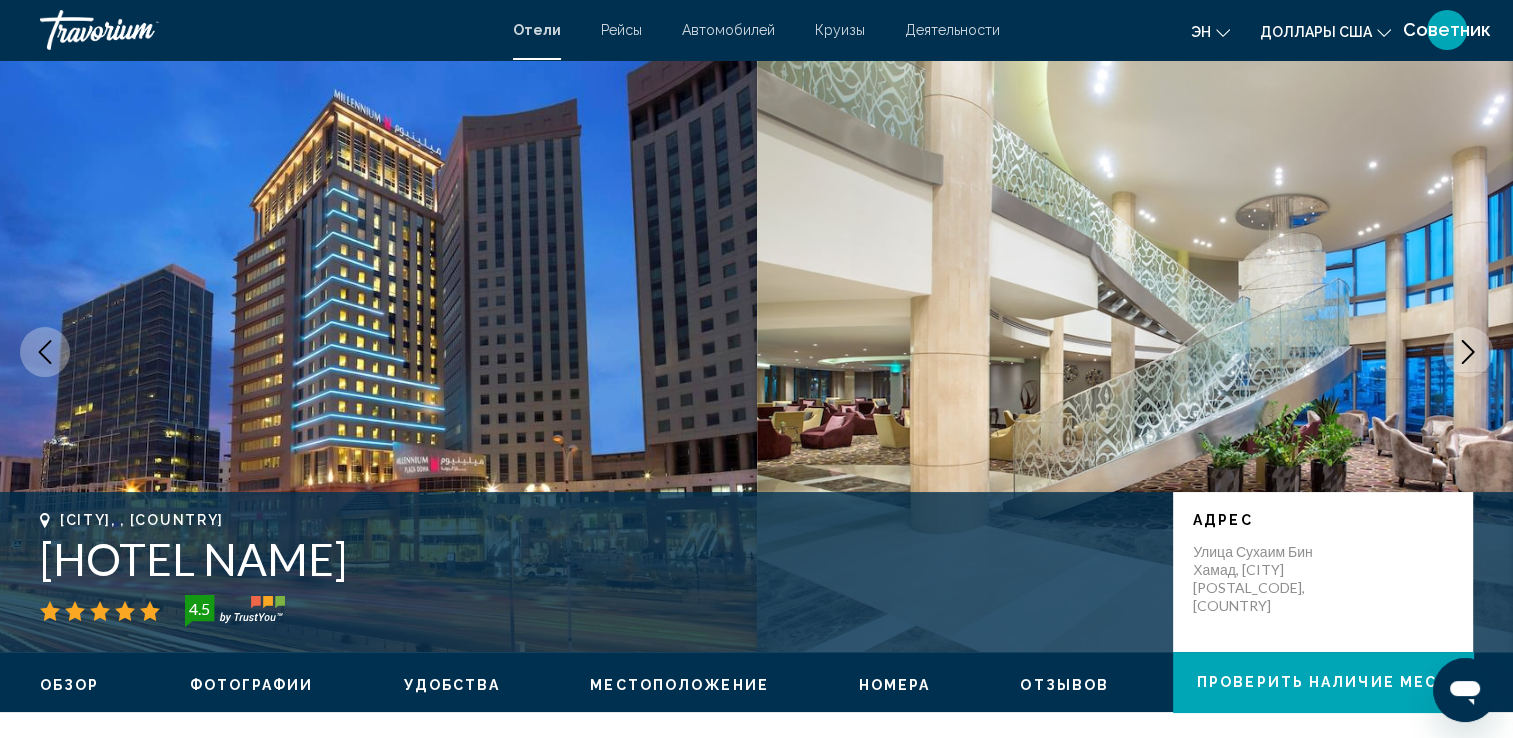 scroll, scrollTop: 0, scrollLeft: 0, axis: both 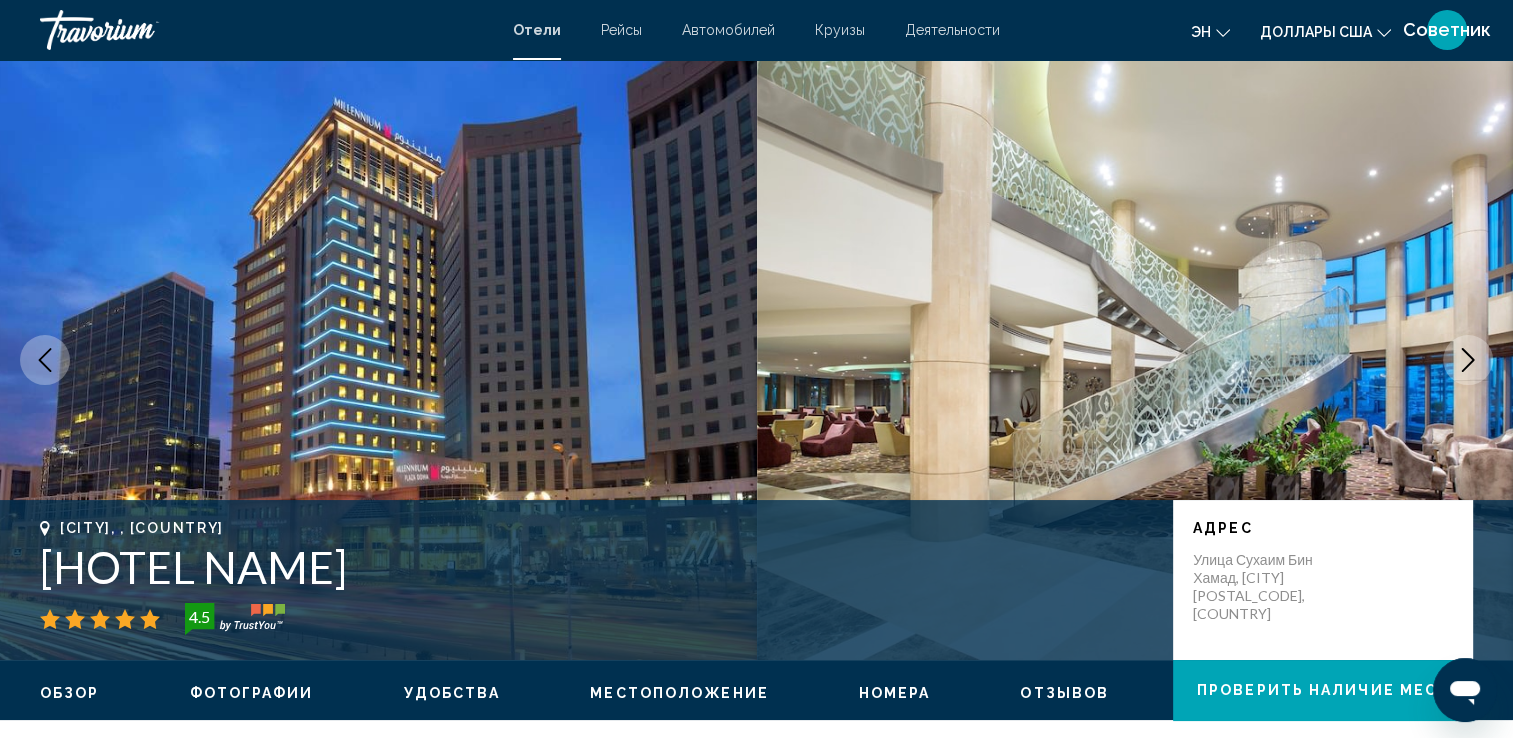click at bounding box center [1468, 360] 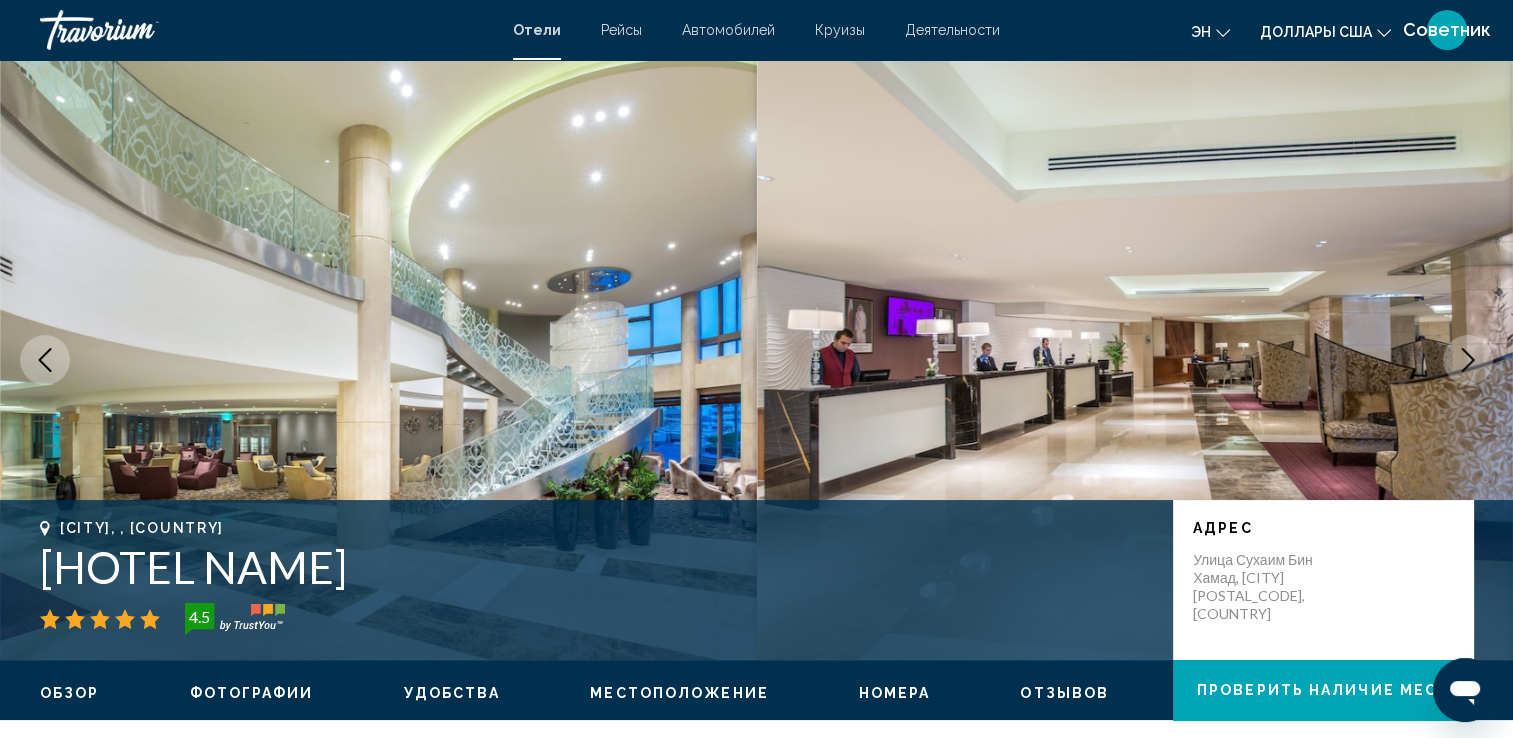 click at bounding box center (1468, 360) 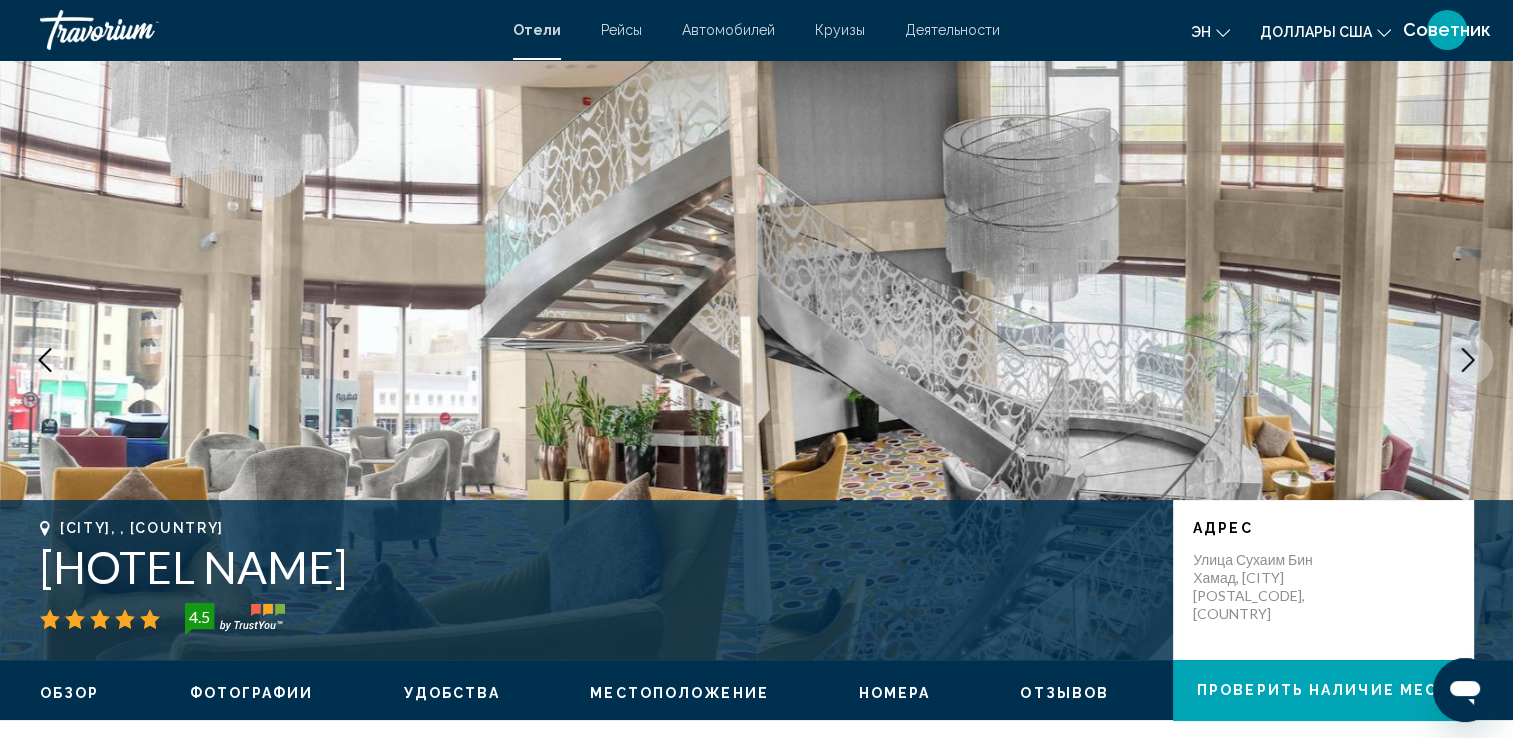 click at bounding box center [1468, 360] 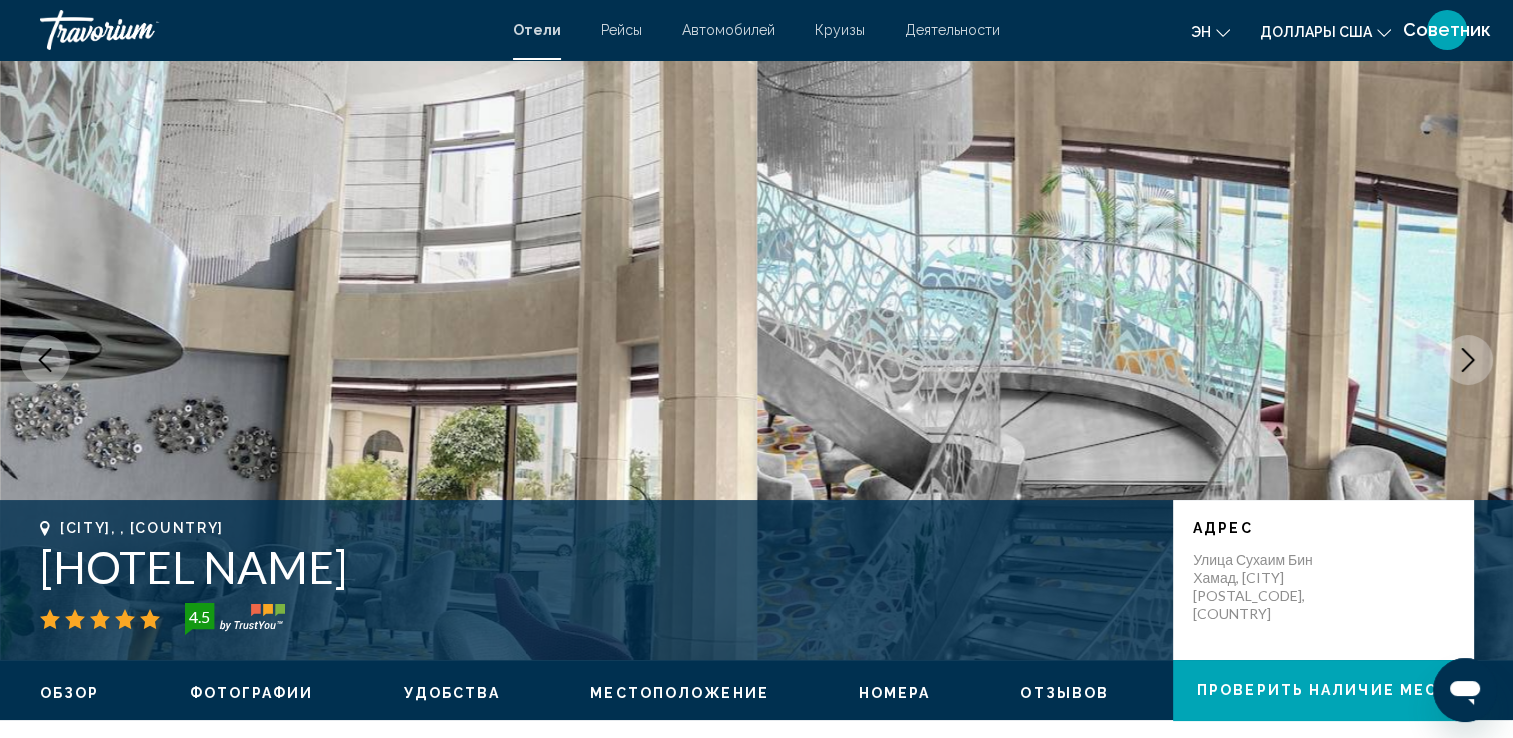 click at bounding box center (1468, 360) 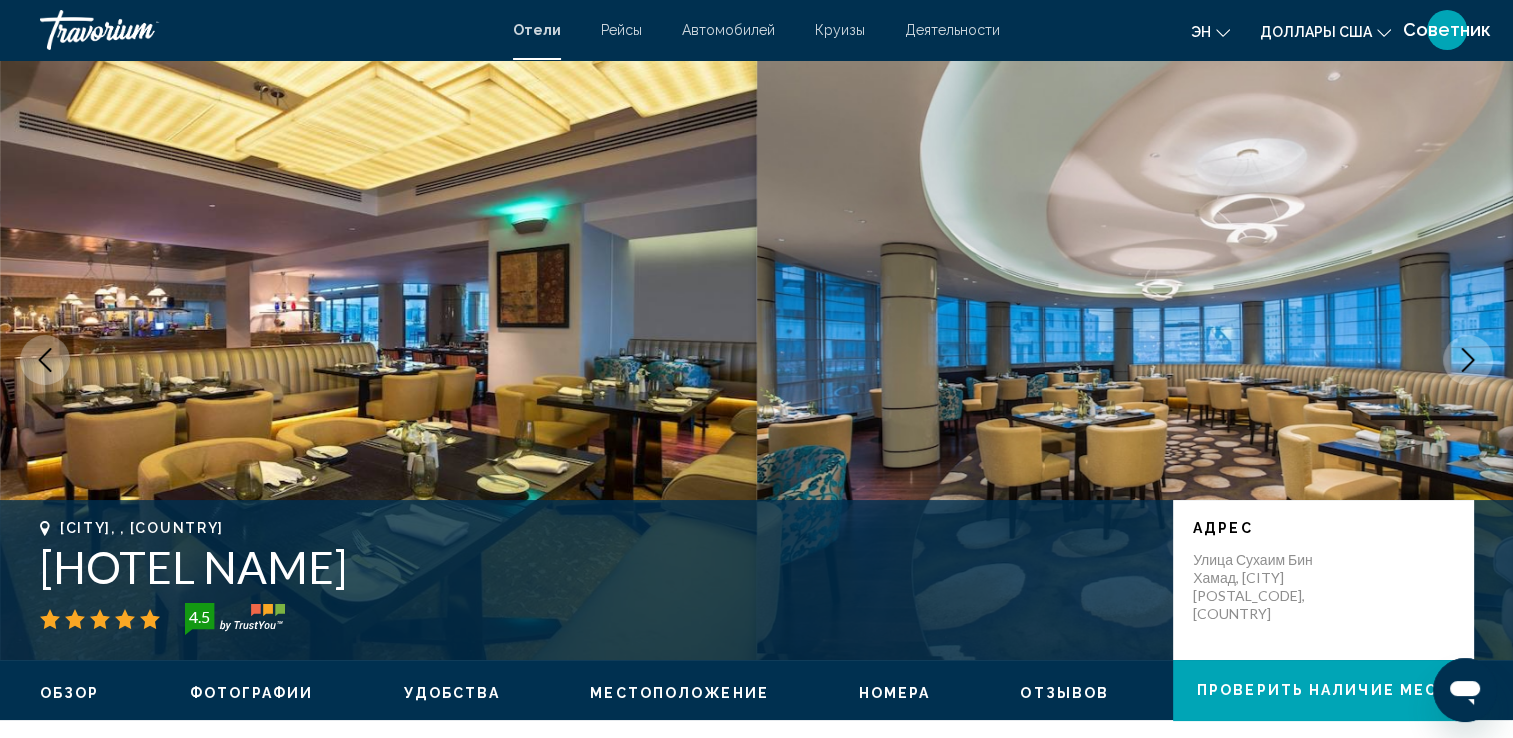click at bounding box center [1468, 360] 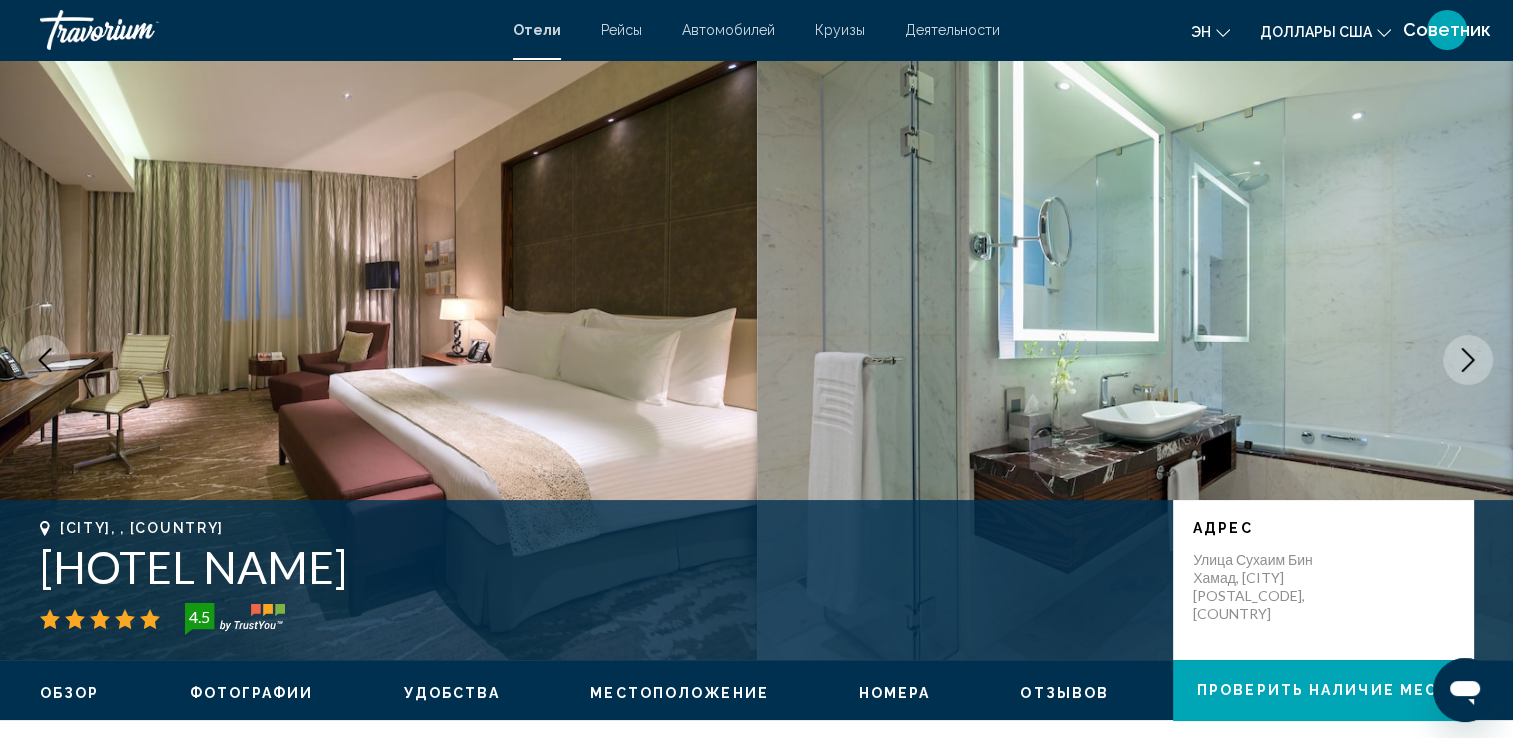 click at bounding box center (1468, 360) 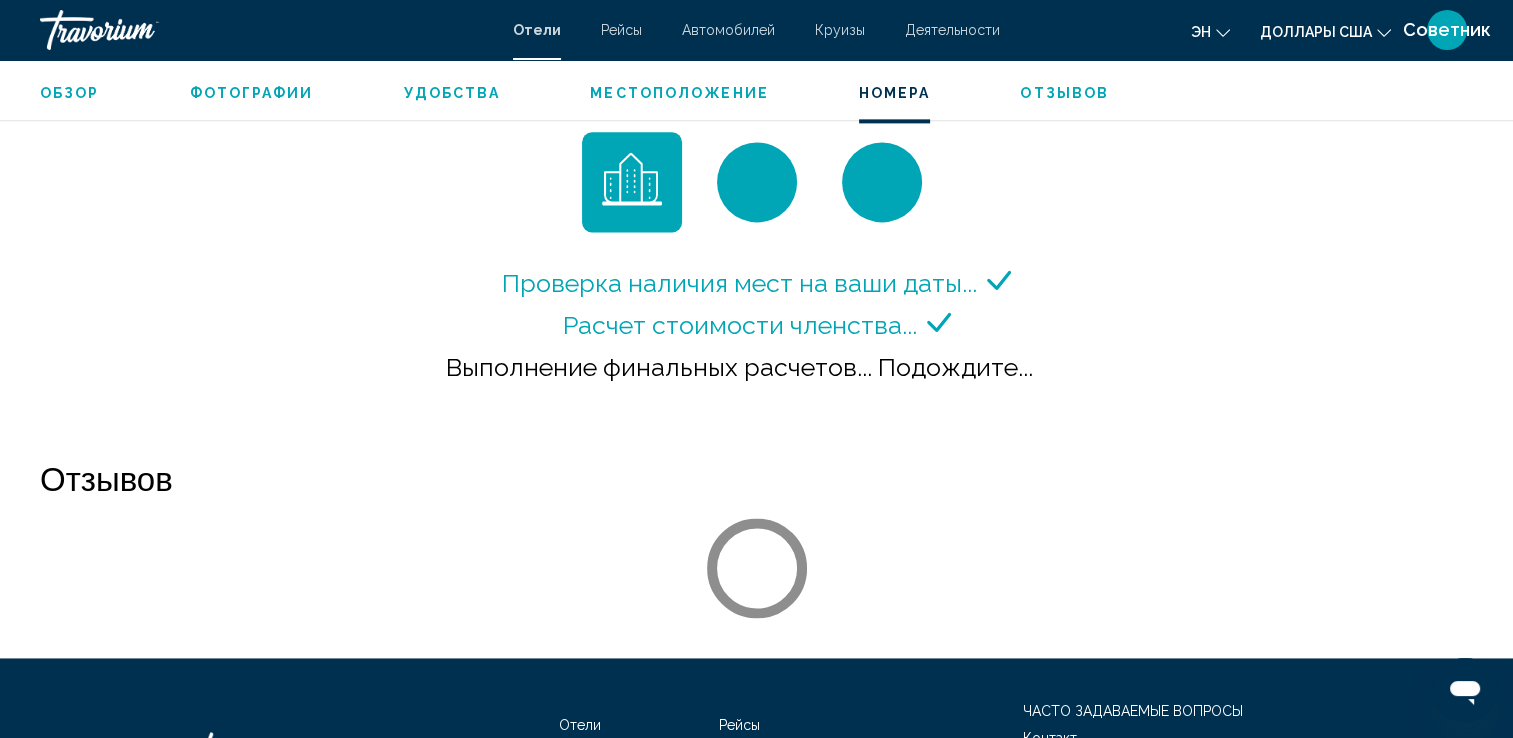scroll, scrollTop: 2500, scrollLeft: 0, axis: vertical 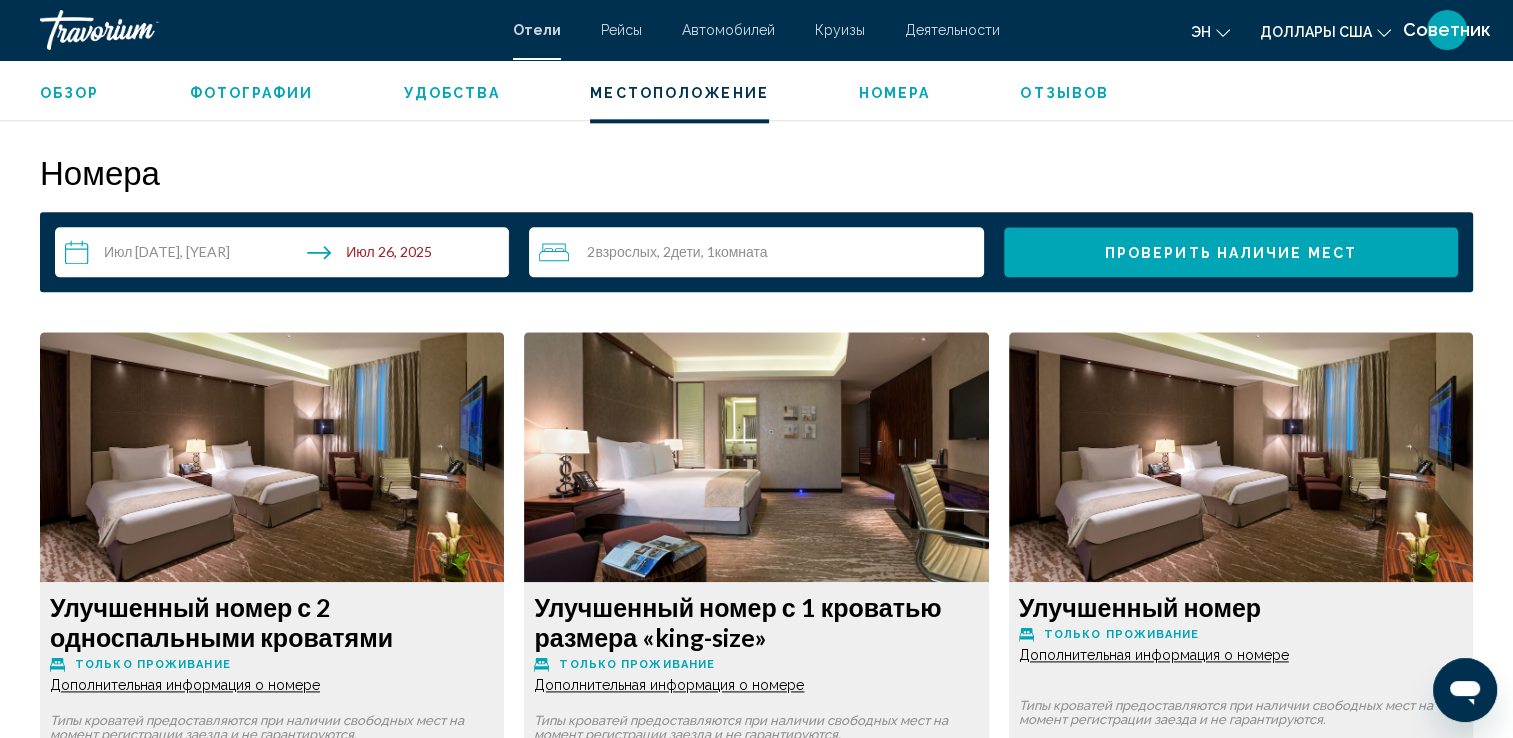 click on "**********" at bounding box center [286, 255] 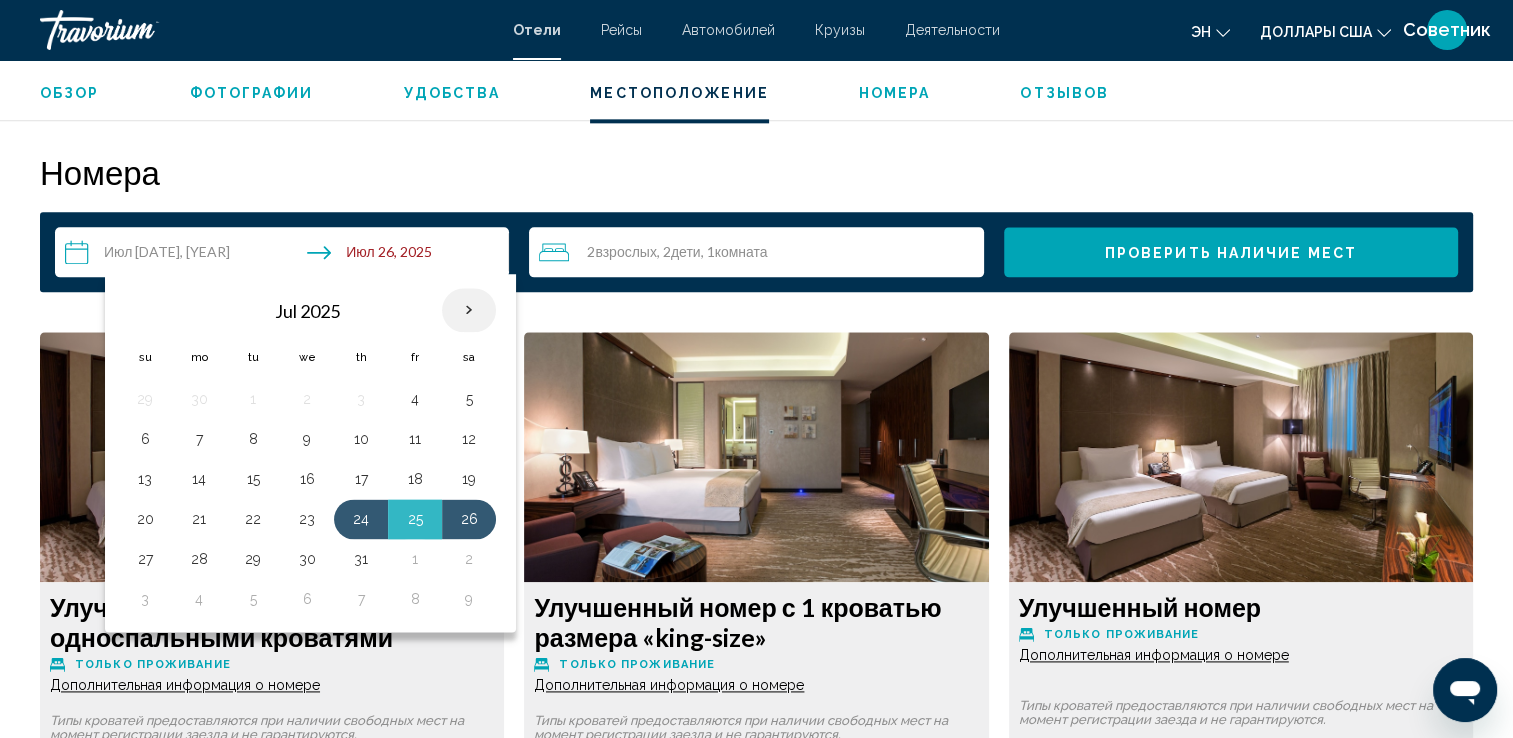 click at bounding box center [469, 310] 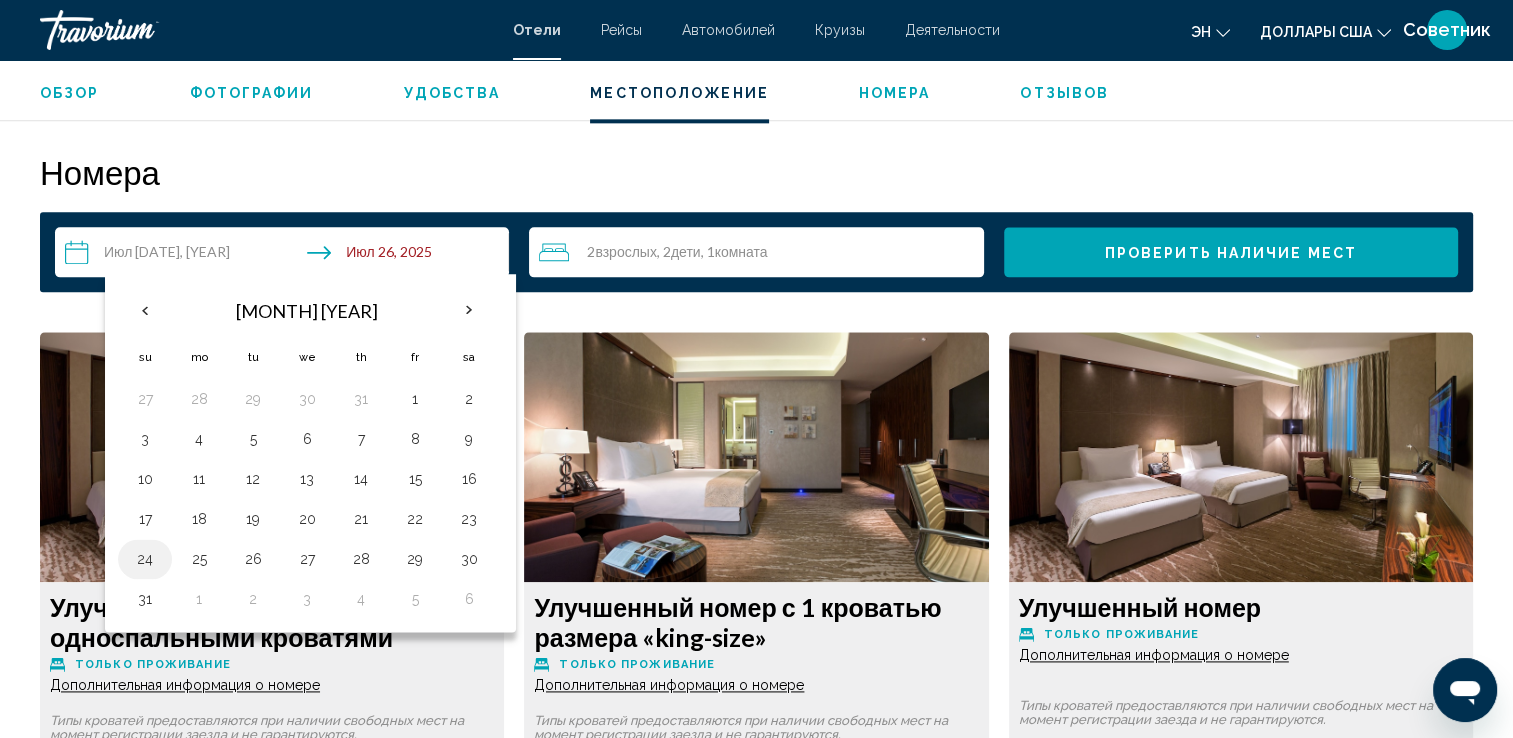 click on "24" at bounding box center (145, 559) 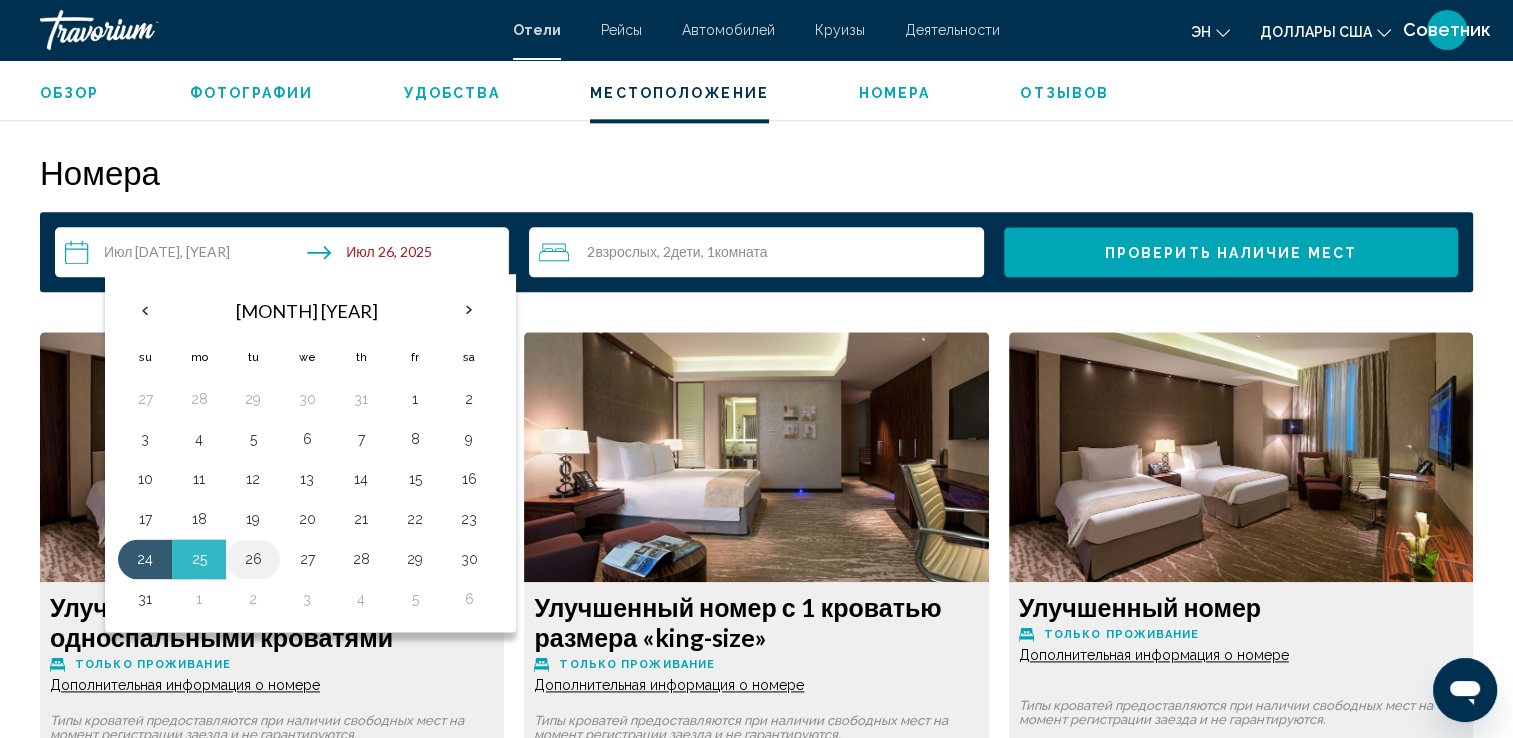 click on "26" at bounding box center [253, 399] 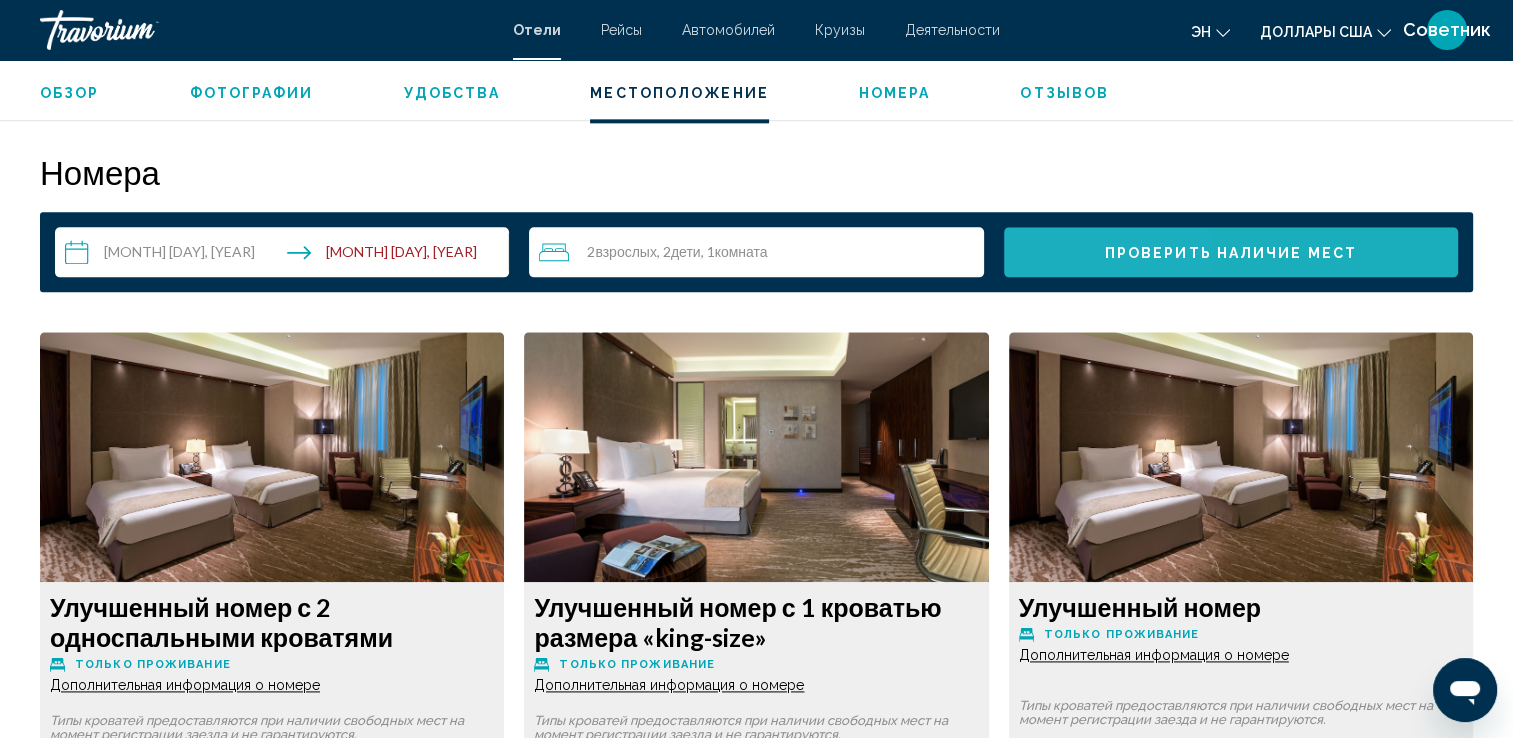 click on "Проверить Наличие мест" at bounding box center [1231, 252] 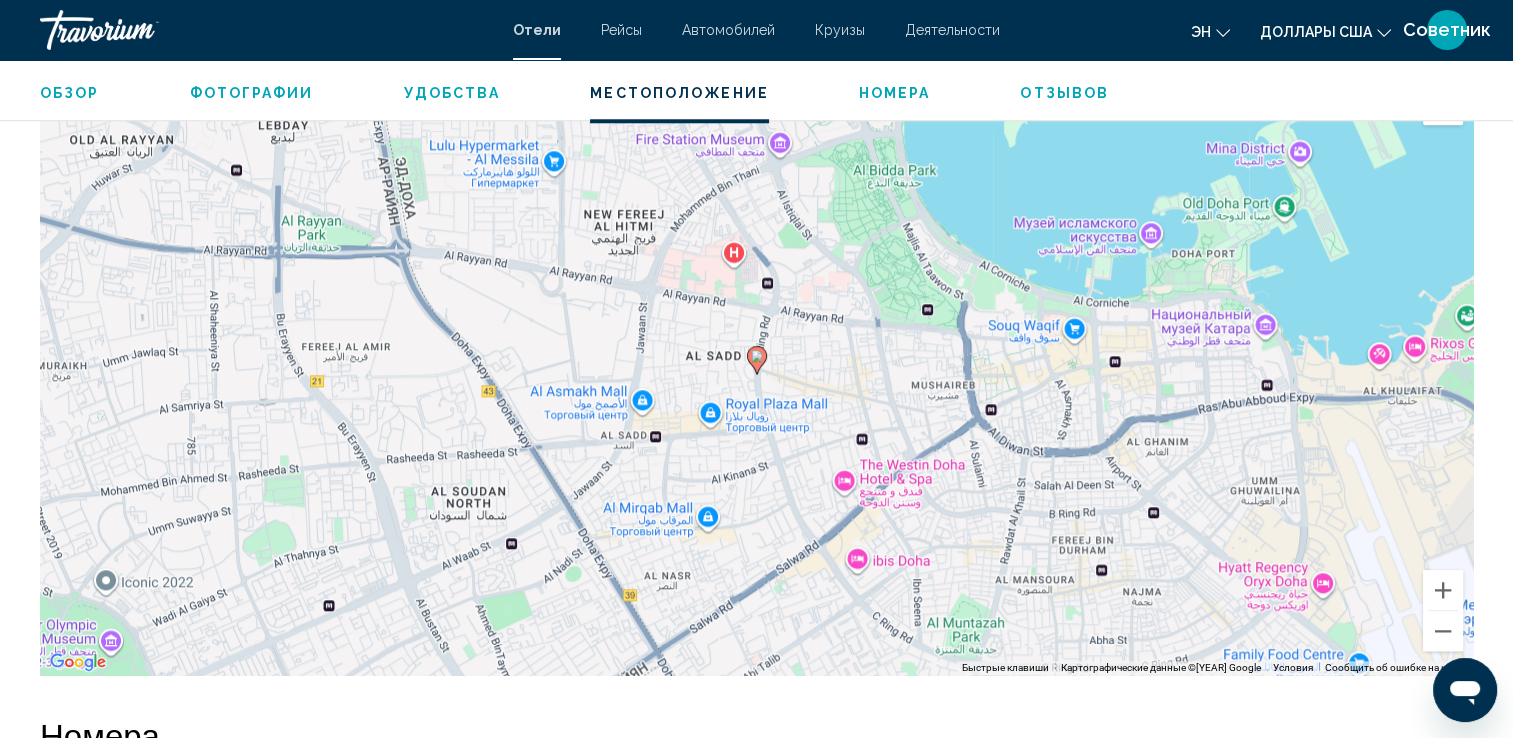 scroll, scrollTop: 1437, scrollLeft: 0, axis: vertical 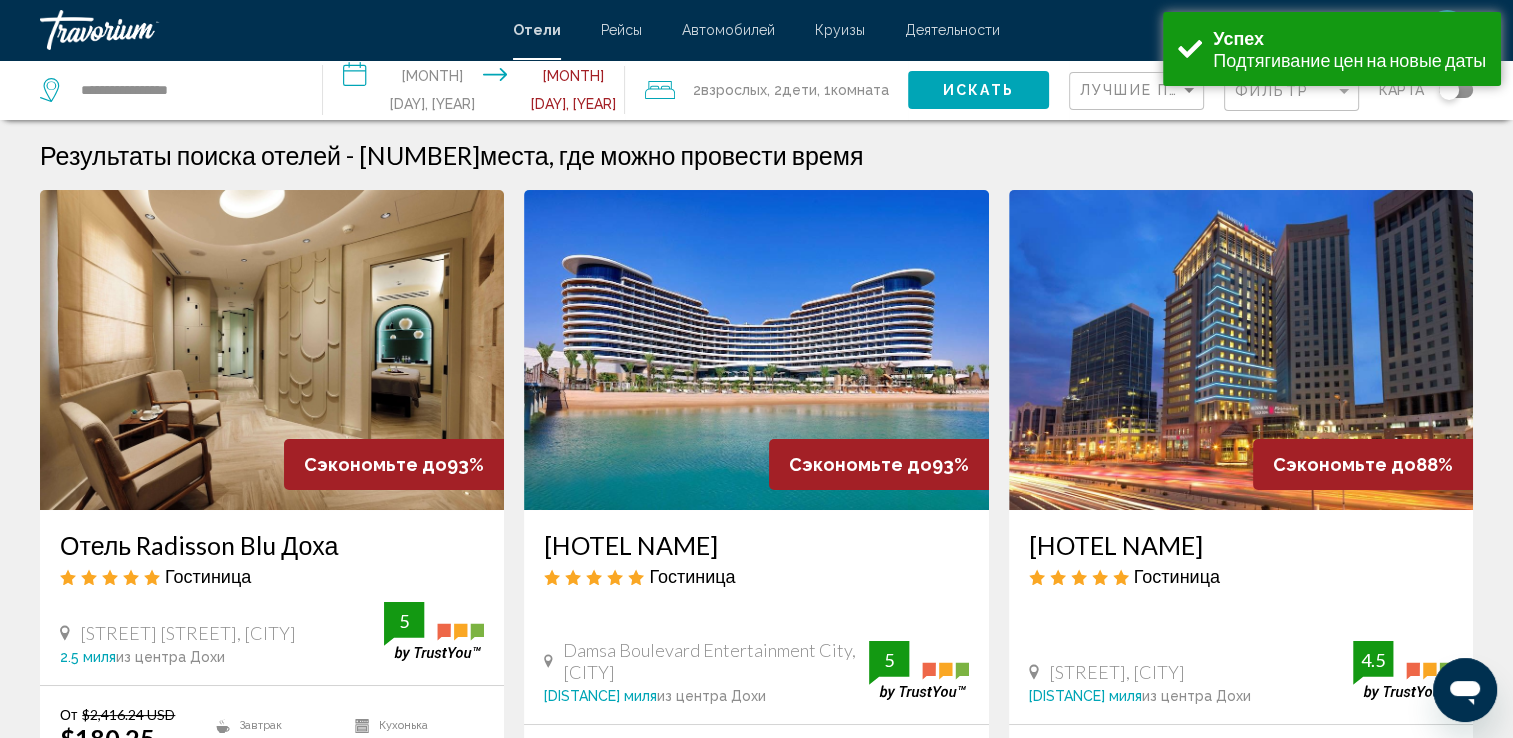click on "Искать" at bounding box center [978, 89] 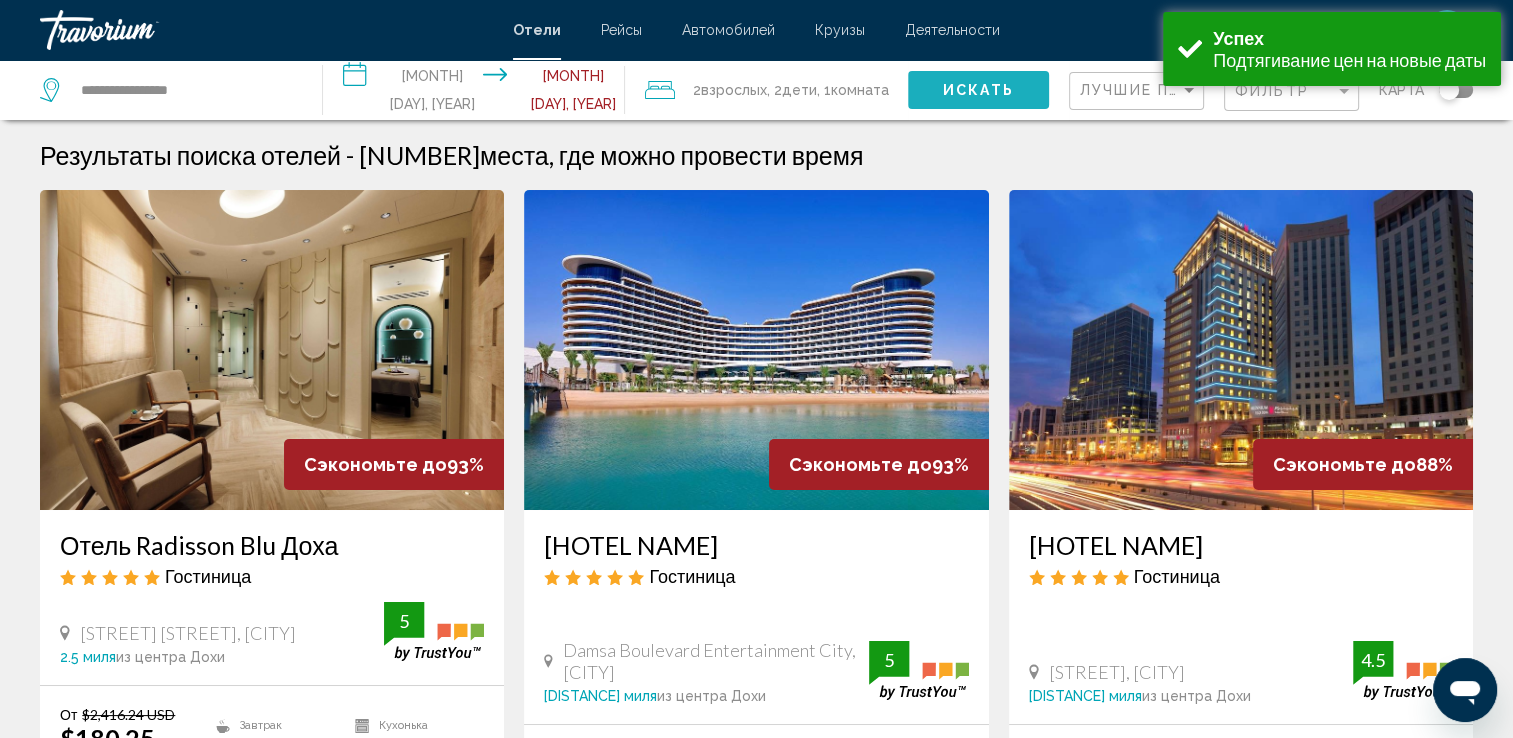 click on "Искать" at bounding box center [978, 89] 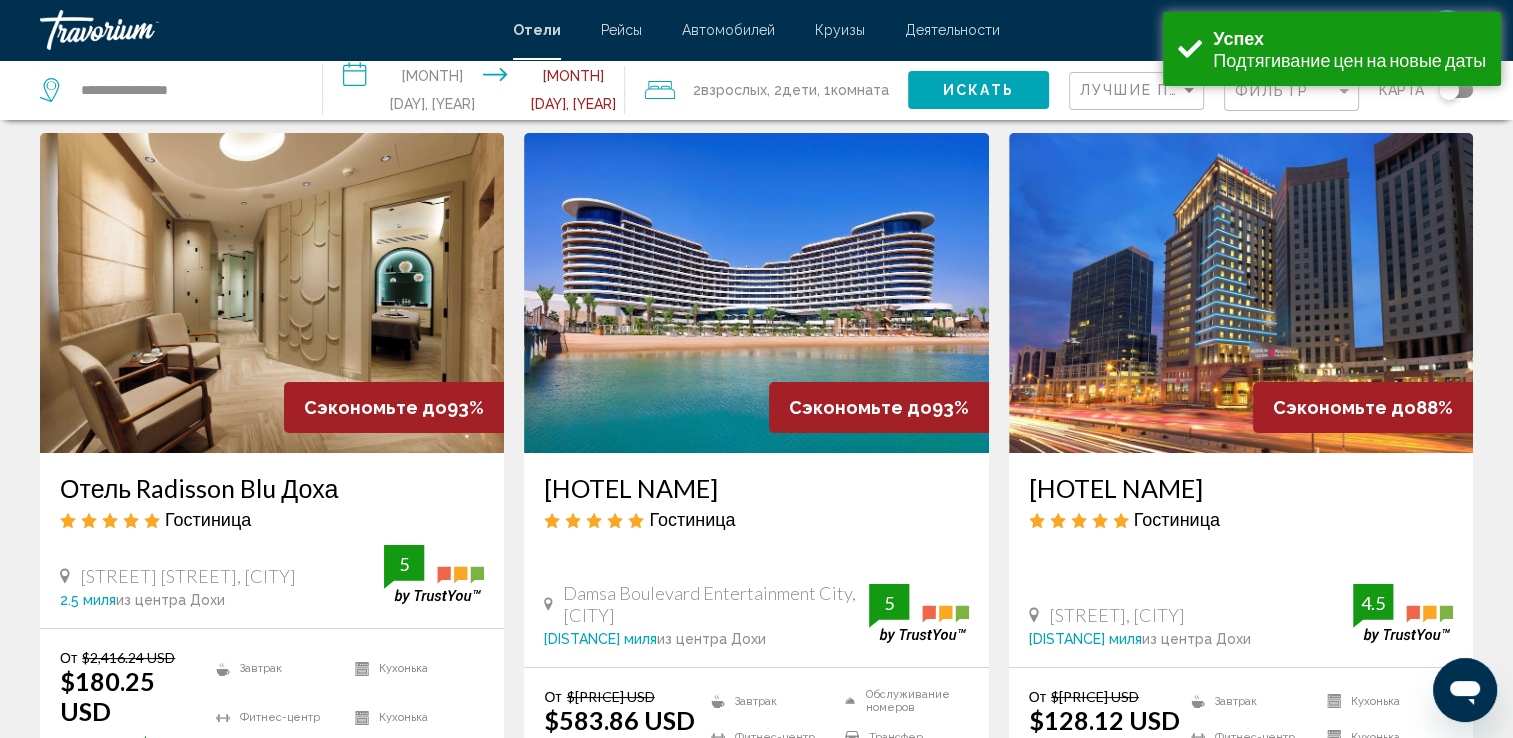 scroll, scrollTop: 200, scrollLeft: 0, axis: vertical 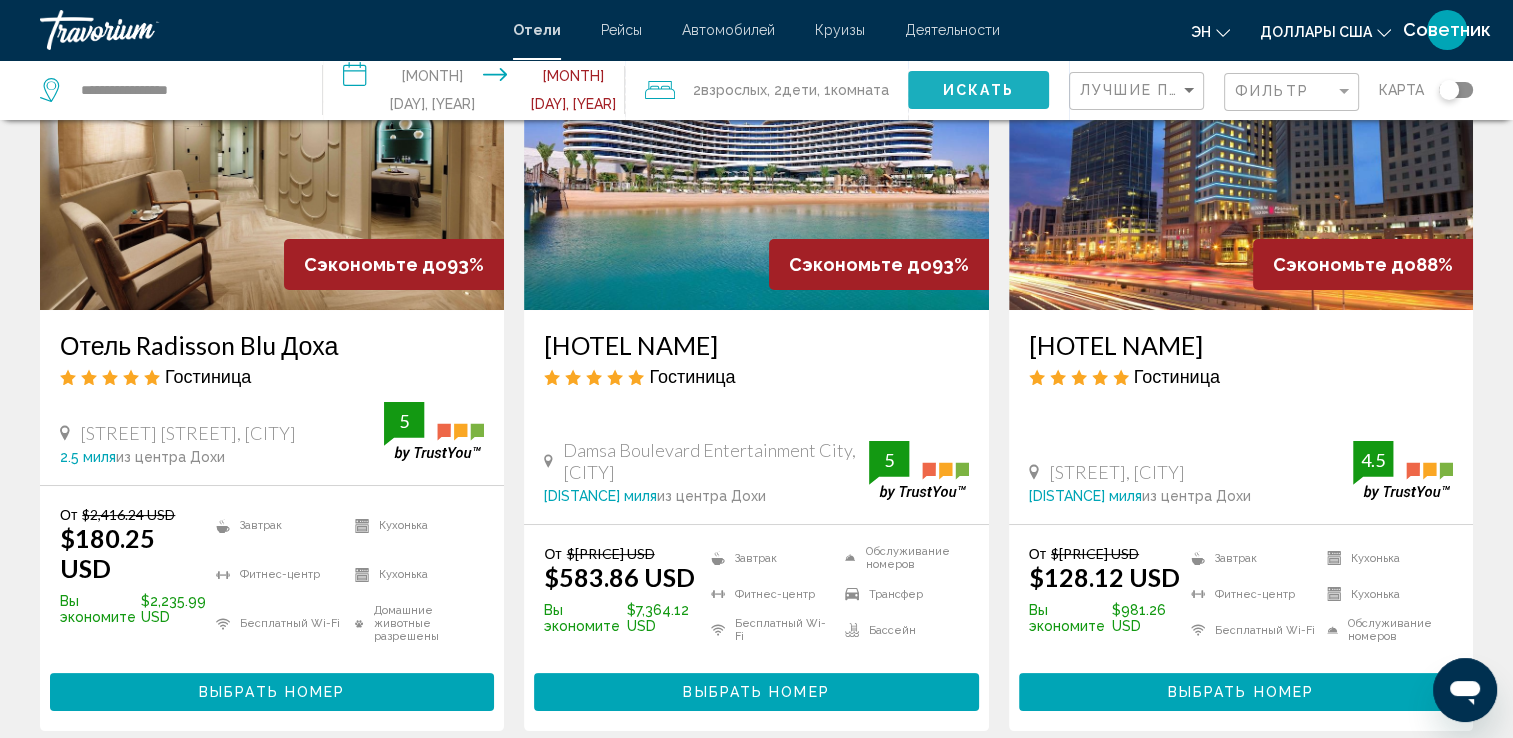 click on "Искать" at bounding box center [978, 89] 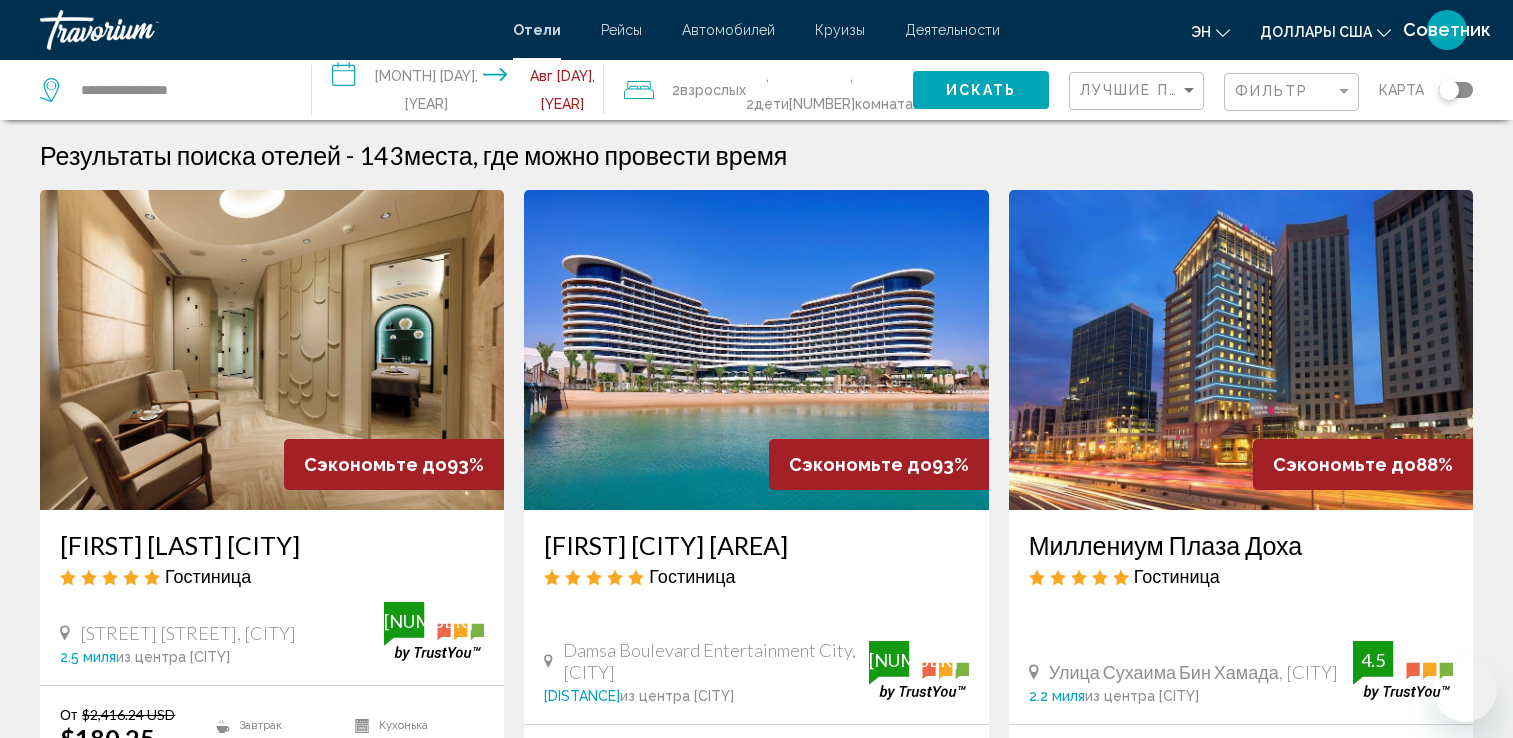 scroll, scrollTop: 0, scrollLeft: 0, axis: both 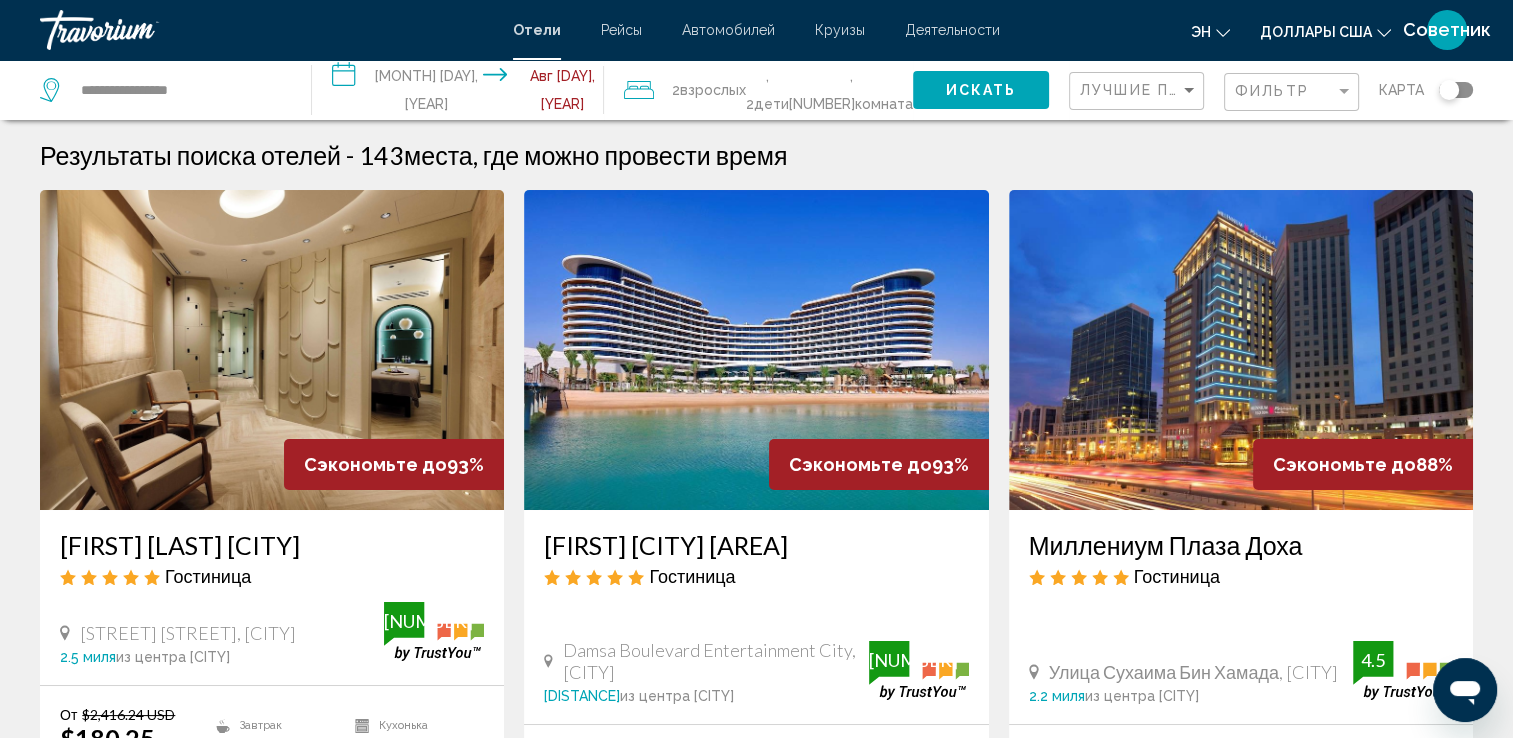 click on "Искать" at bounding box center [981, 91] 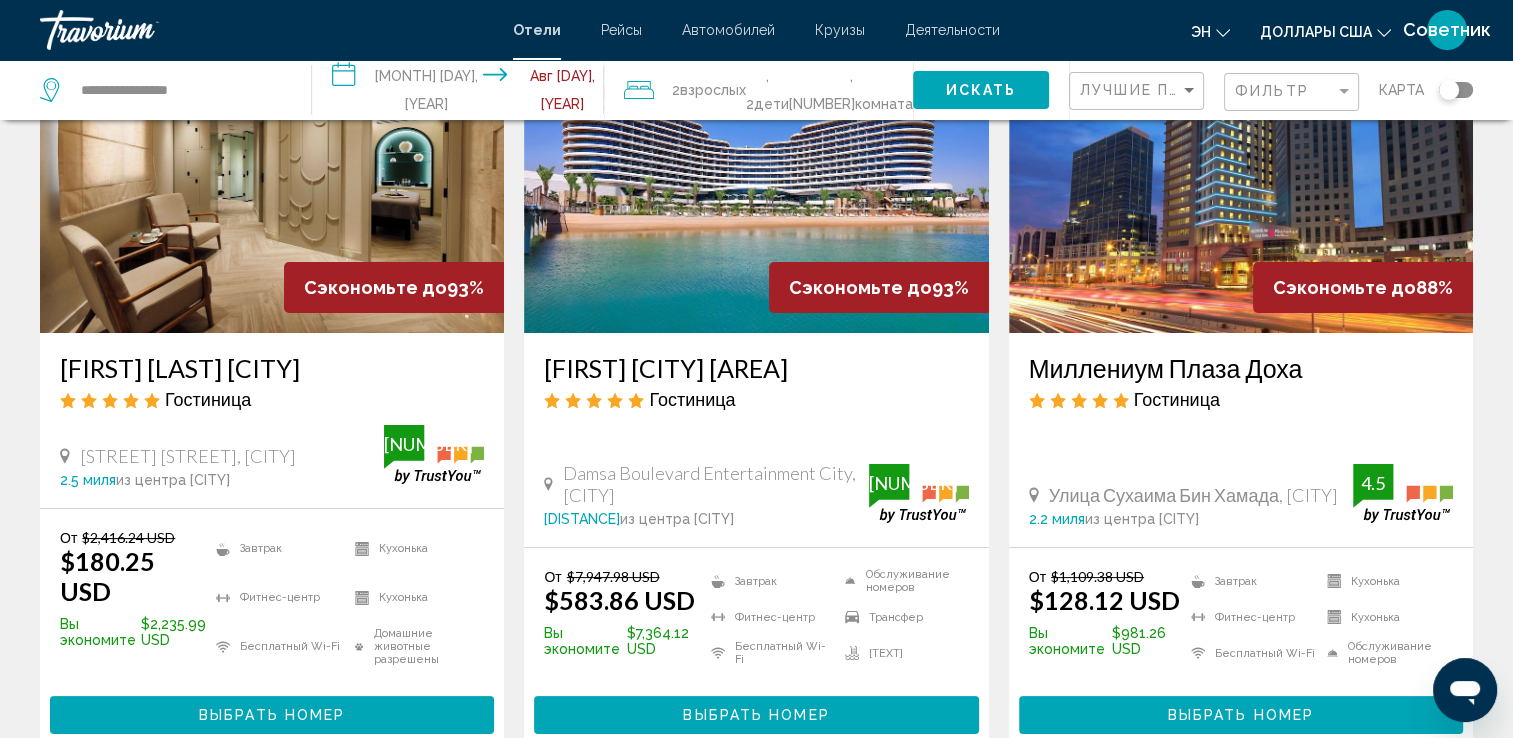 scroll, scrollTop: 200, scrollLeft: 0, axis: vertical 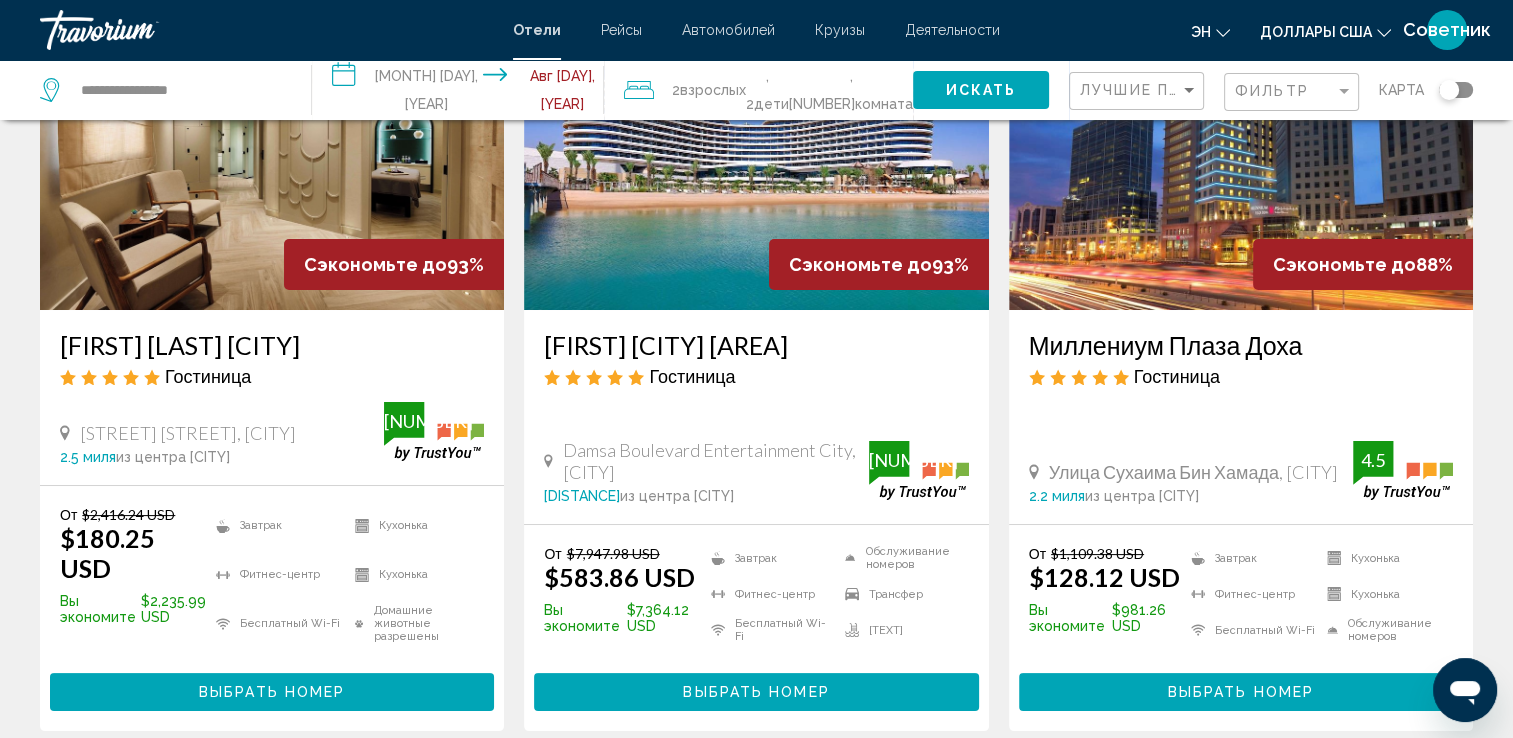 click on "Выбрать номер" at bounding box center (1241, 693) 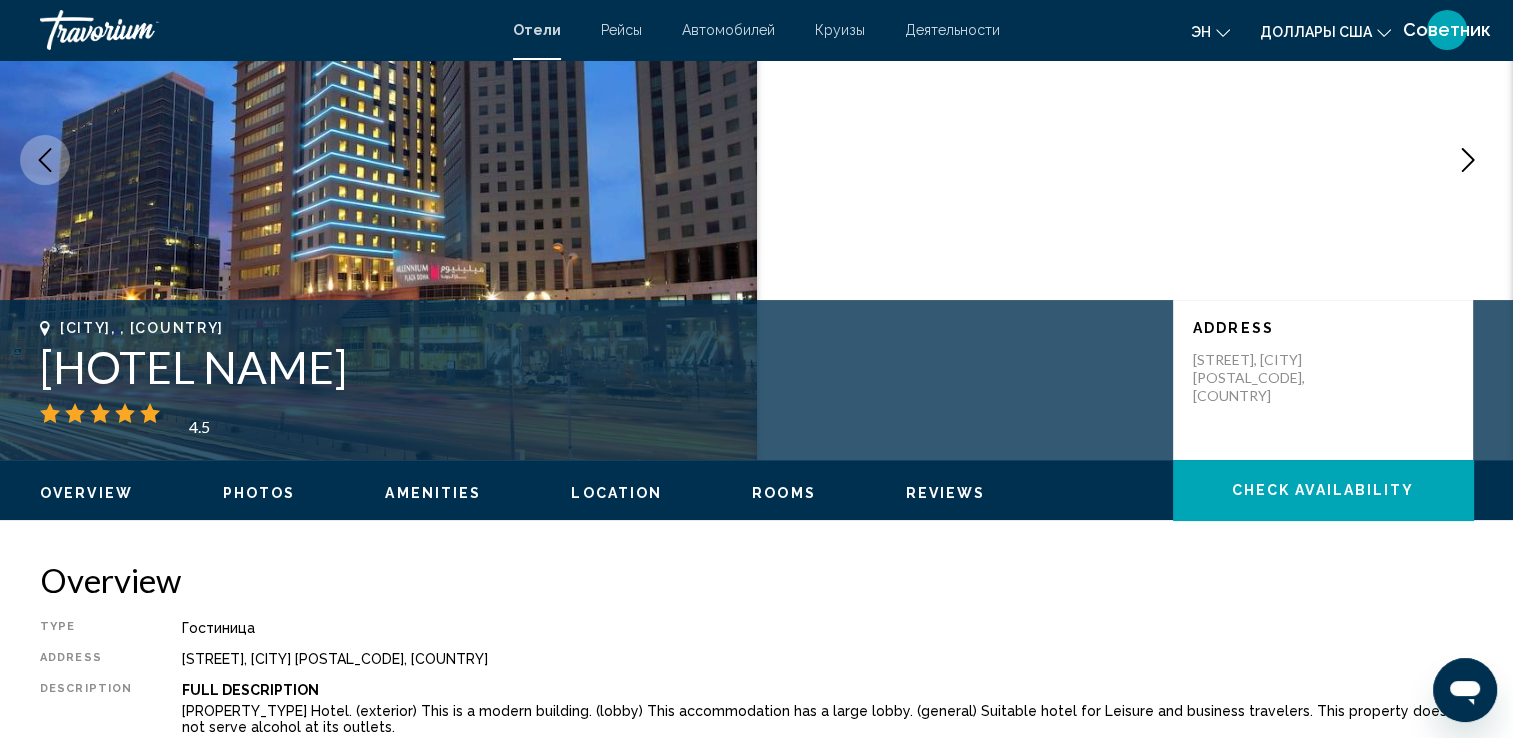 scroll, scrollTop: 0, scrollLeft: 0, axis: both 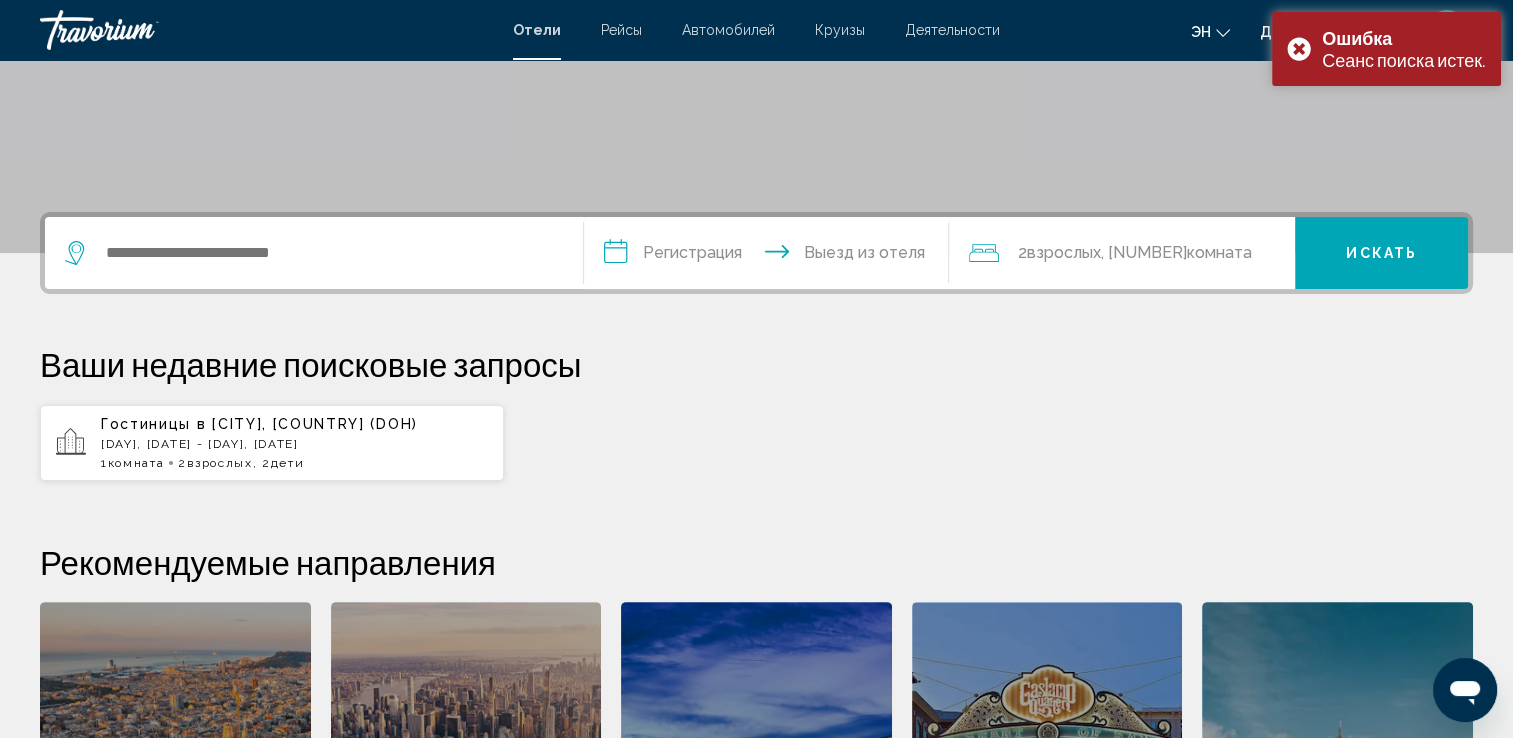 click at bounding box center (314, 253) 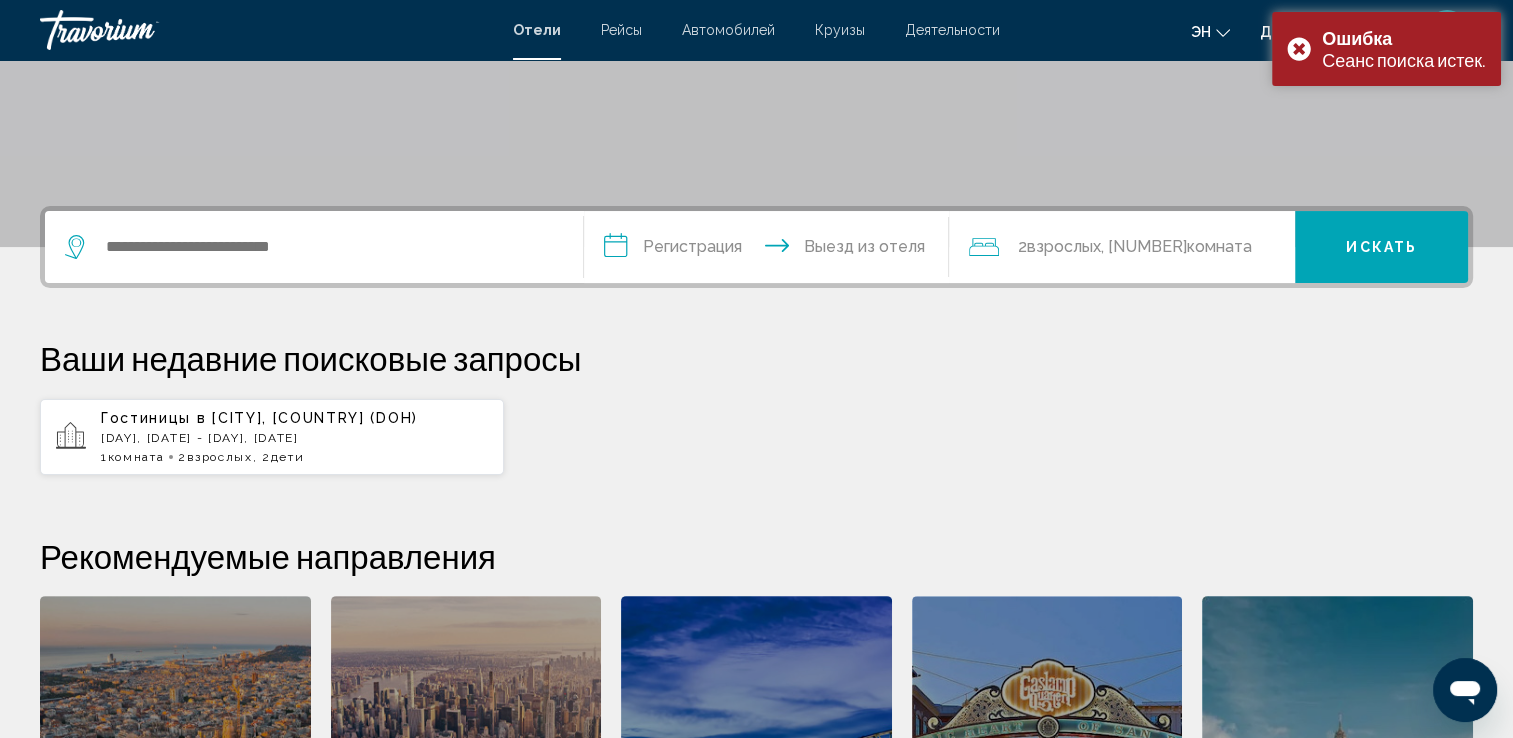 scroll, scrollTop: 493, scrollLeft: 0, axis: vertical 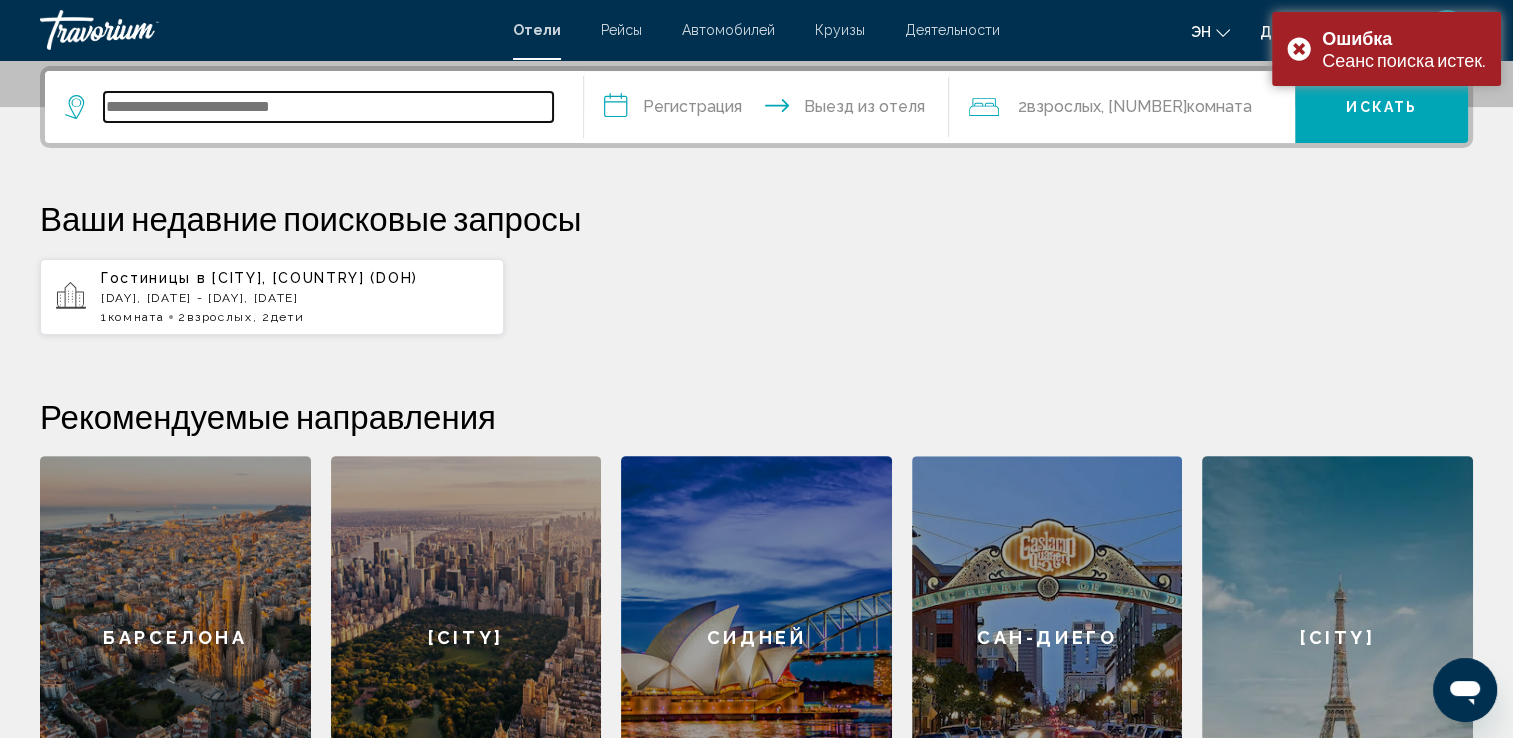 click at bounding box center [328, 107] 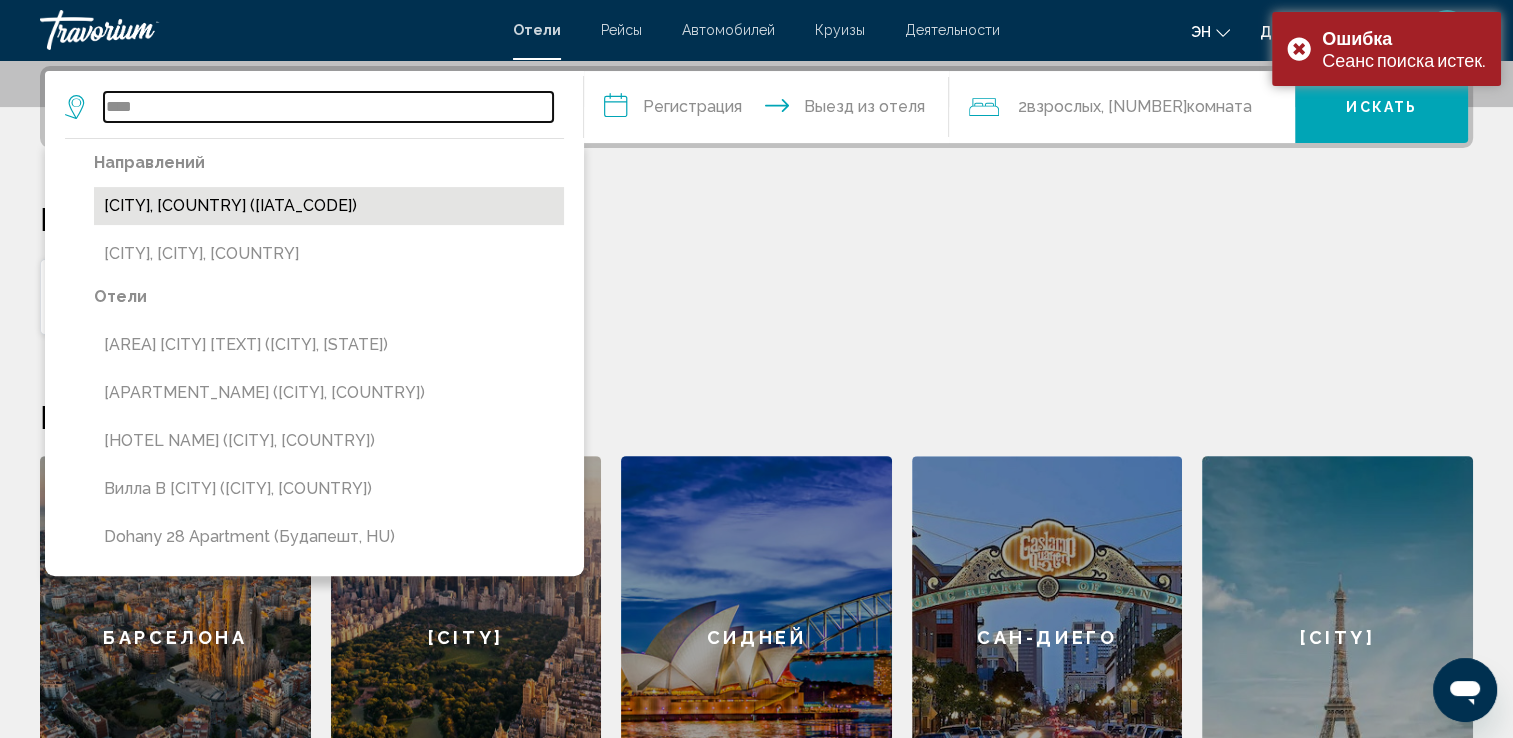 type on "****" 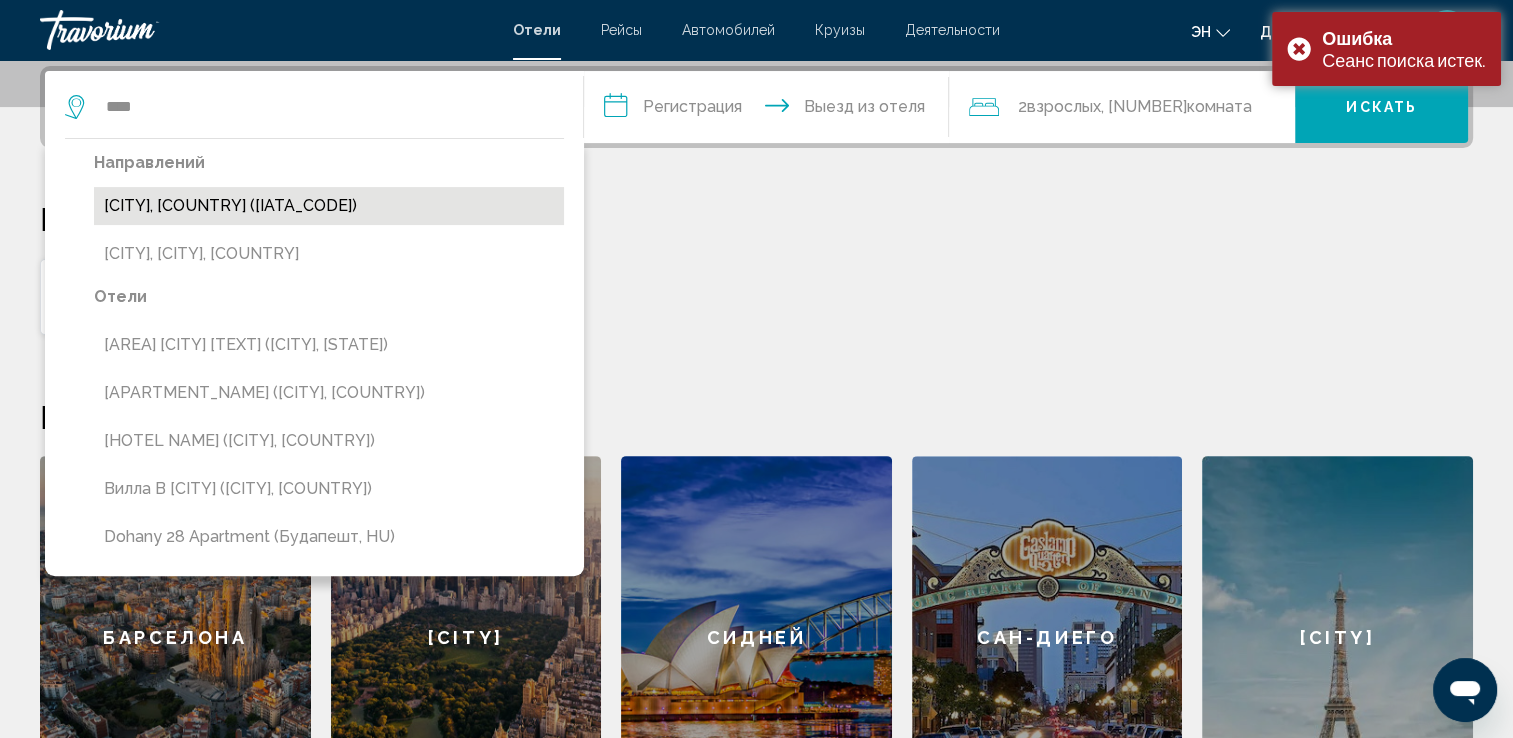click on "[CITY], [COUNTRY] ([IATA_CODE])" at bounding box center [329, 206] 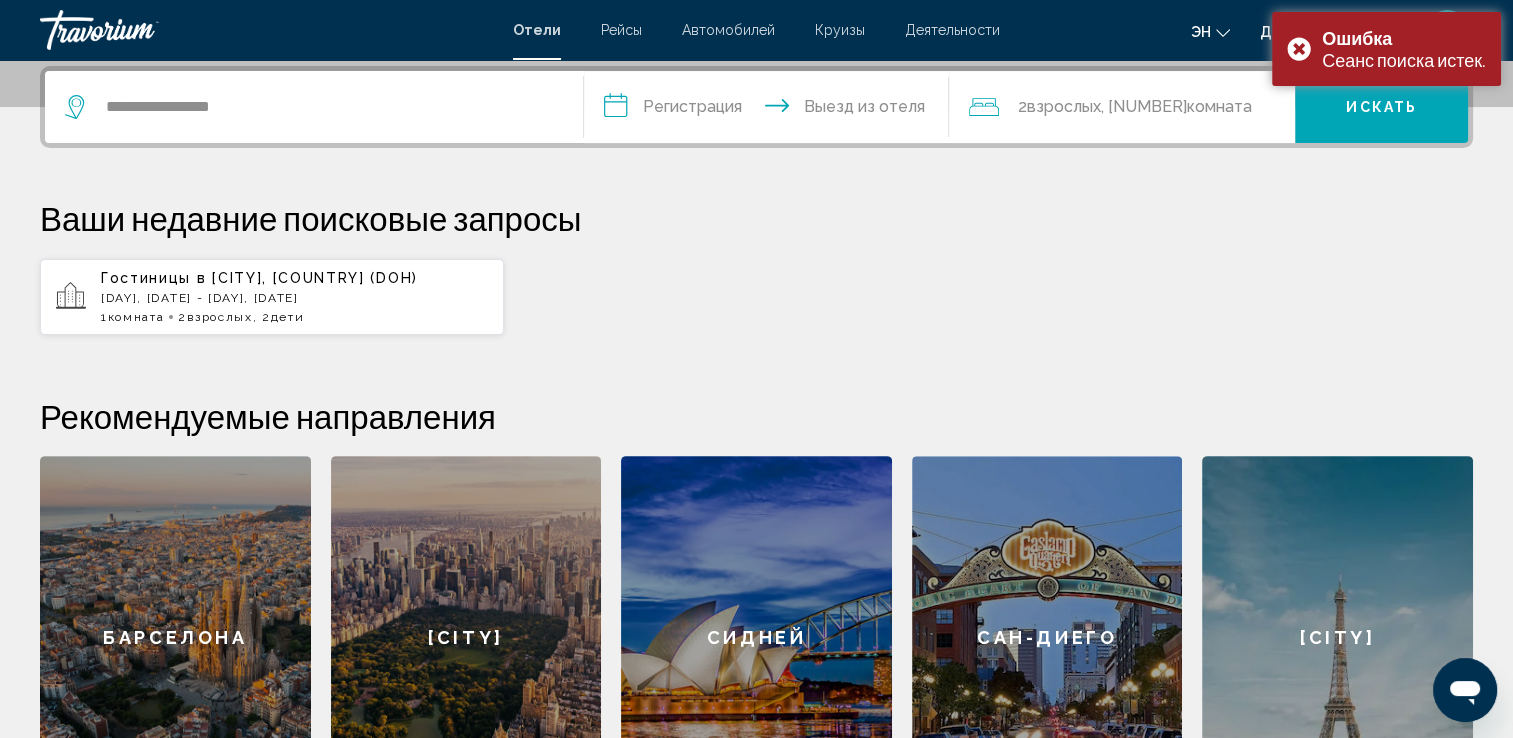 click on "**********" at bounding box center (771, 110) 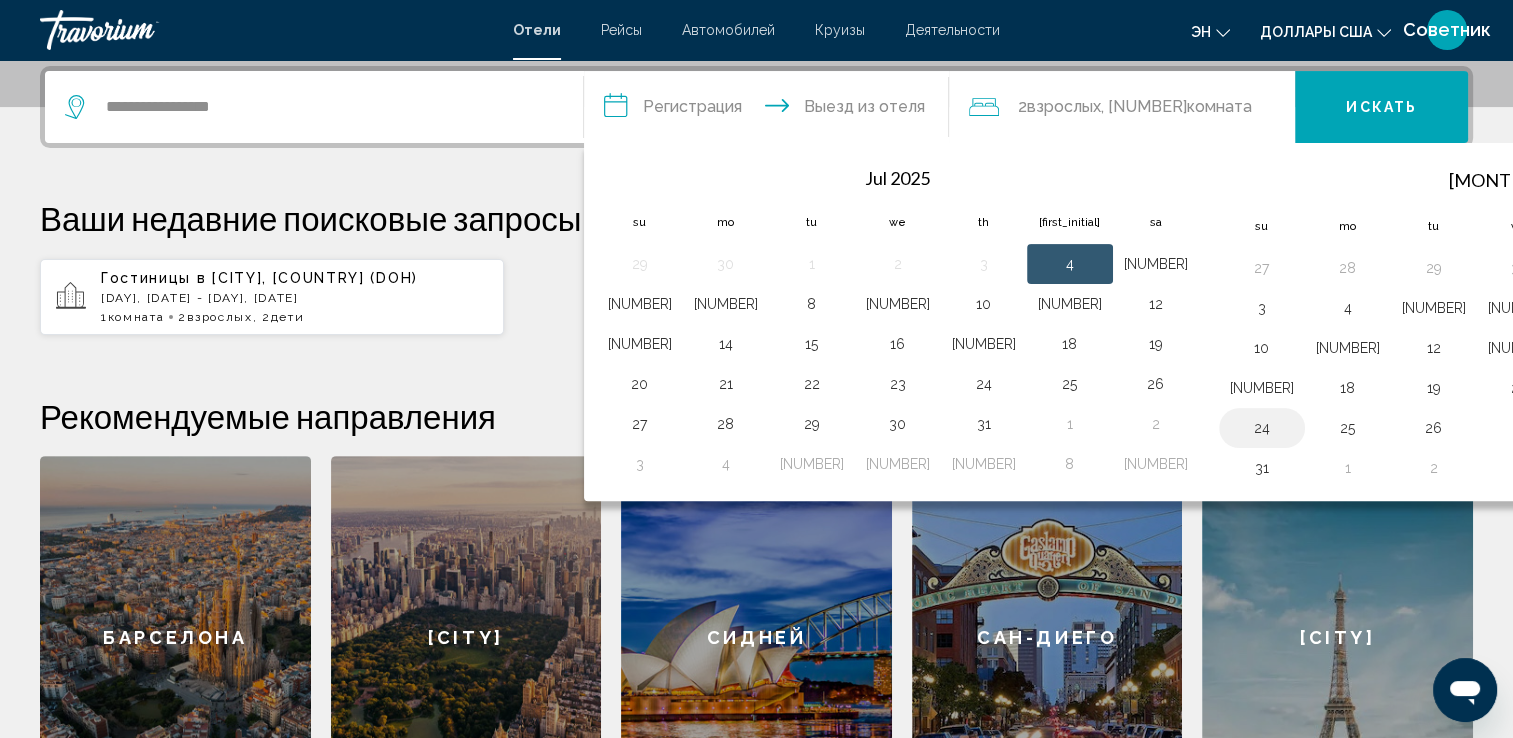click on "24" at bounding box center (1262, 428) 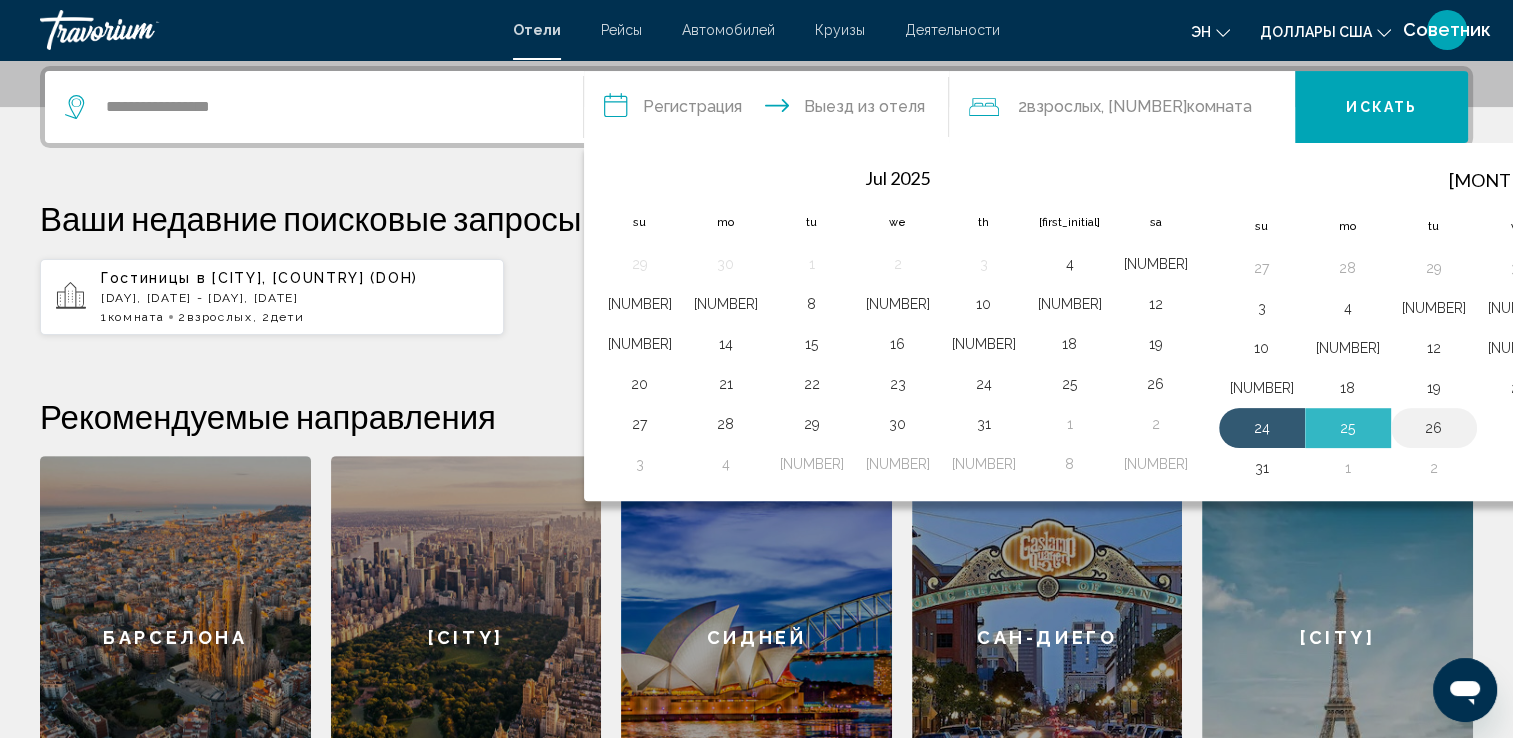 click on "26" at bounding box center [1434, 428] 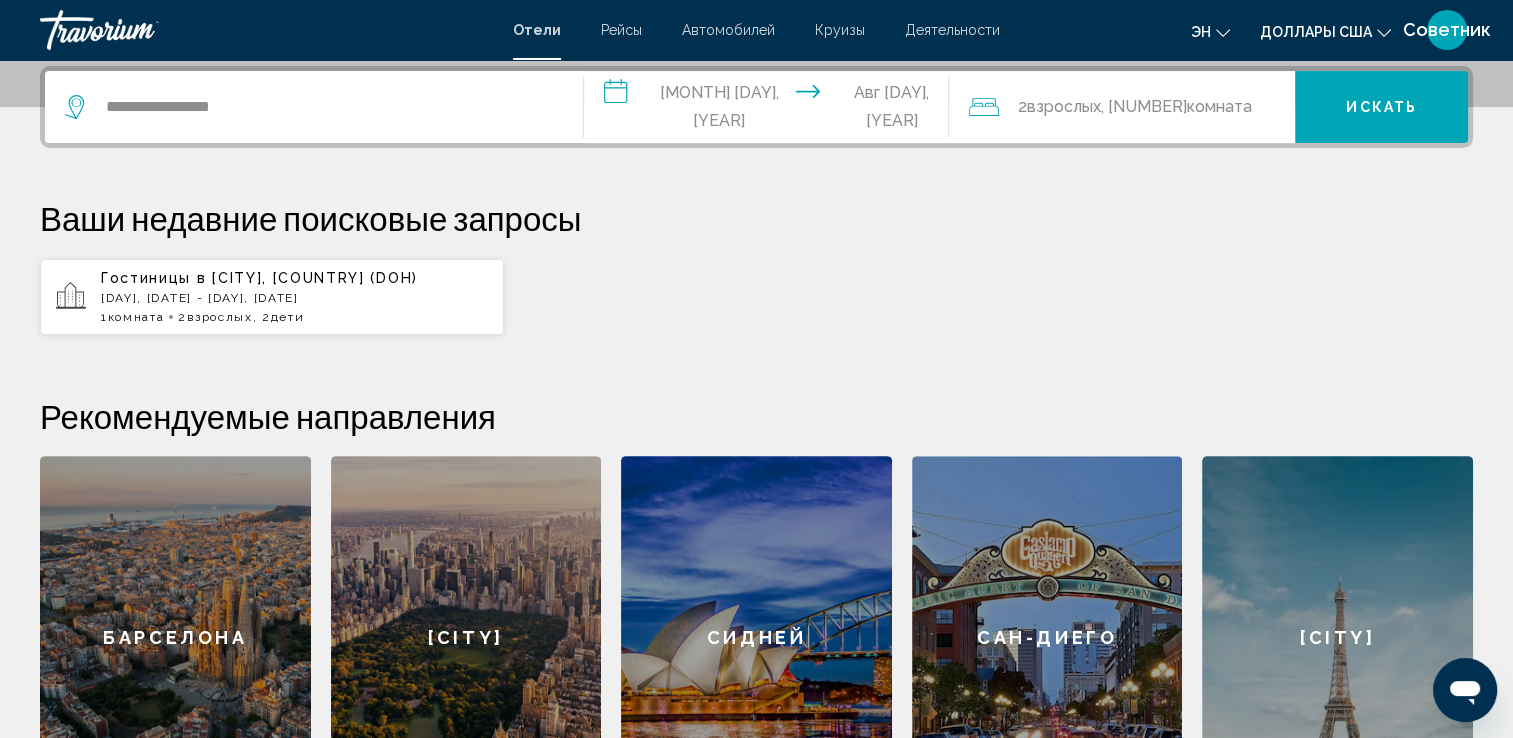 click on "Комната" at bounding box center [1218, 106] 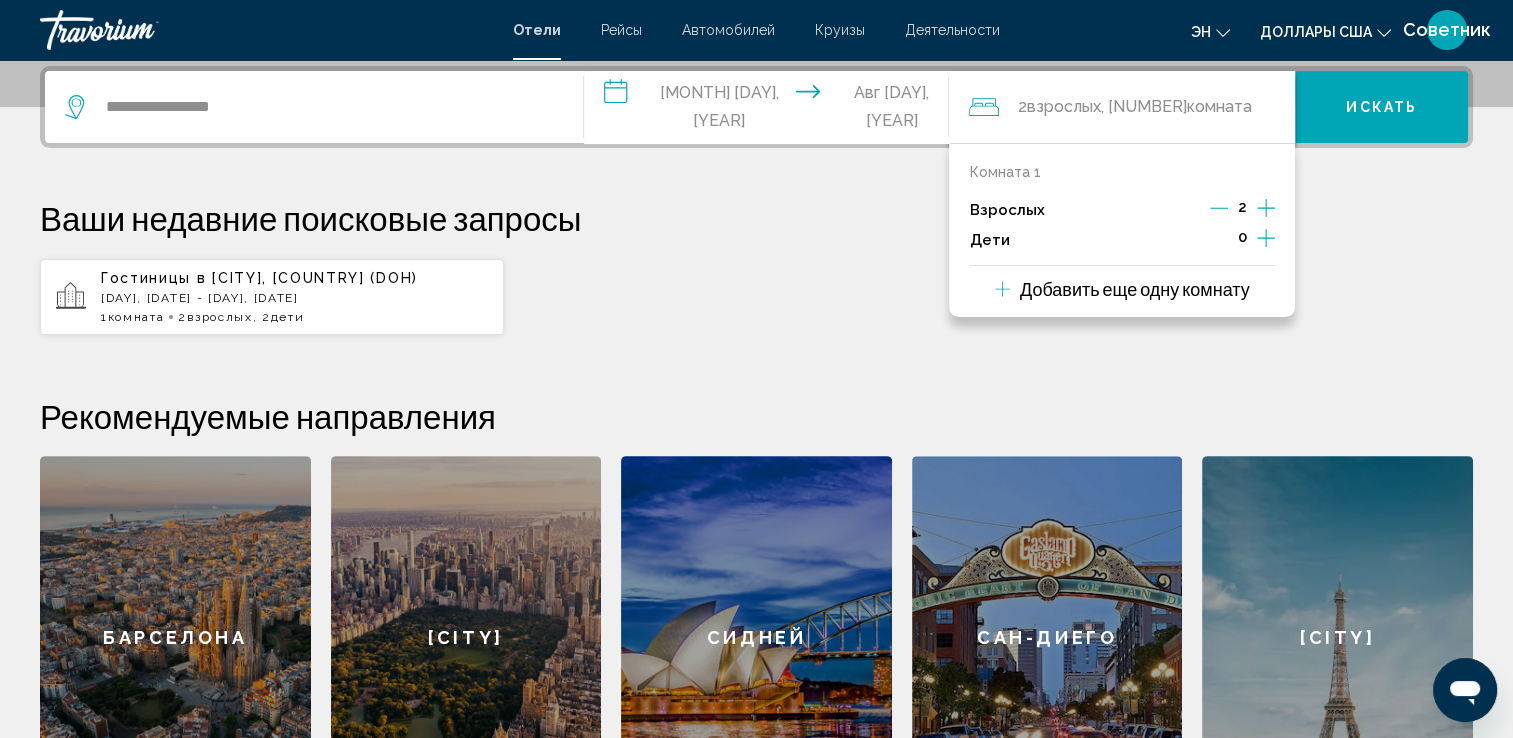 click at bounding box center (1266, 238) 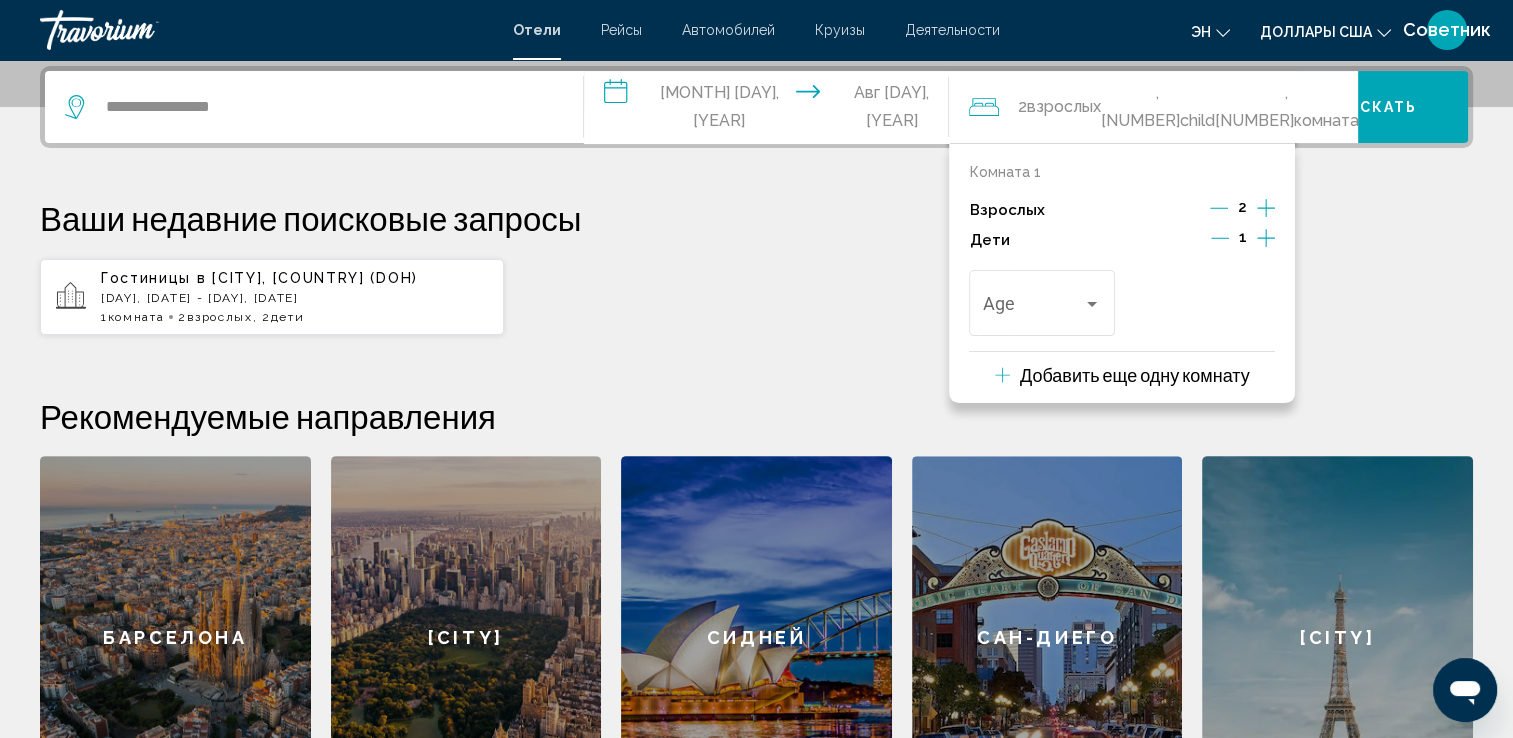 click at bounding box center [1266, 238] 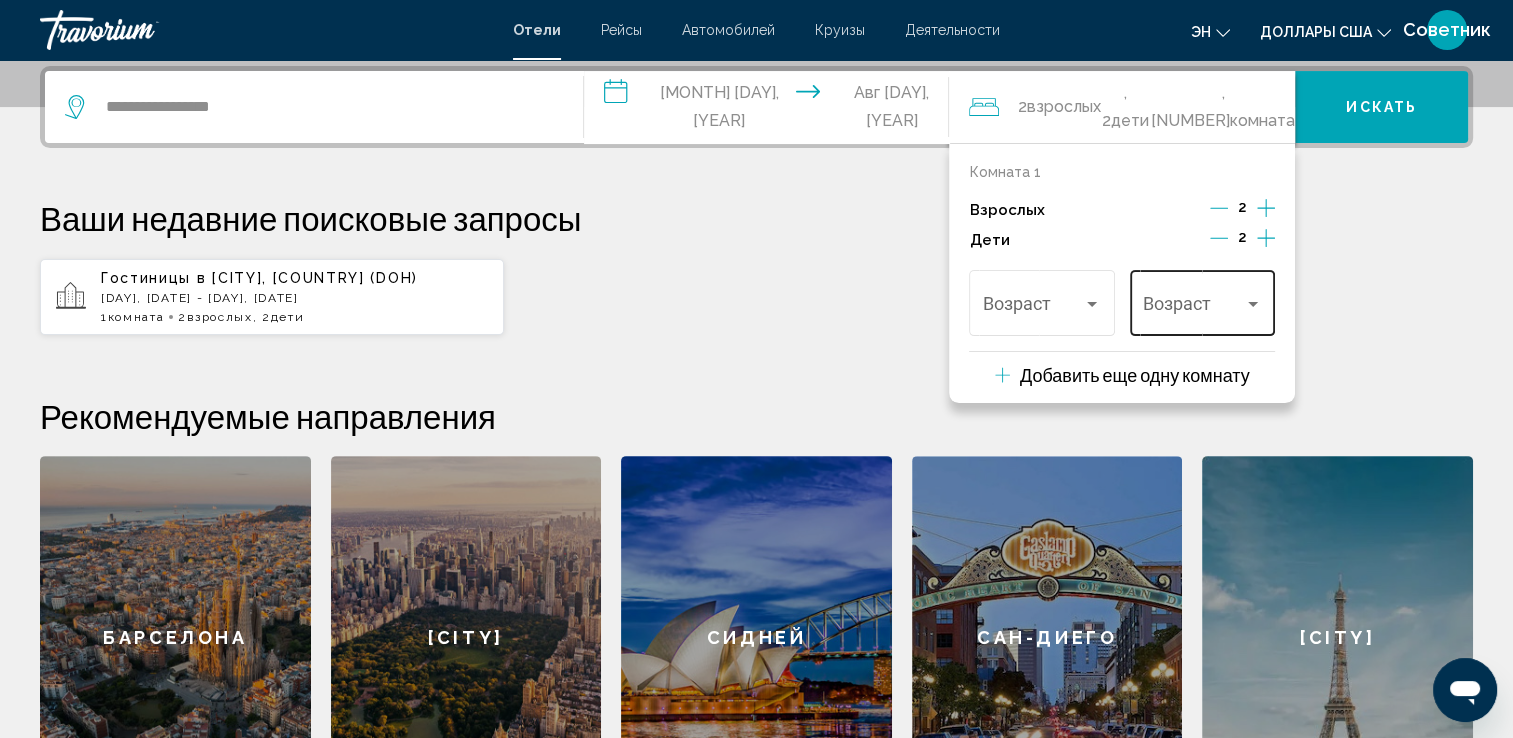click at bounding box center (1193, 308) 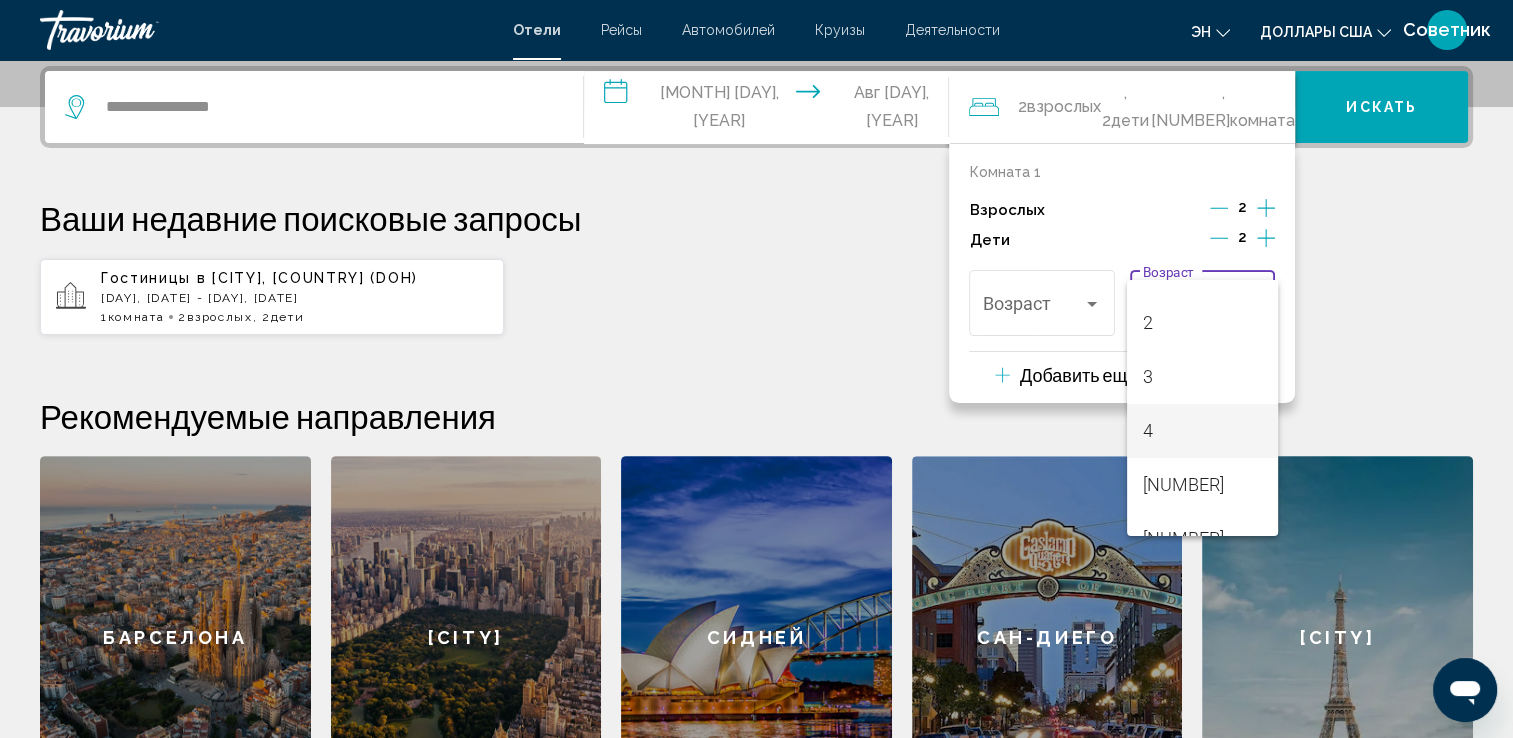 scroll, scrollTop: 200, scrollLeft: 0, axis: vertical 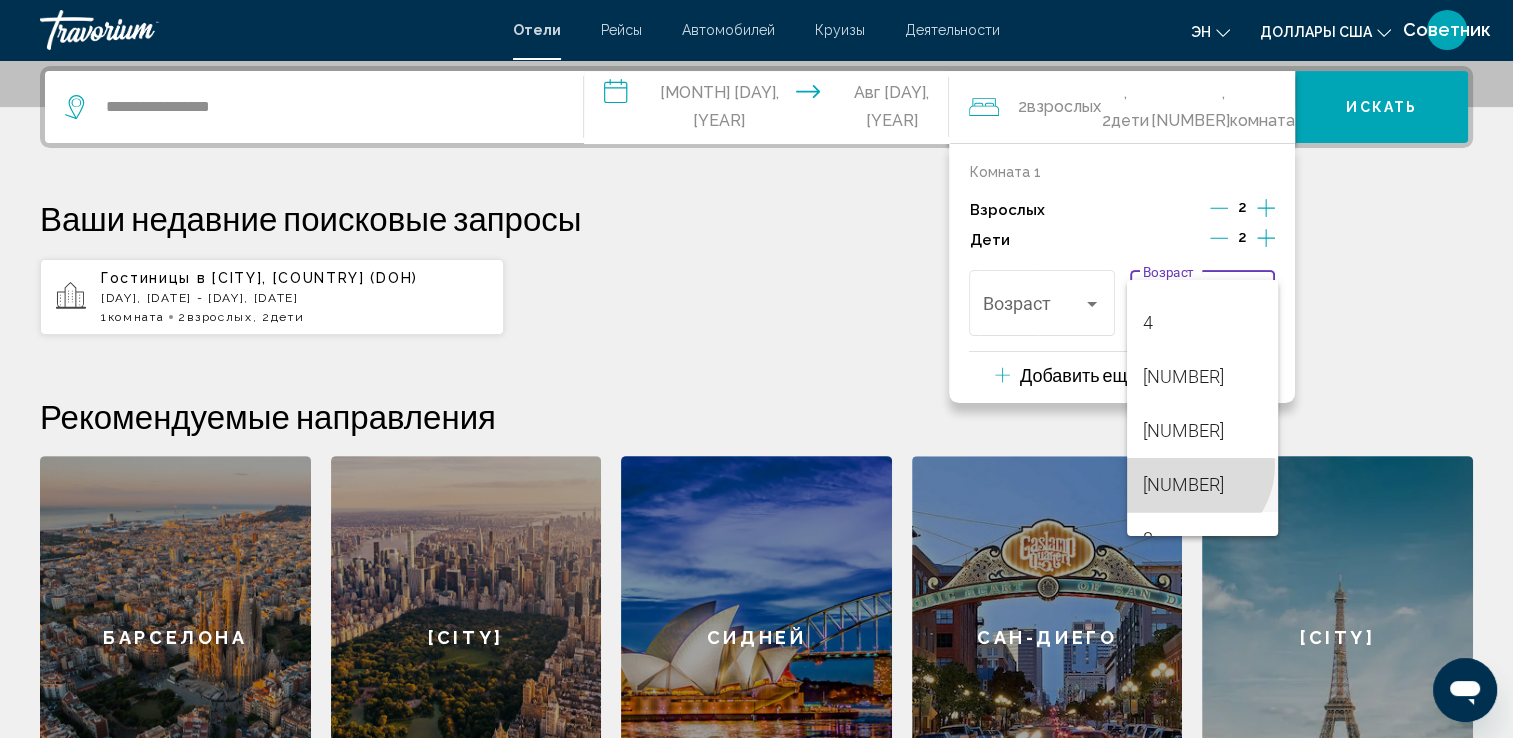 click on "[NUMBER]" at bounding box center [1202, 485] 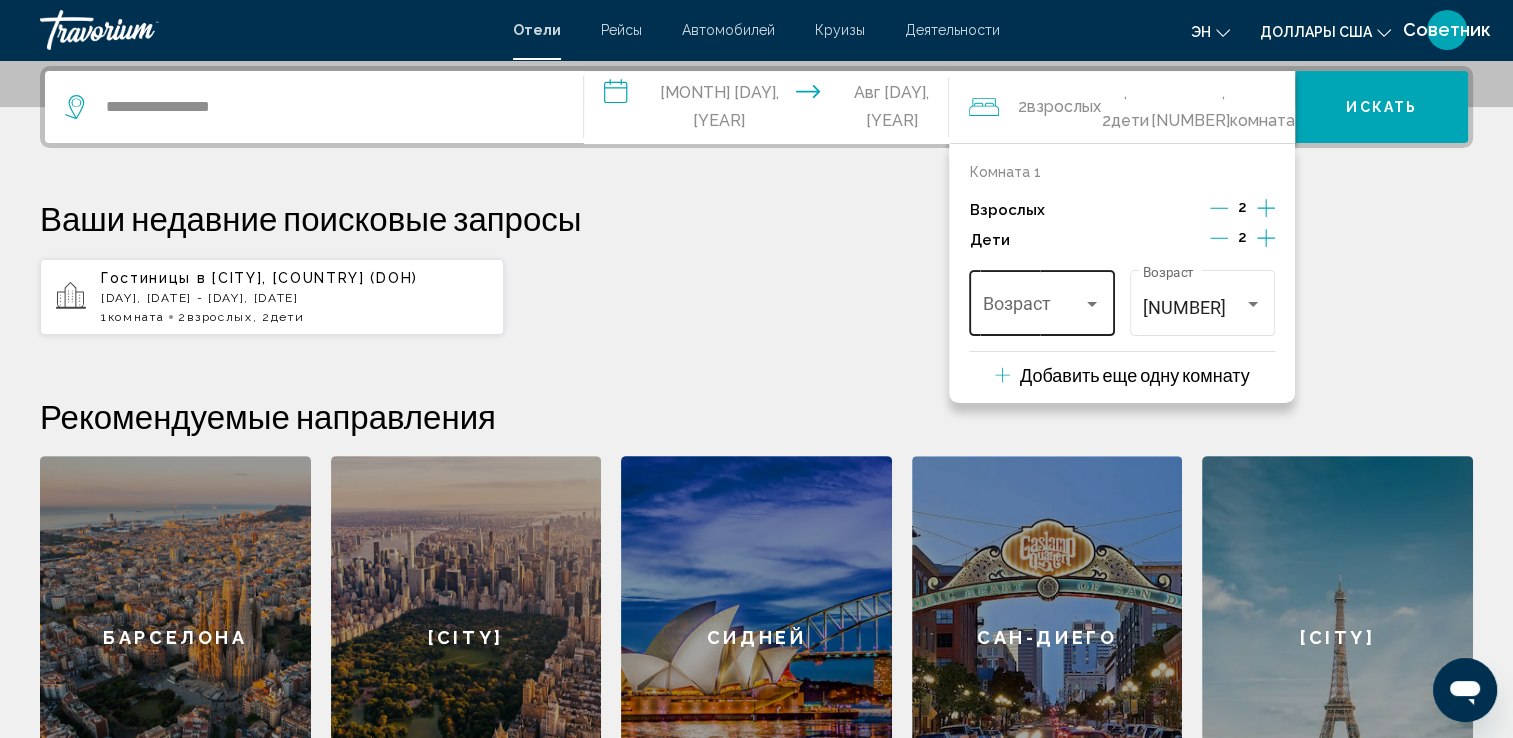 click on "Возраст" at bounding box center (1042, 300) 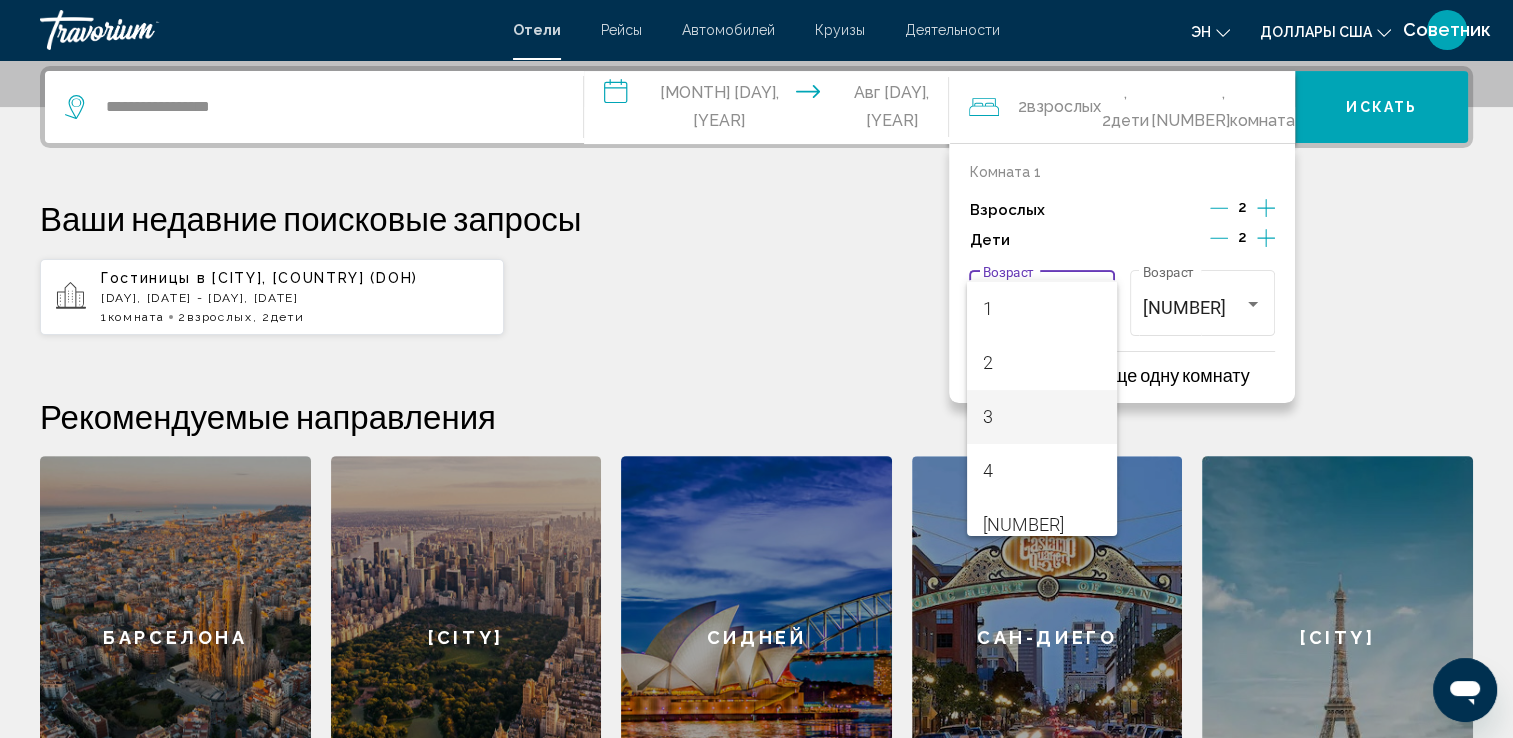 scroll, scrollTop: 100, scrollLeft: 0, axis: vertical 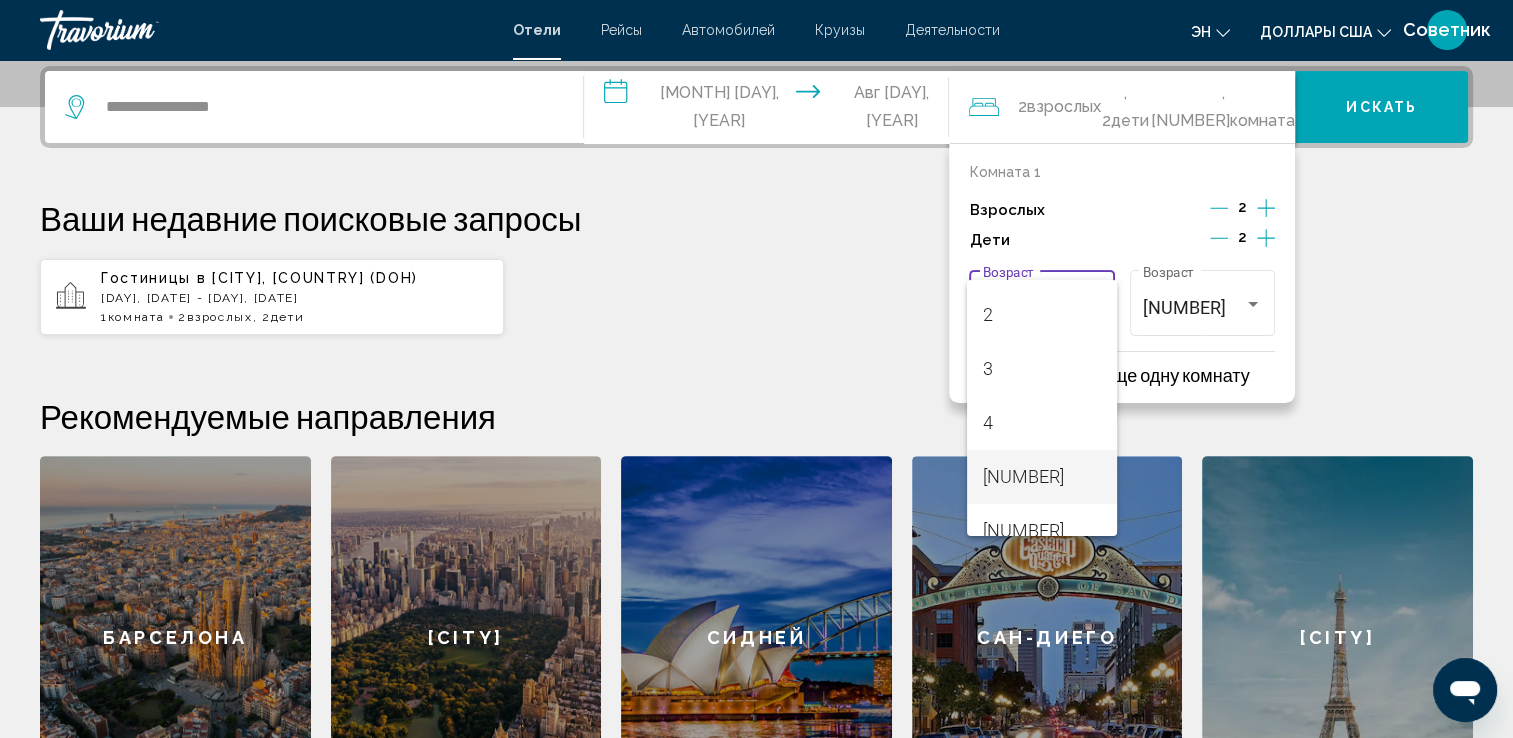 click on "[NUMBER]" at bounding box center (1042, 477) 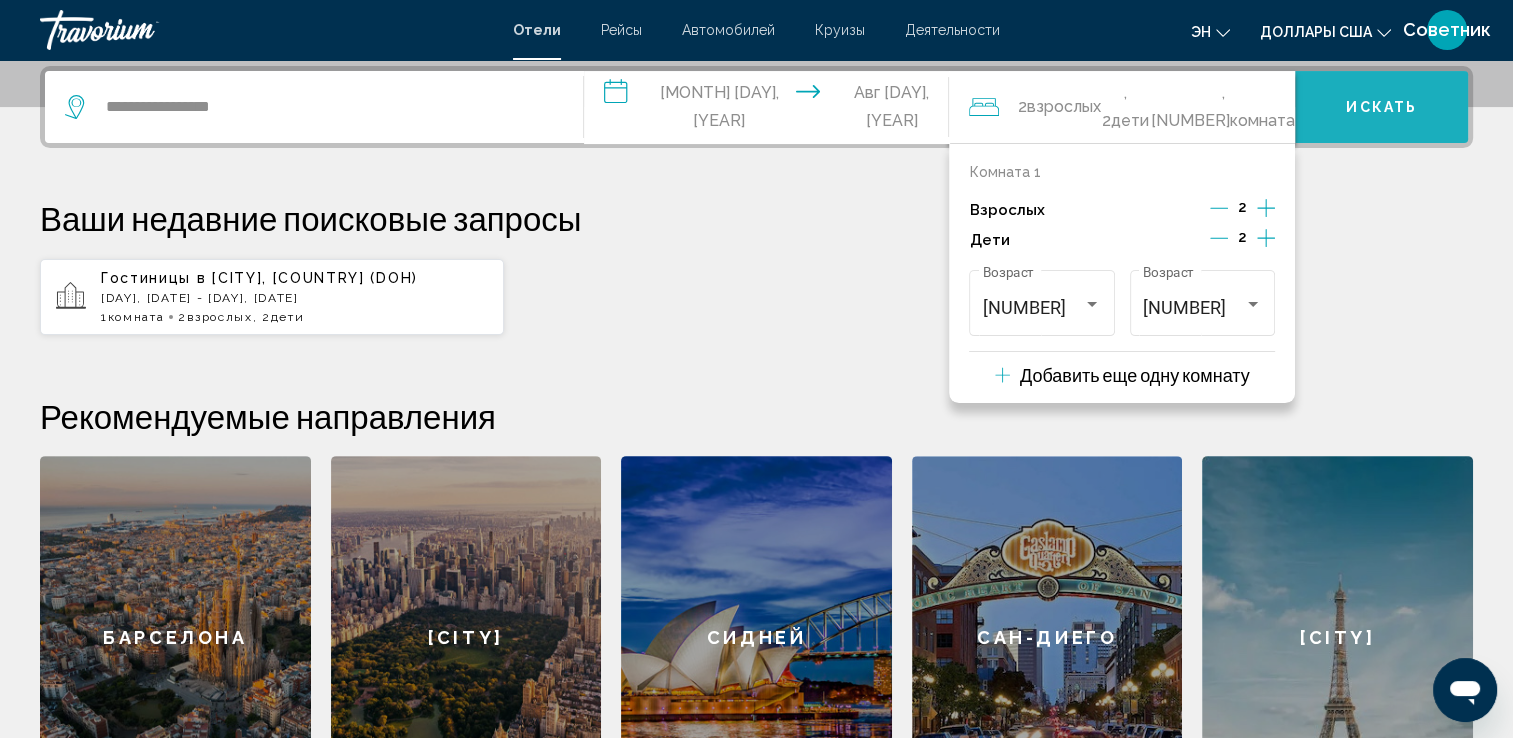 click on "Искать" at bounding box center [1381, 107] 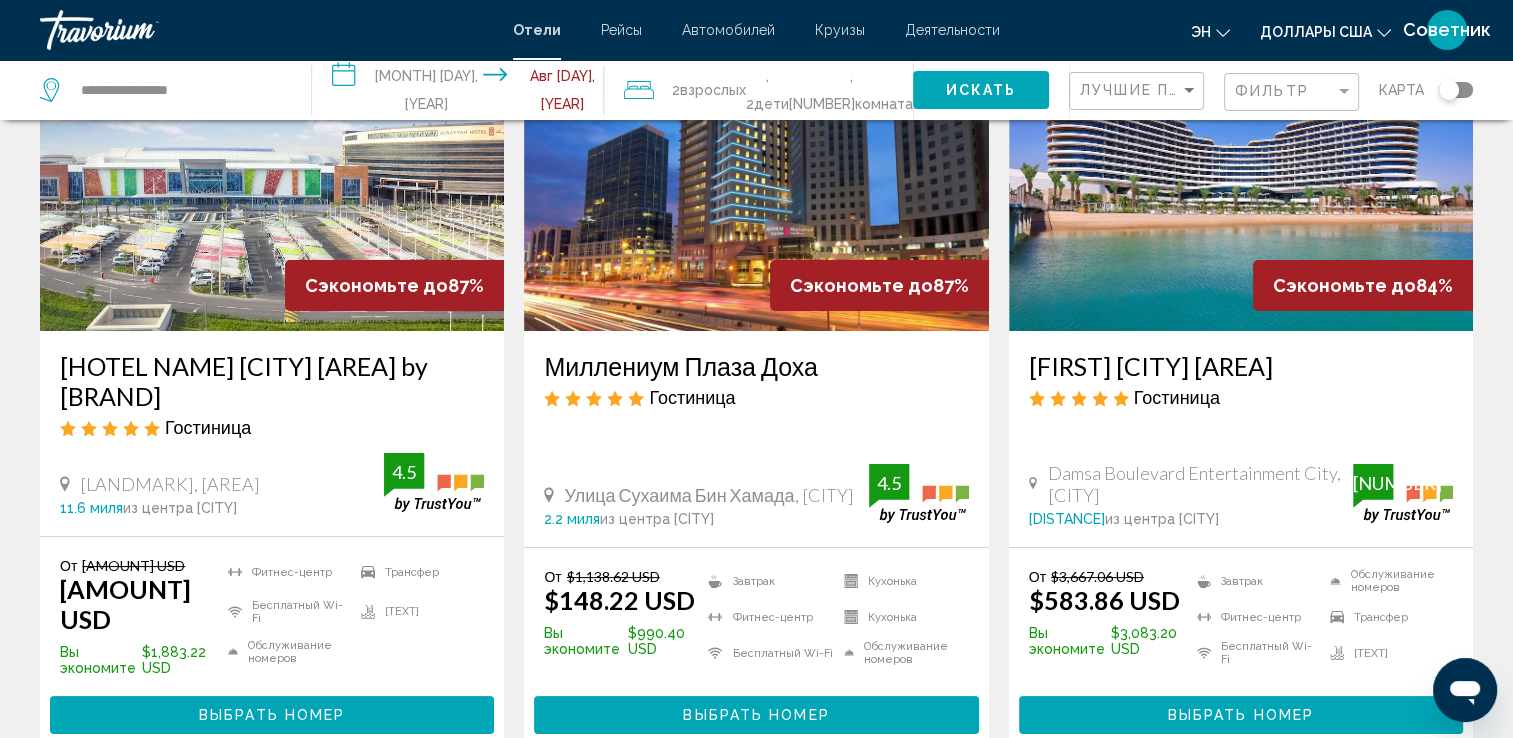 scroll, scrollTop: 300, scrollLeft: 0, axis: vertical 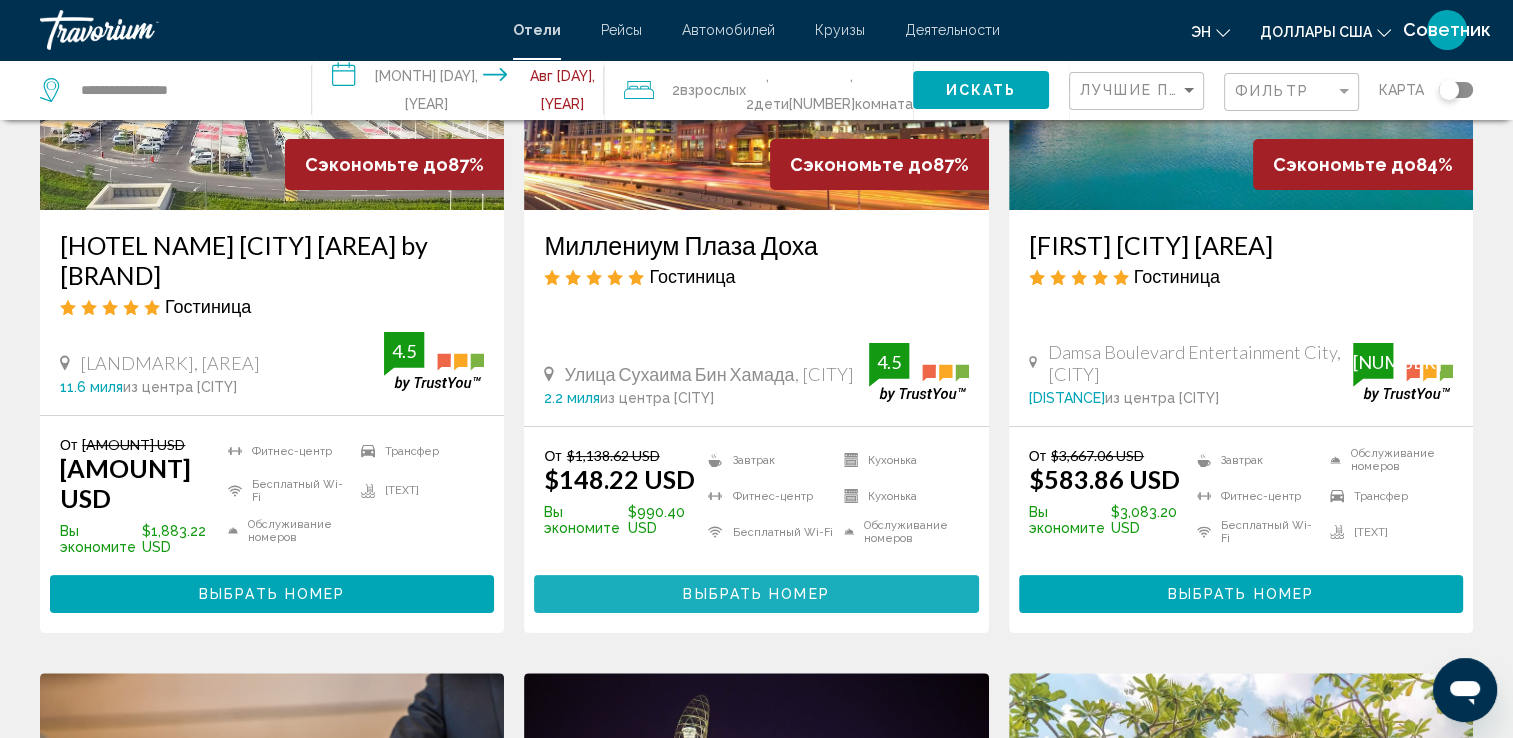 click on "Выбрать номер" at bounding box center (756, 593) 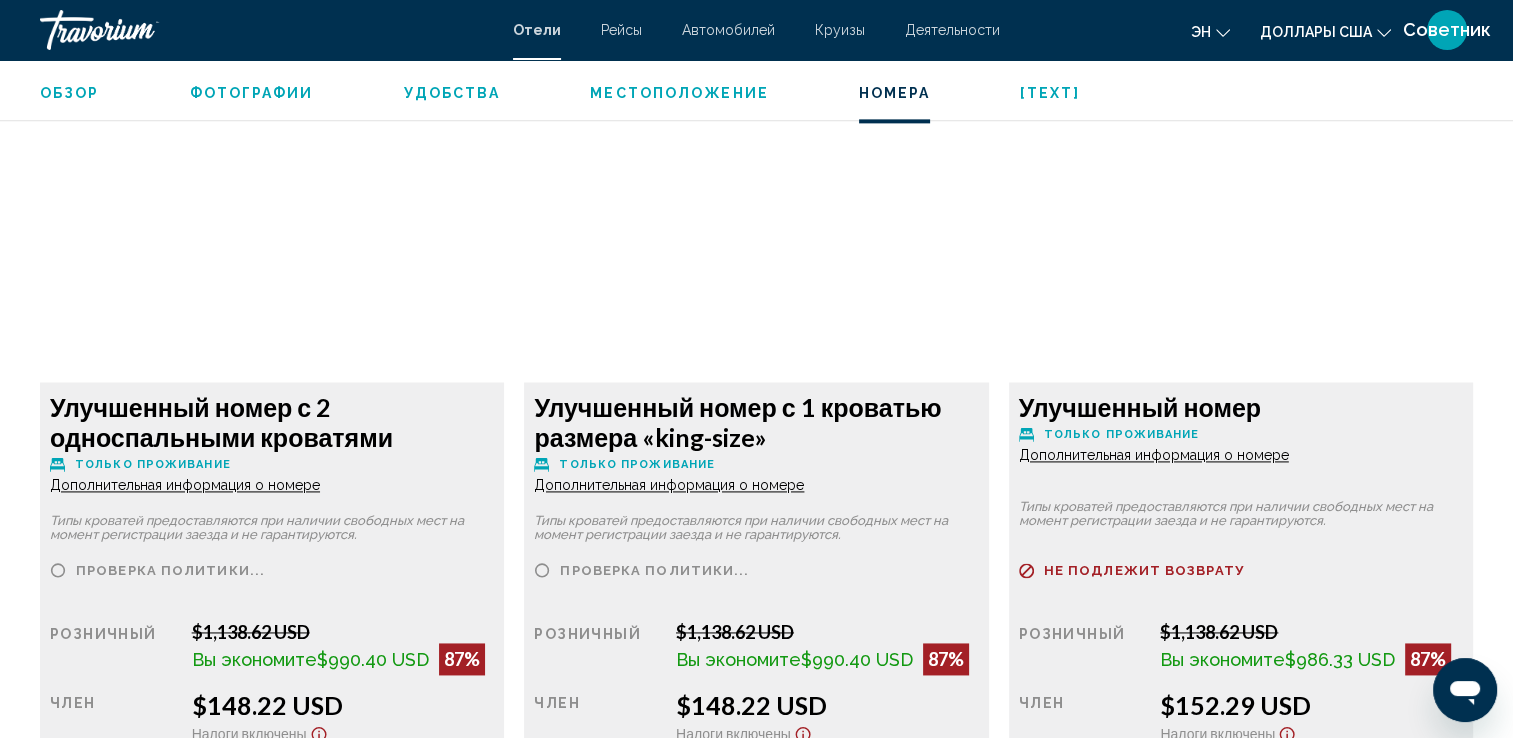 scroll, scrollTop: 2900, scrollLeft: 0, axis: vertical 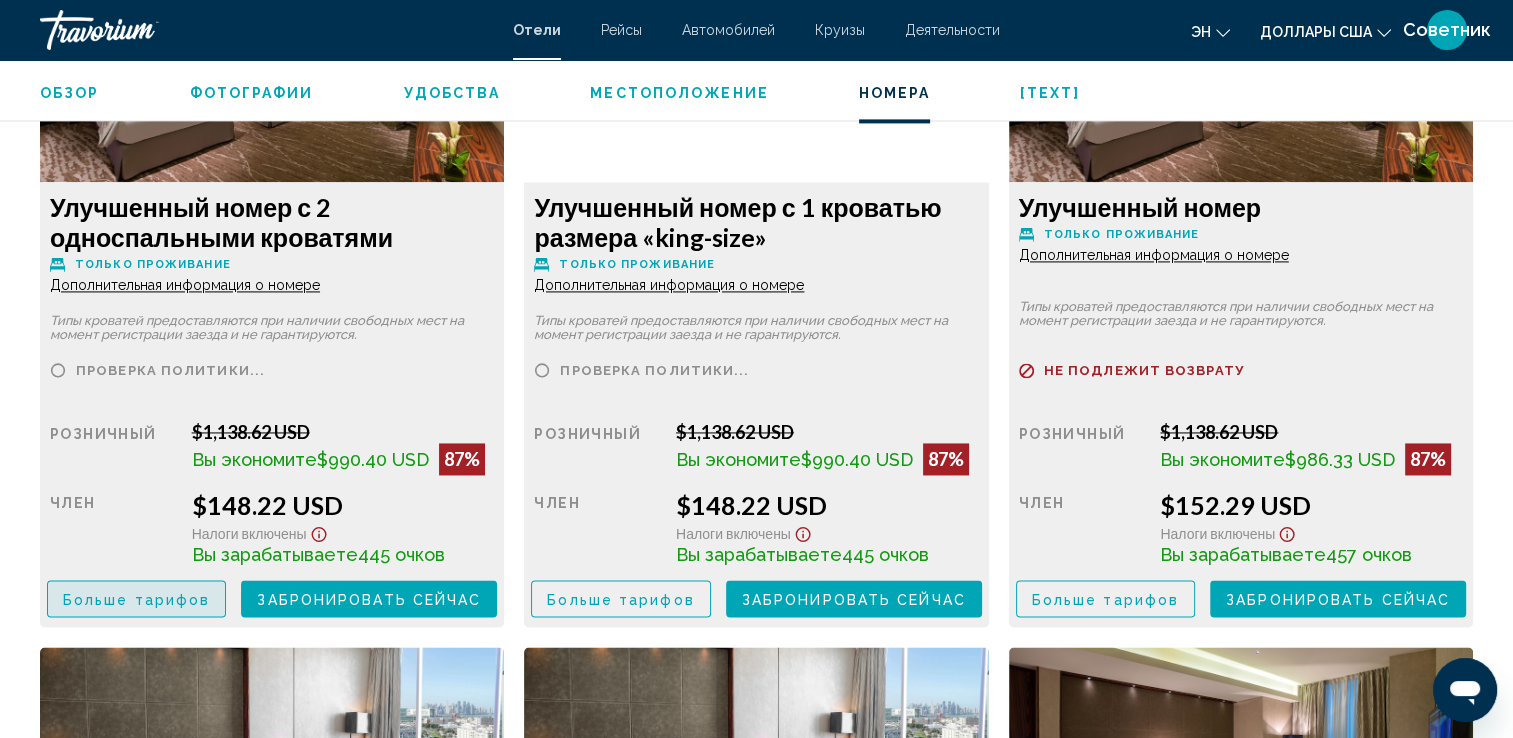 click on "Больше тарифов" at bounding box center [136, 599] 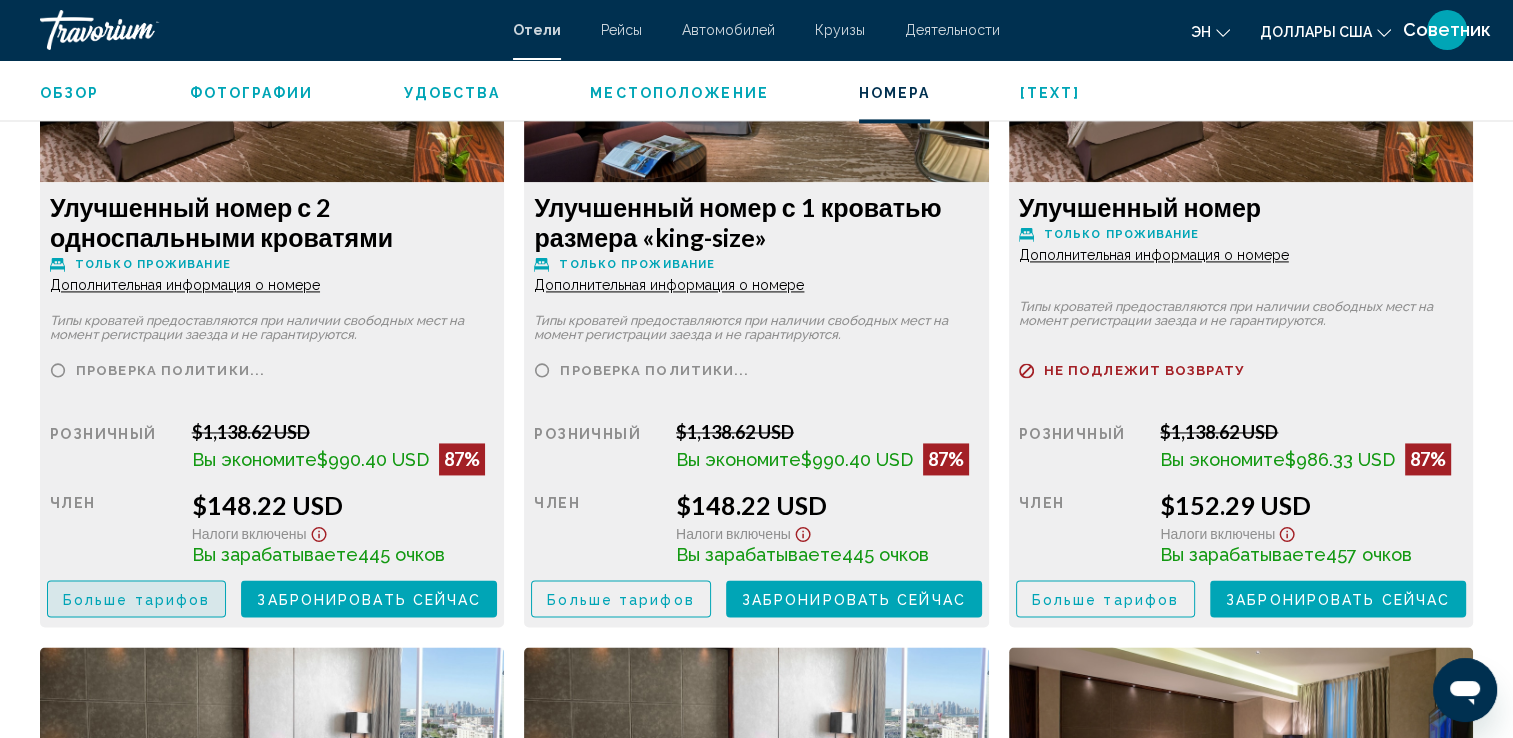 scroll, scrollTop: 0, scrollLeft: 0, axis: both 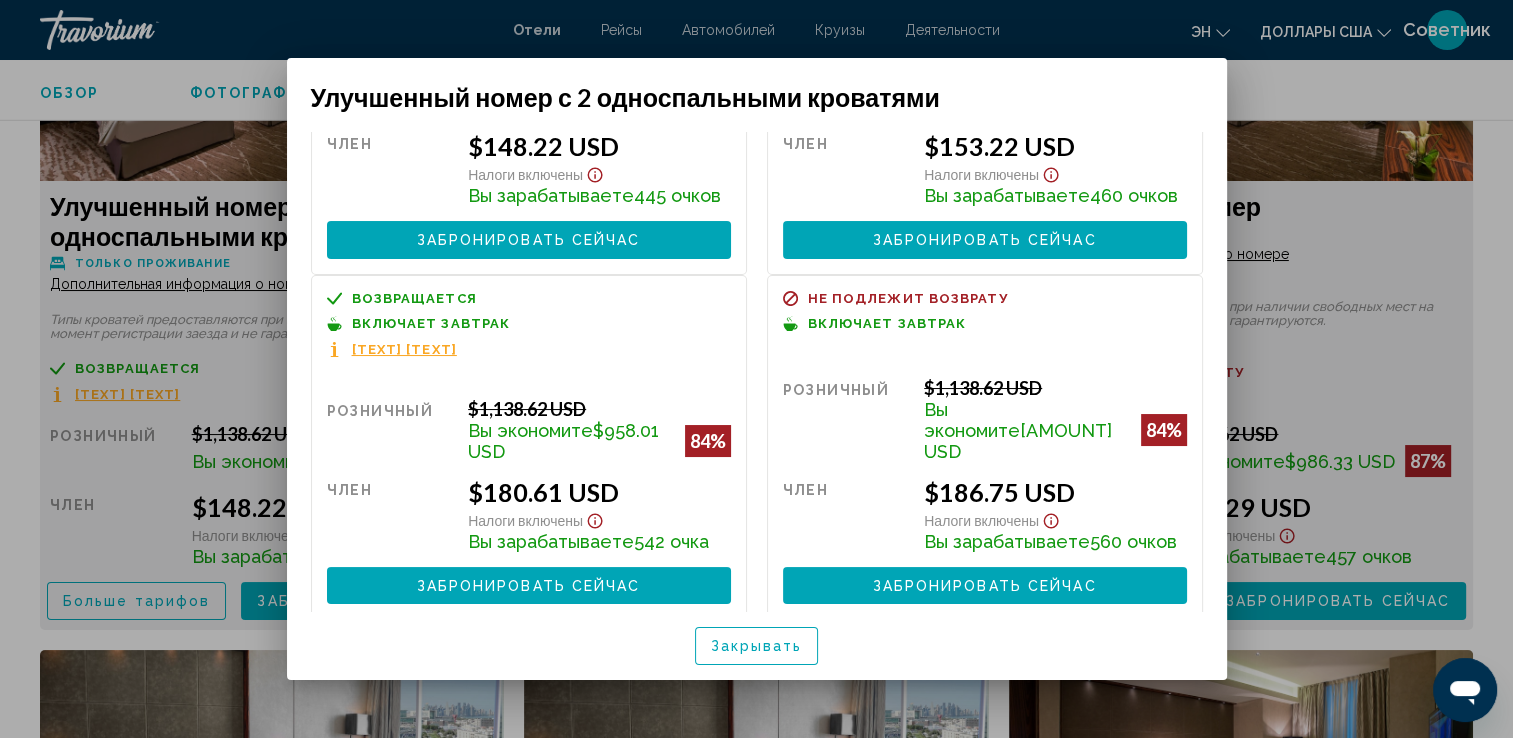 click on "Закрывать" at bounding box center [757, 647] 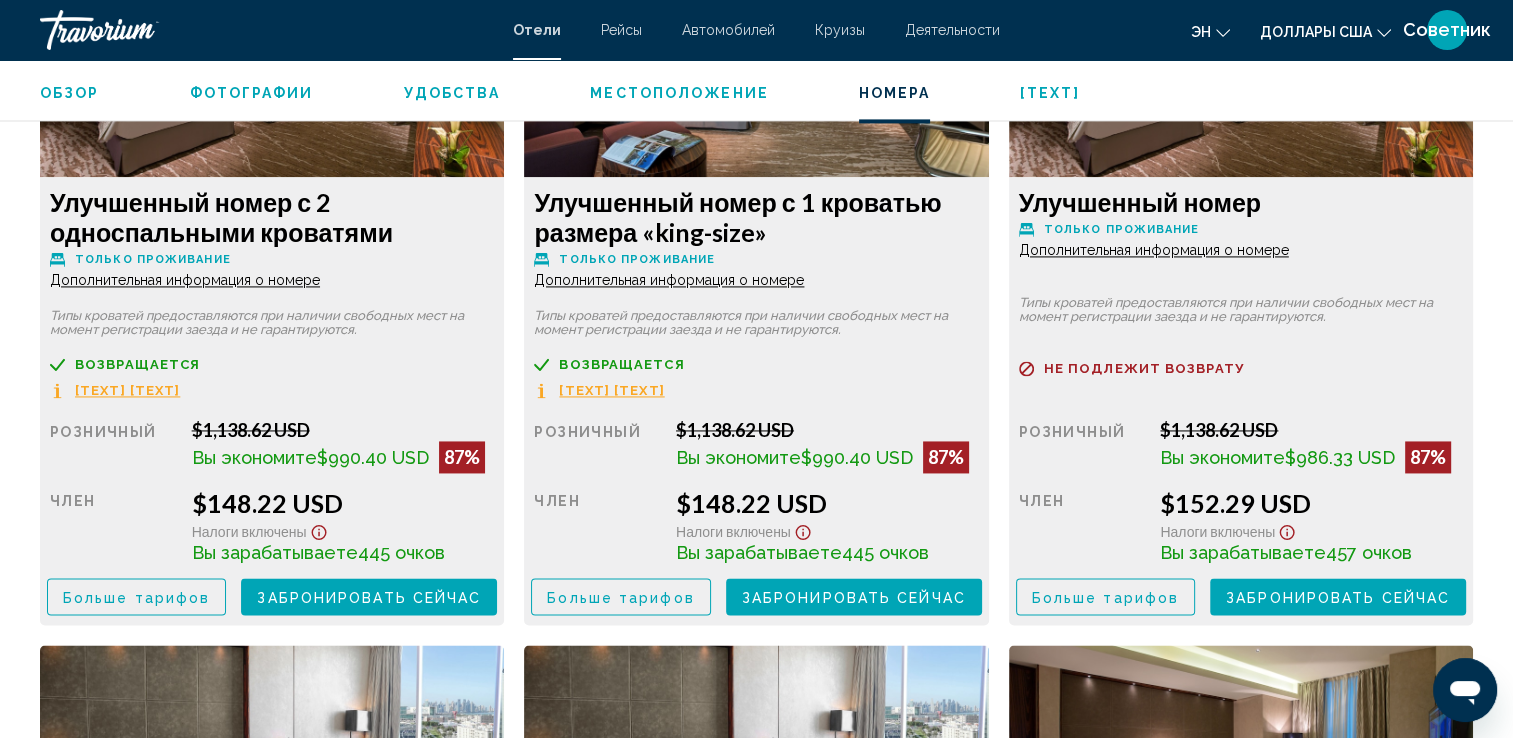 scroll, scrollTop: 3000, scrollLeft: 0, axis: vertical 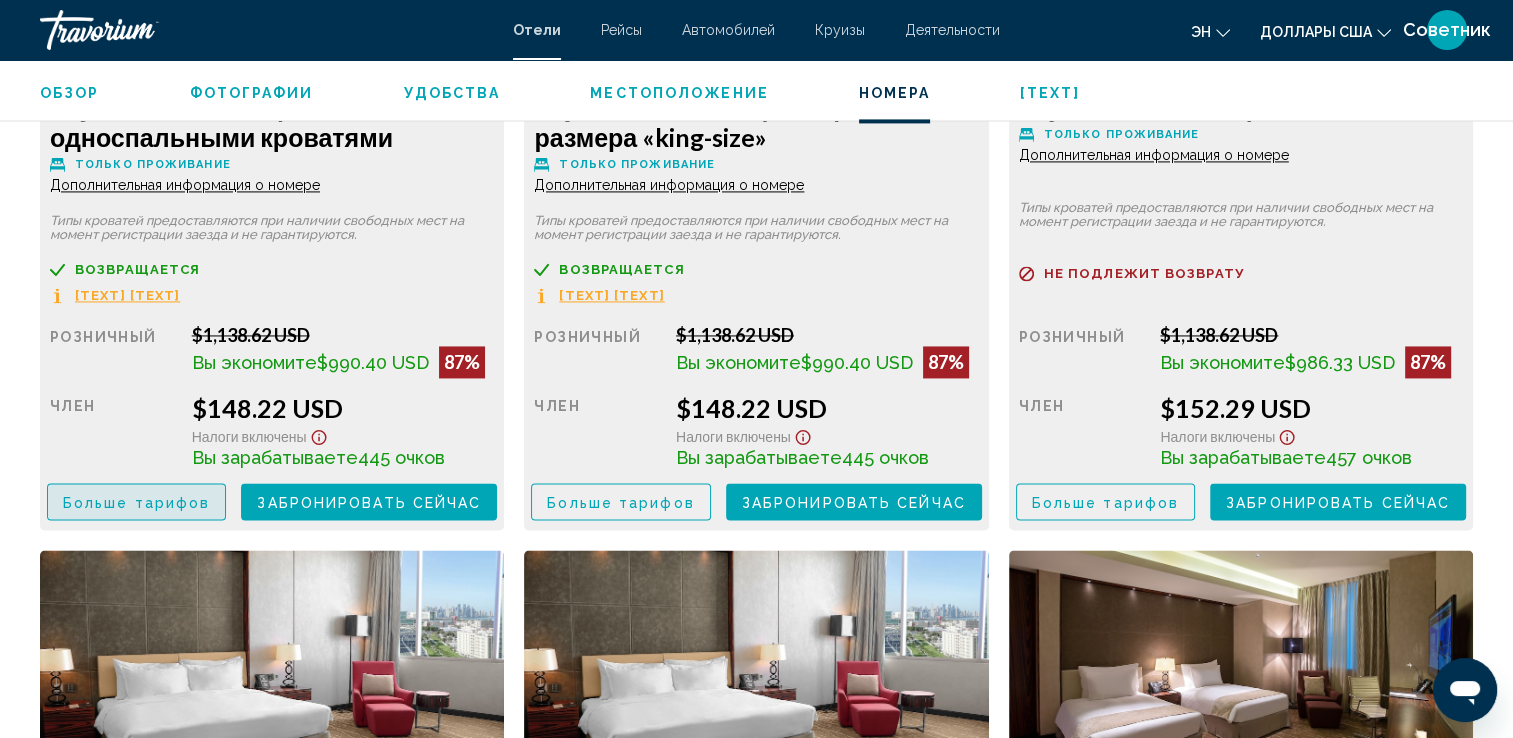 click on "Больше тарифов" at bounding box center [136, 502] 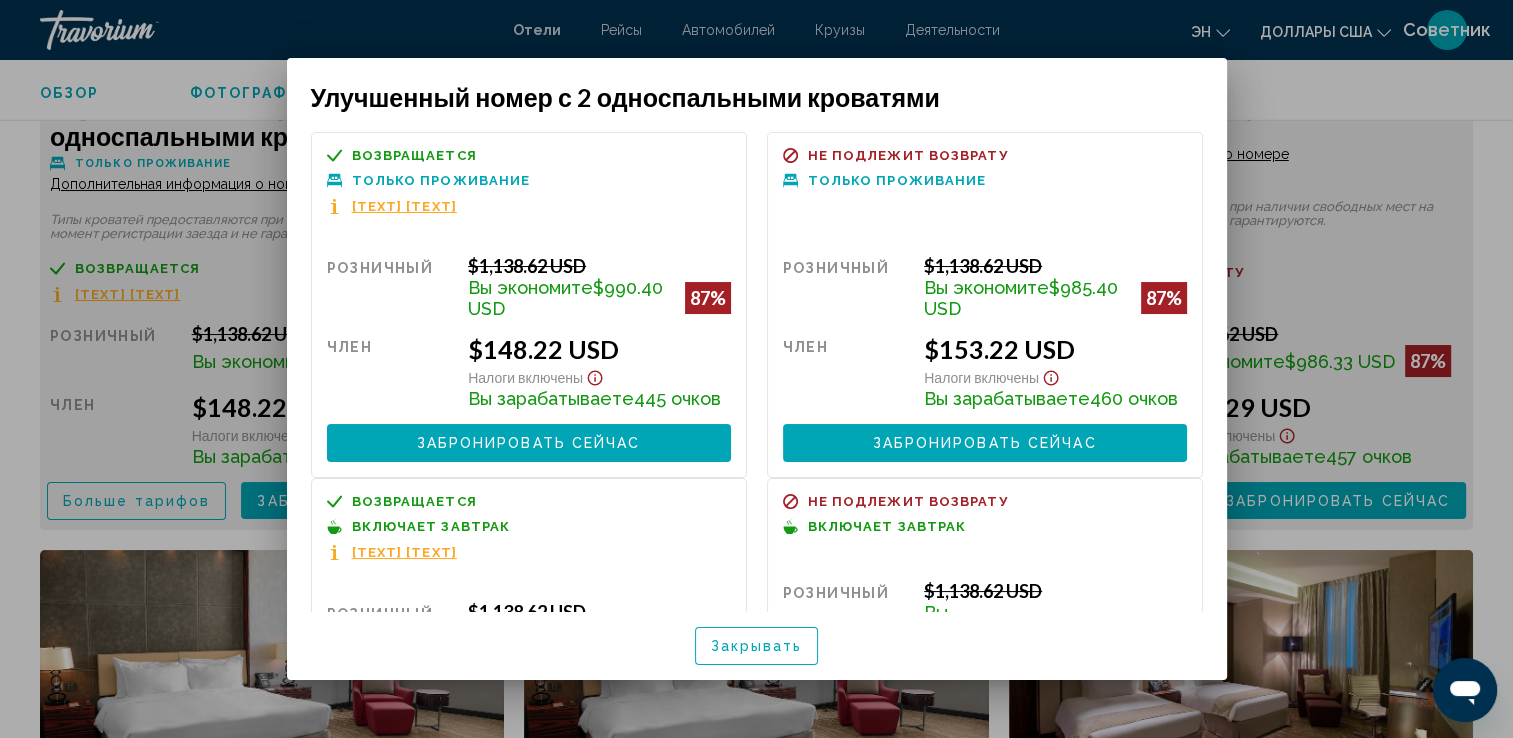 scroll, scrollTop: 0, scrollLeft: 0, axis: both 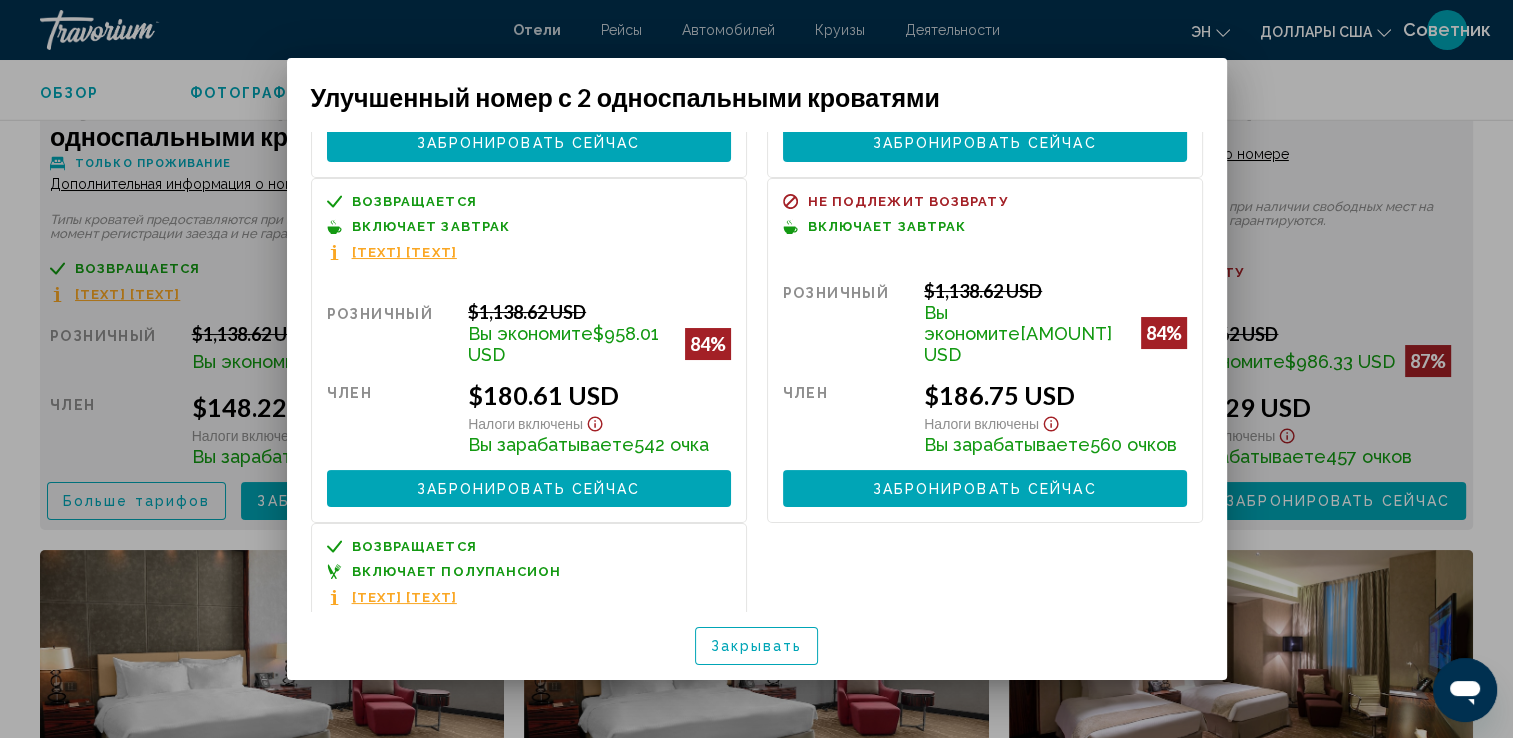 click on "Закрывать" at bounding box center (757, 647) 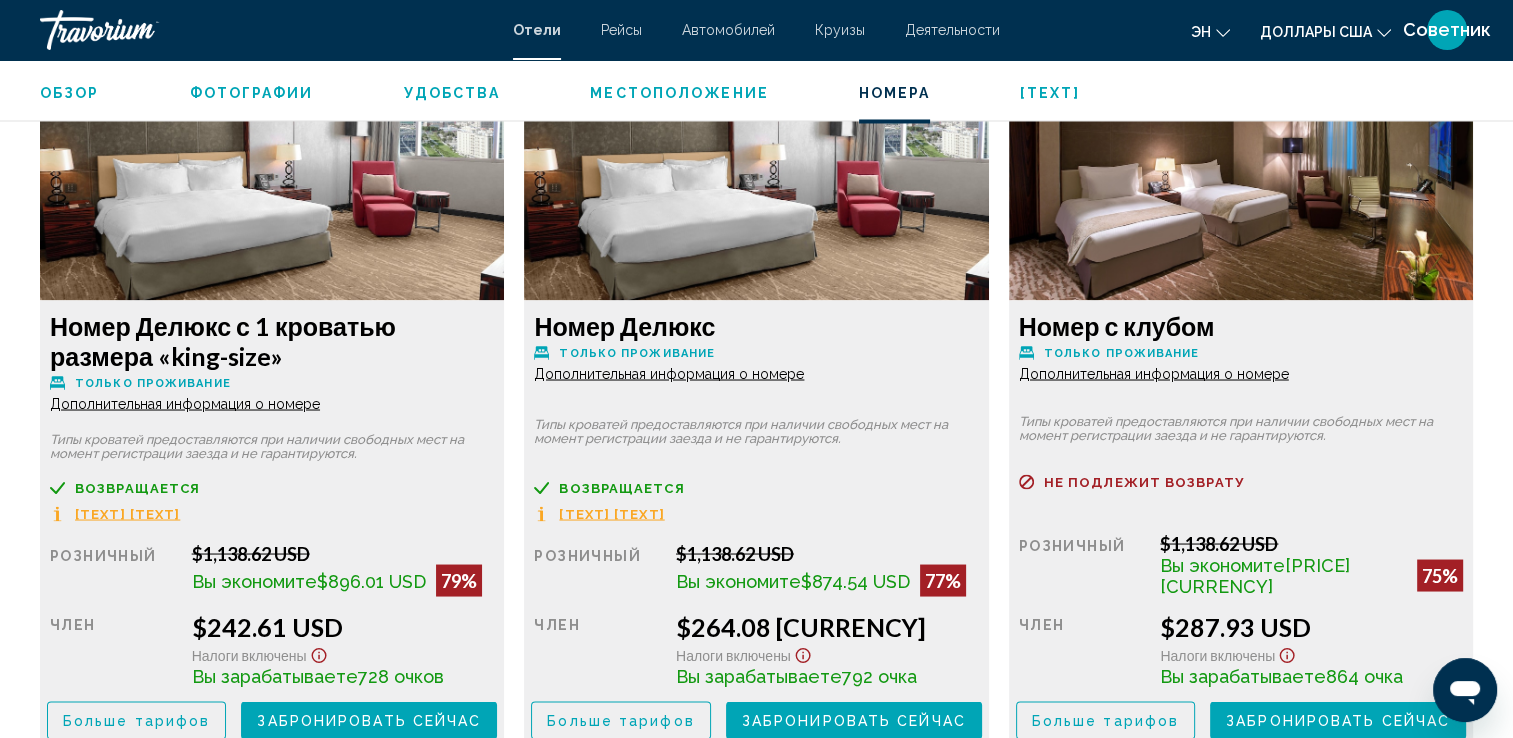 scroll, scrollTop: 3400, scrollLeft: 0, axis: vertical 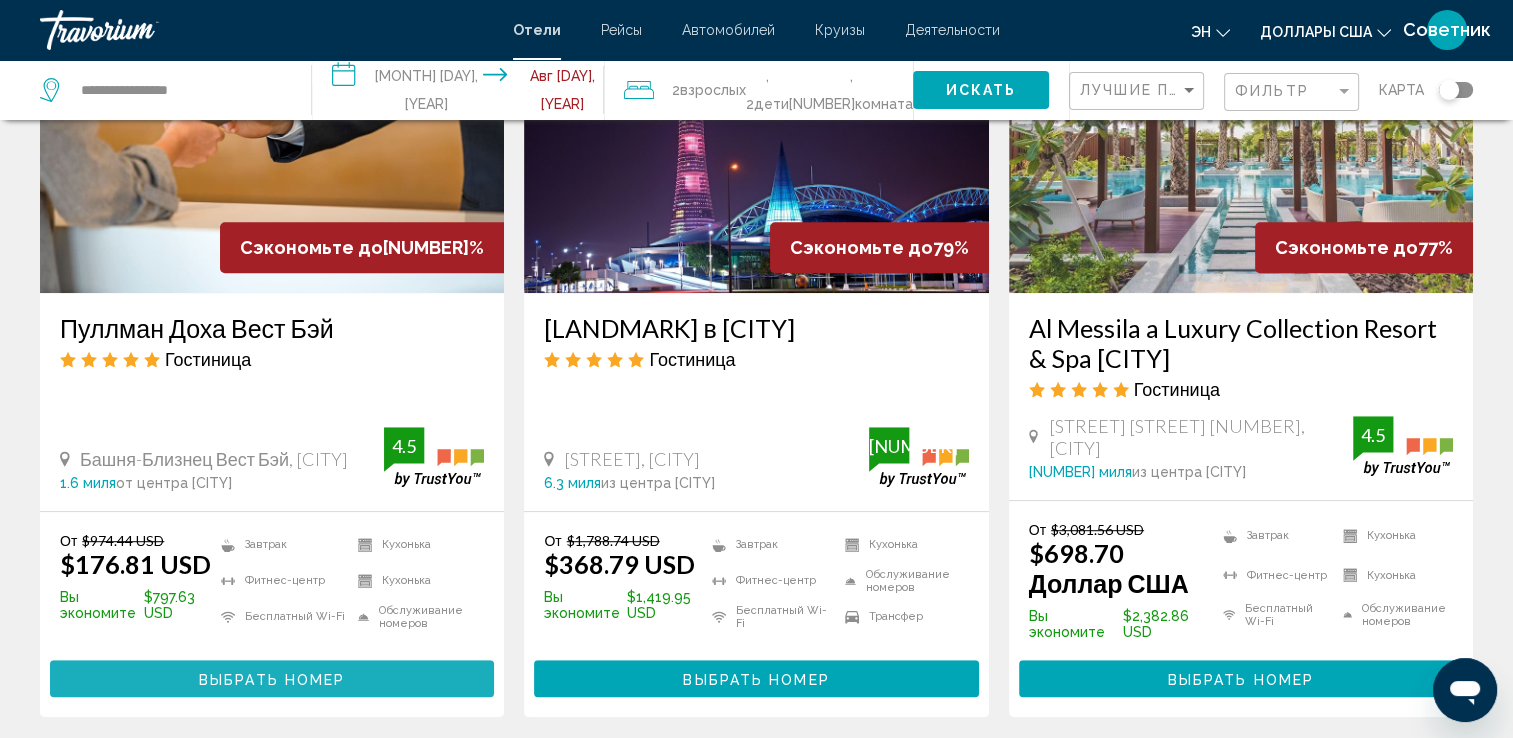 click on "Выбрать номер" at bounding box center [272, 679] 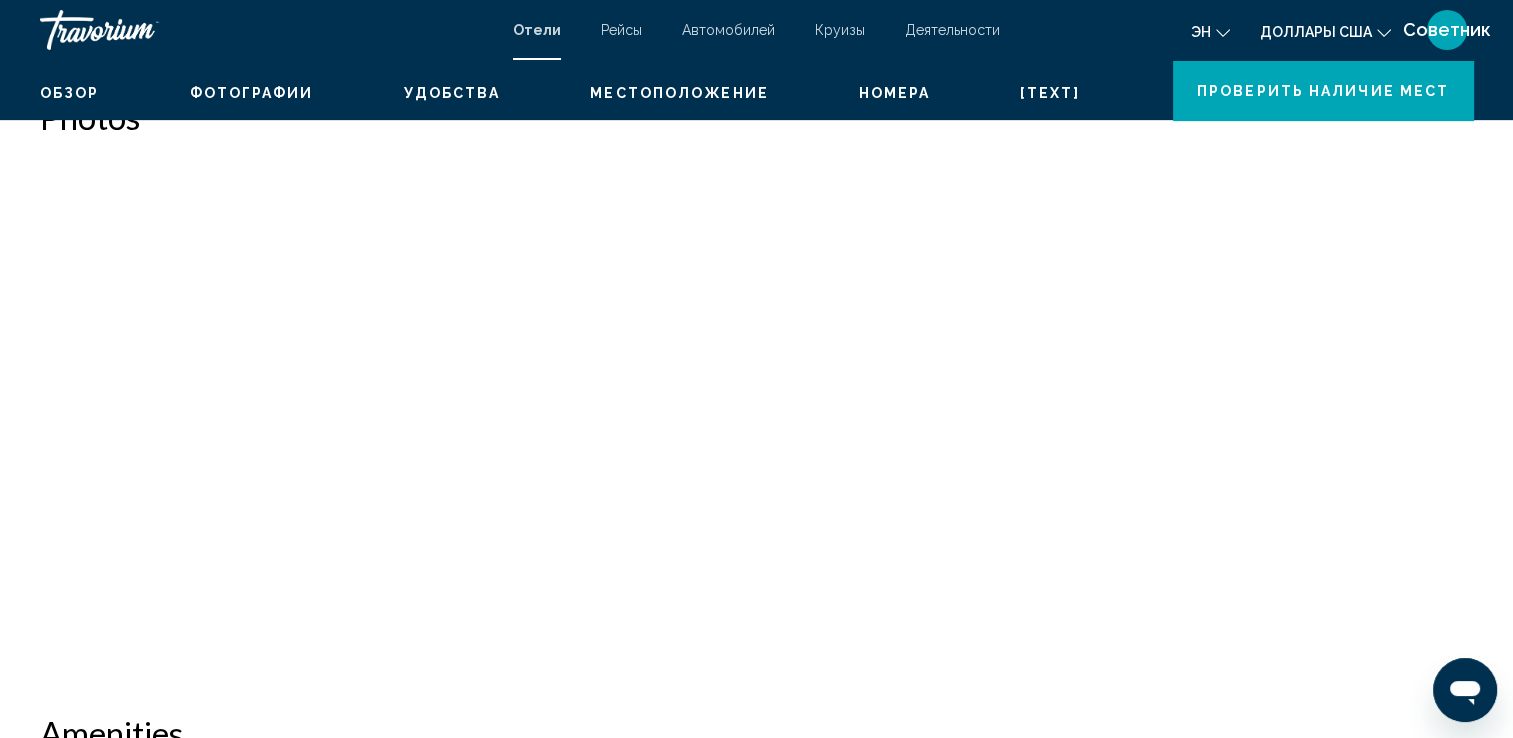 scroll, scrollTop: 0, scrollLeft: 0, axis: both 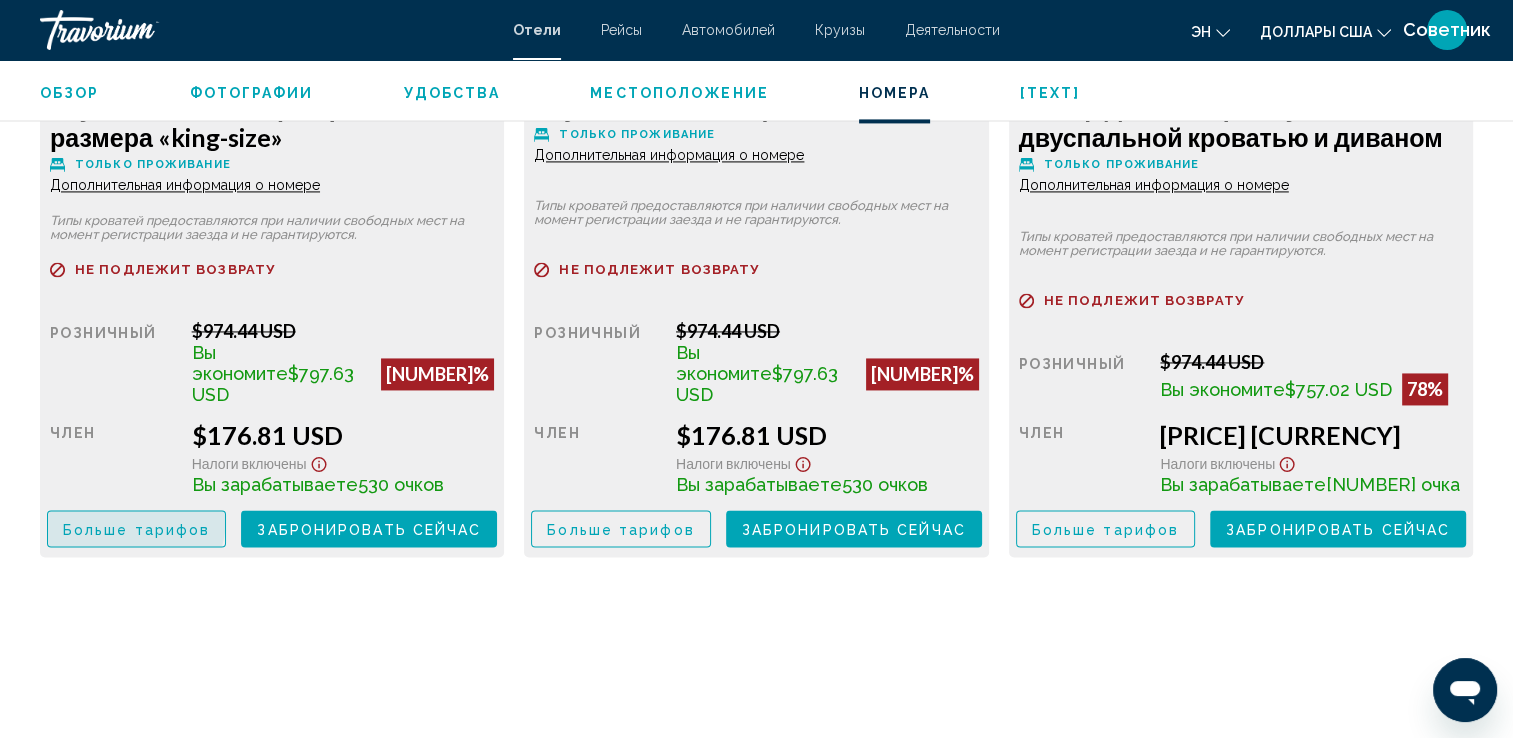 click on "Больше тарифов" at bounding box center [136, 528] 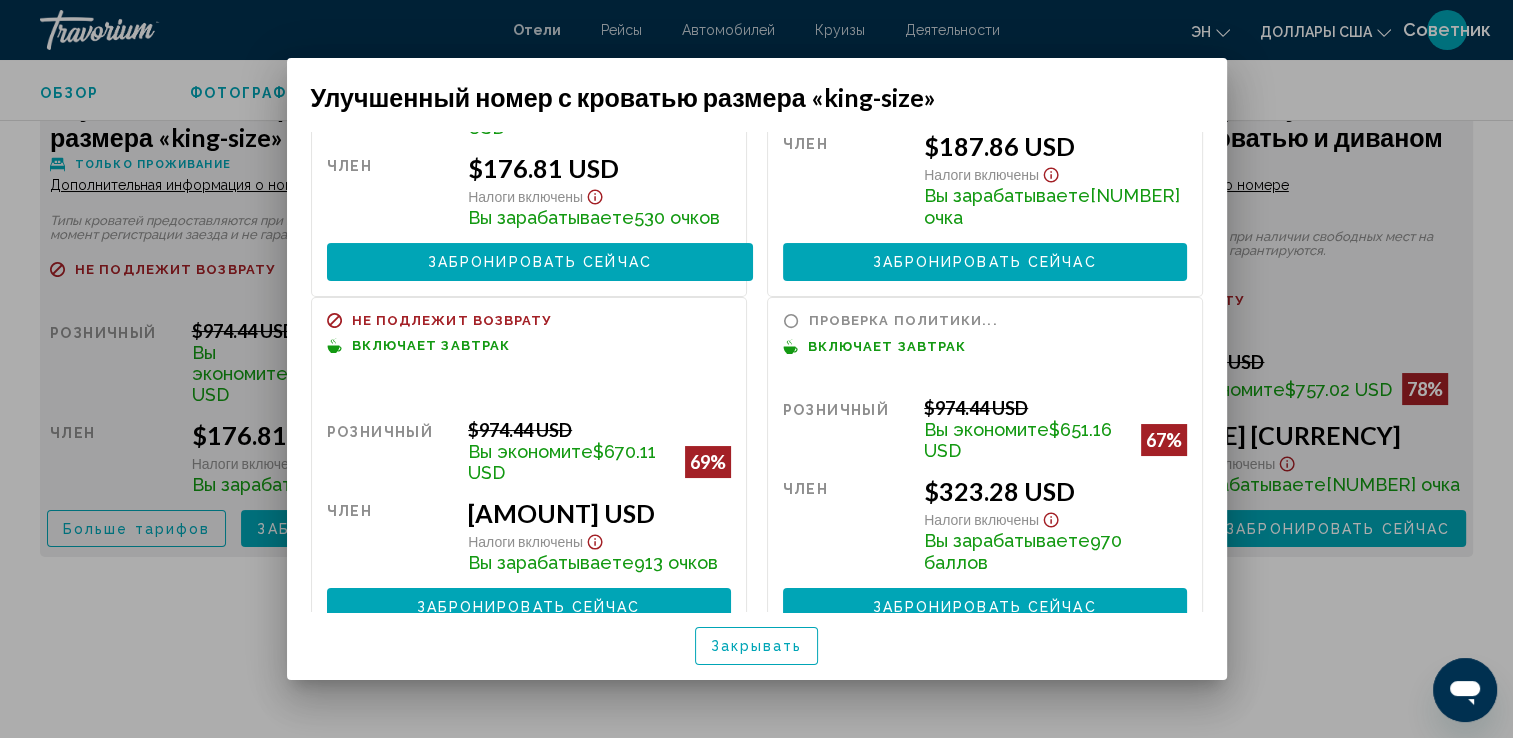 scroll, scrollTop: 203, scrollLeft: 0, axis: vertical 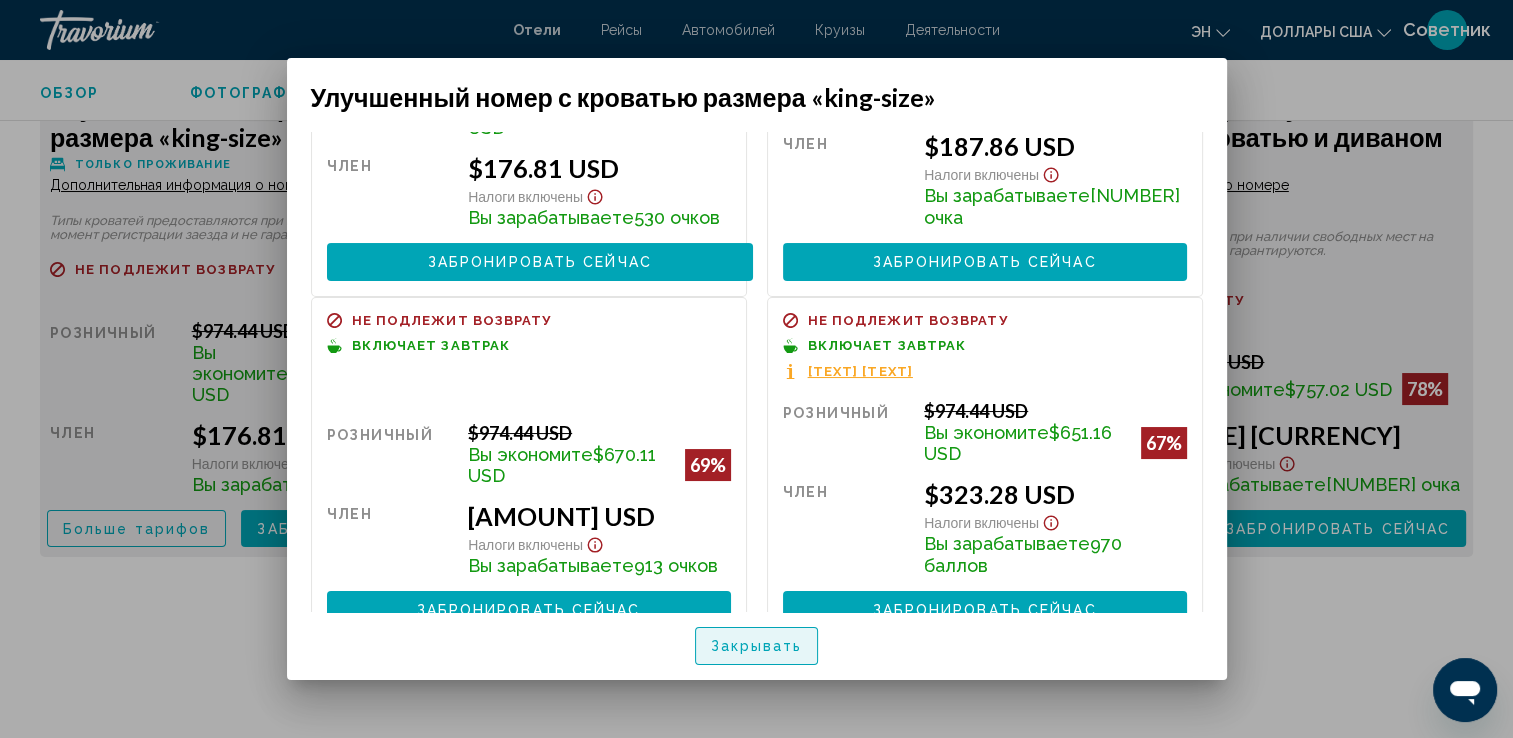 click on "Закрывать" at bounding box center [757, 645] 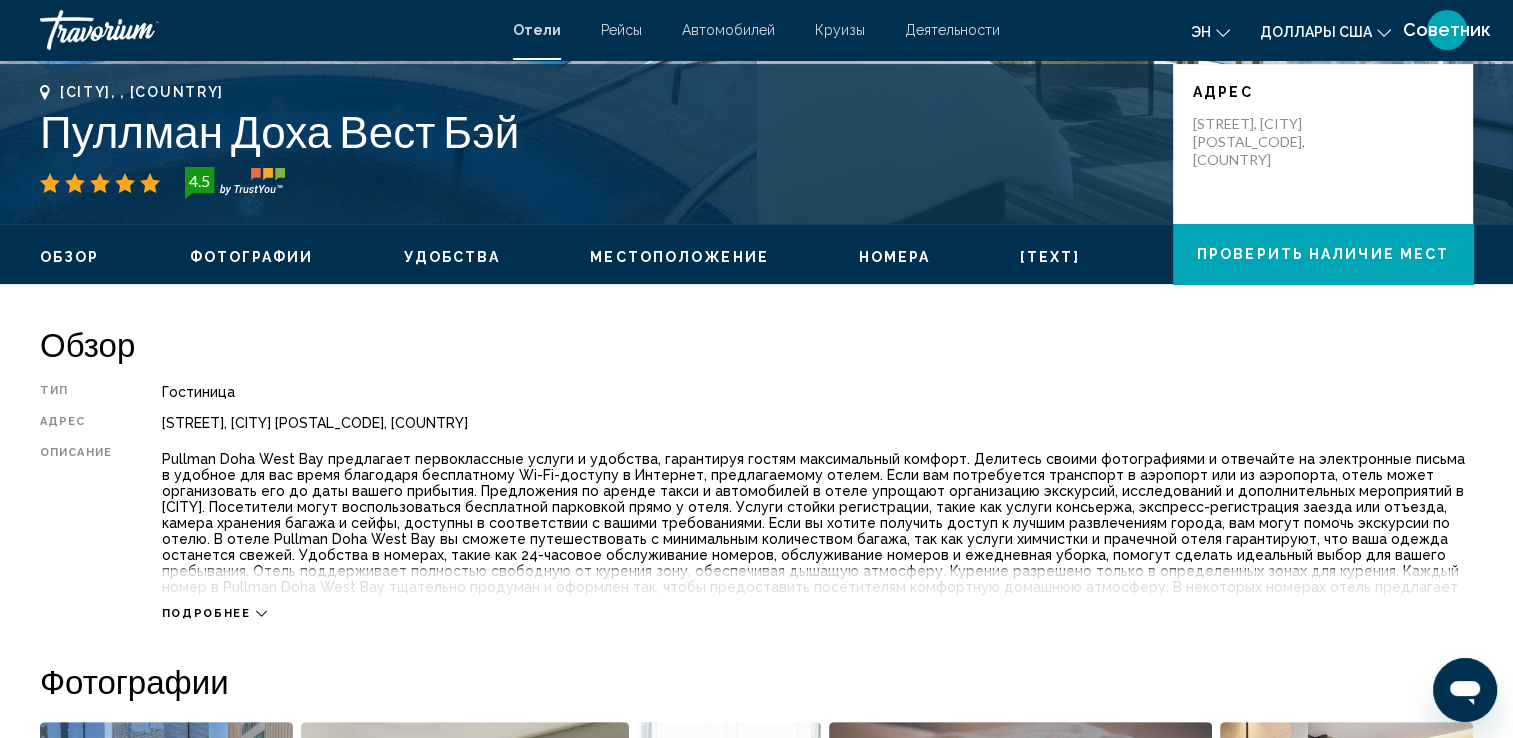 scroll, scrollTop: 200, scrollLeft: 0, axis: vertical 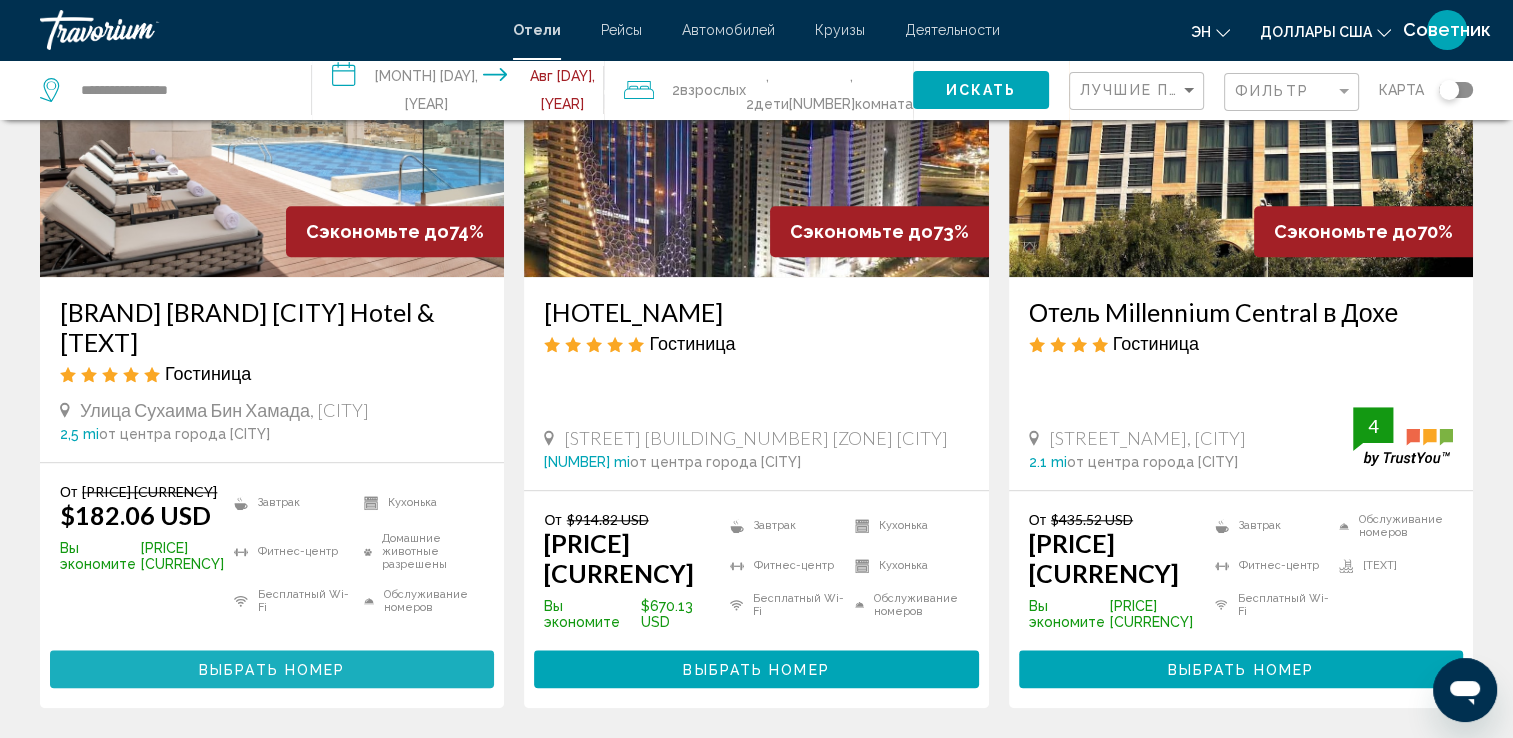 click on "Выбрать номер" at bounding box center [272, 668] 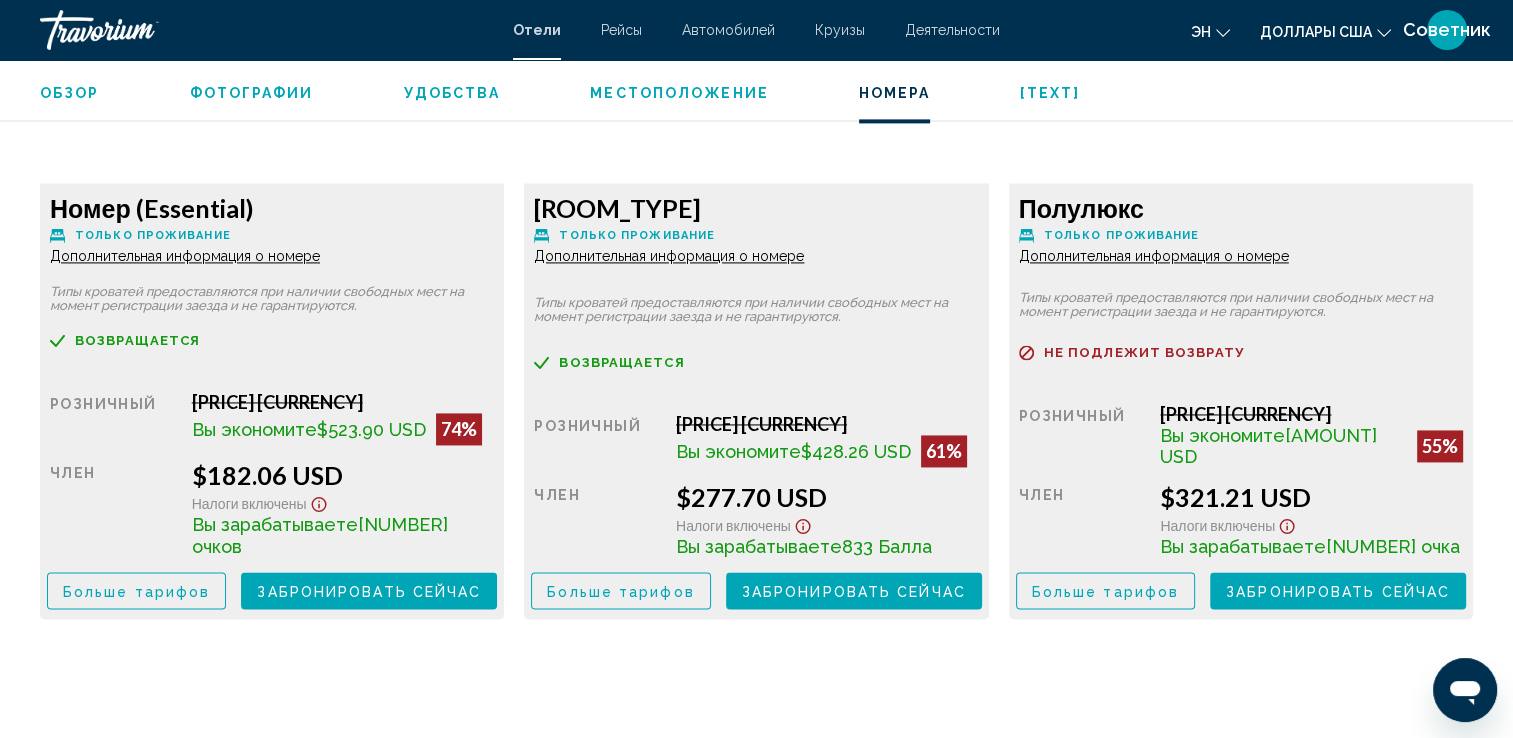 scroll, scrollTop: 2900, scrollLeft: 0, axis: vertical 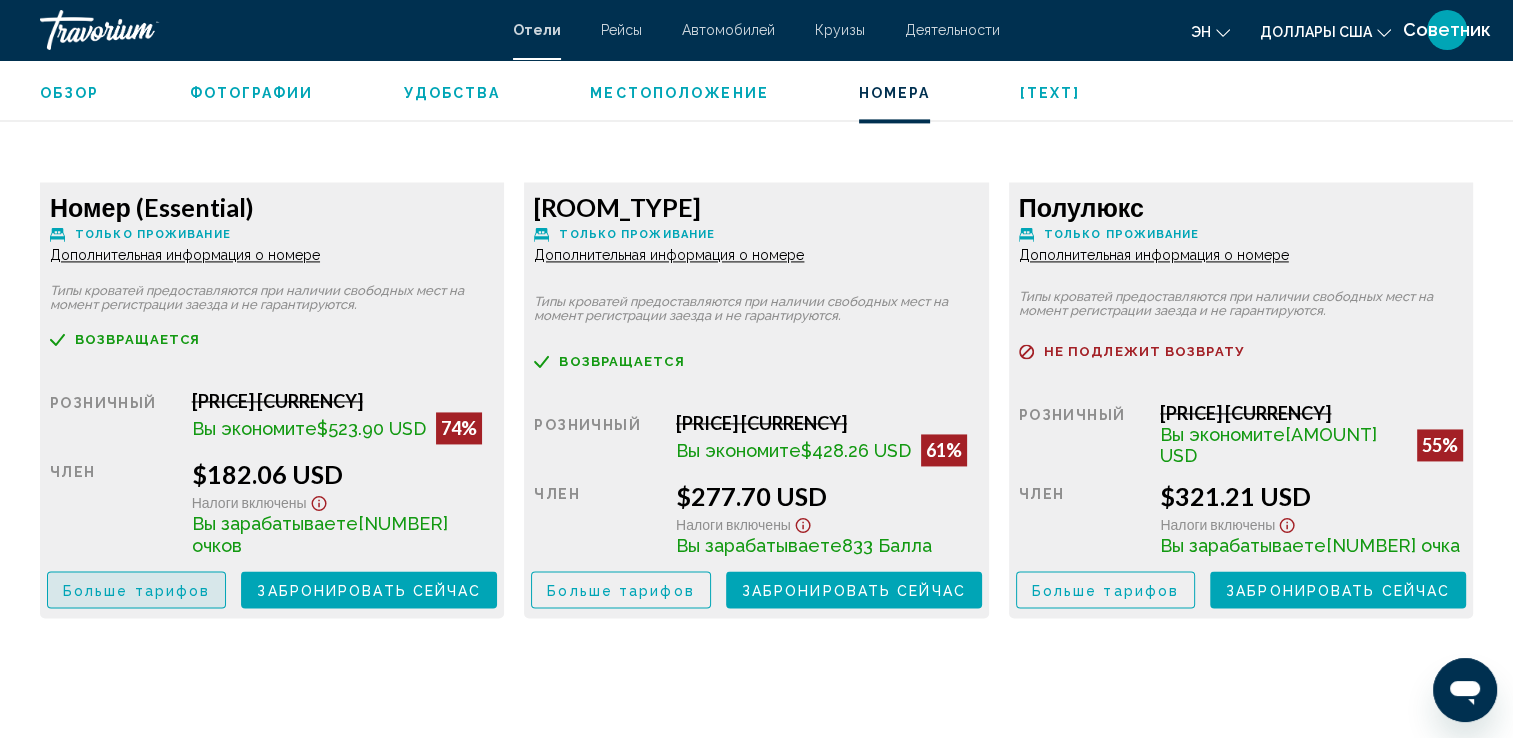 click on "Больше тарифов" at bounding box center [136, 590] 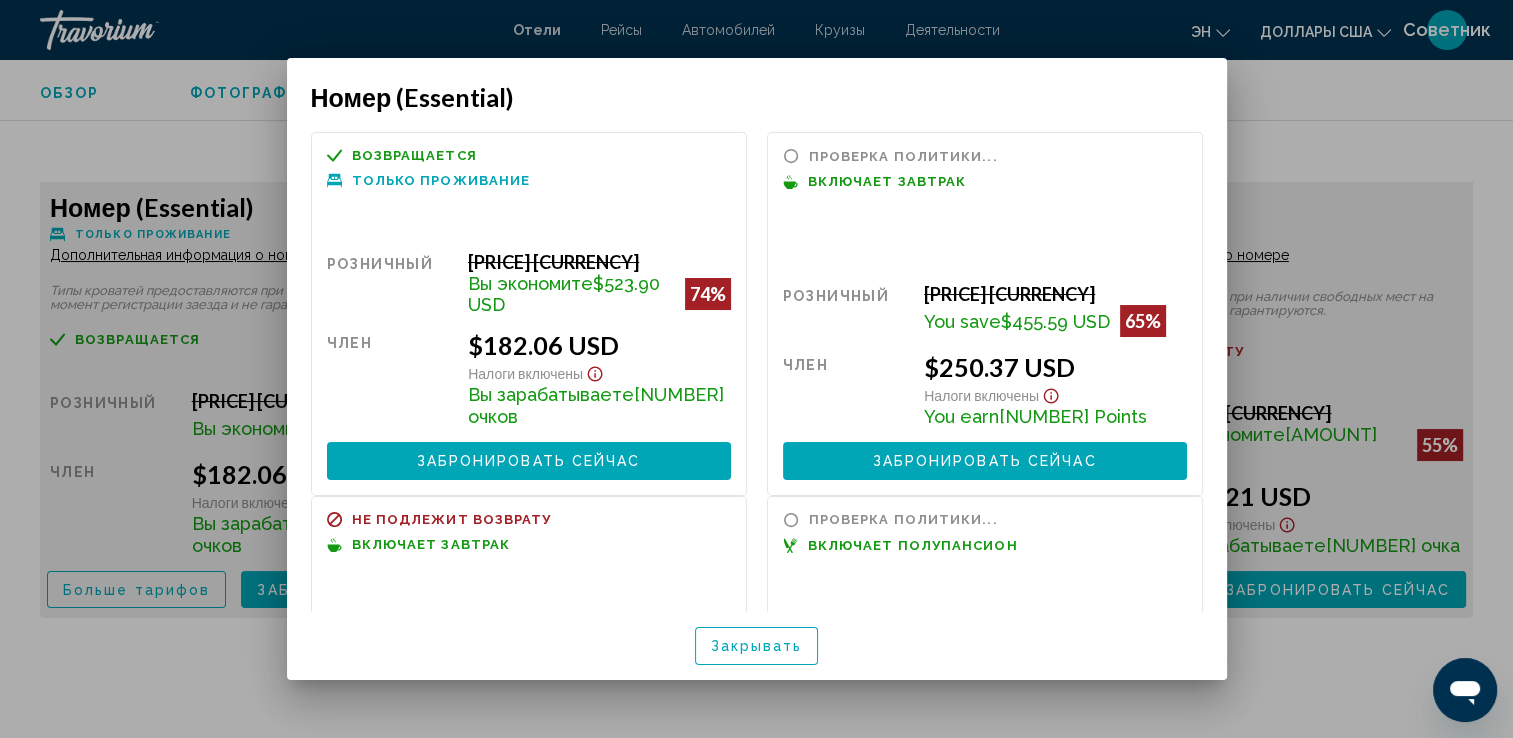 scroll, scrollTop: 0, scrollLeft: 0, axis: both 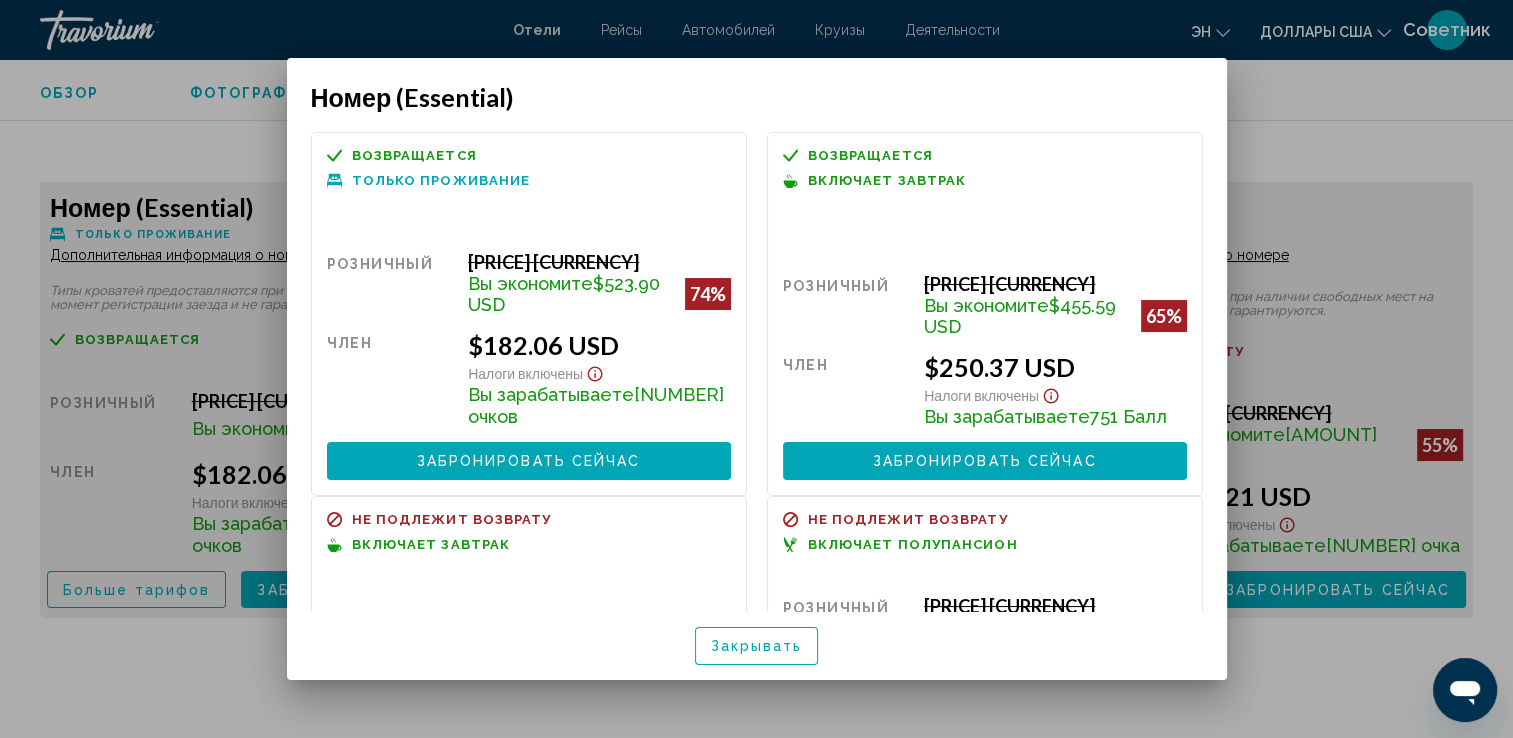 click on "Закрывать" at bounding box center [757, 645] 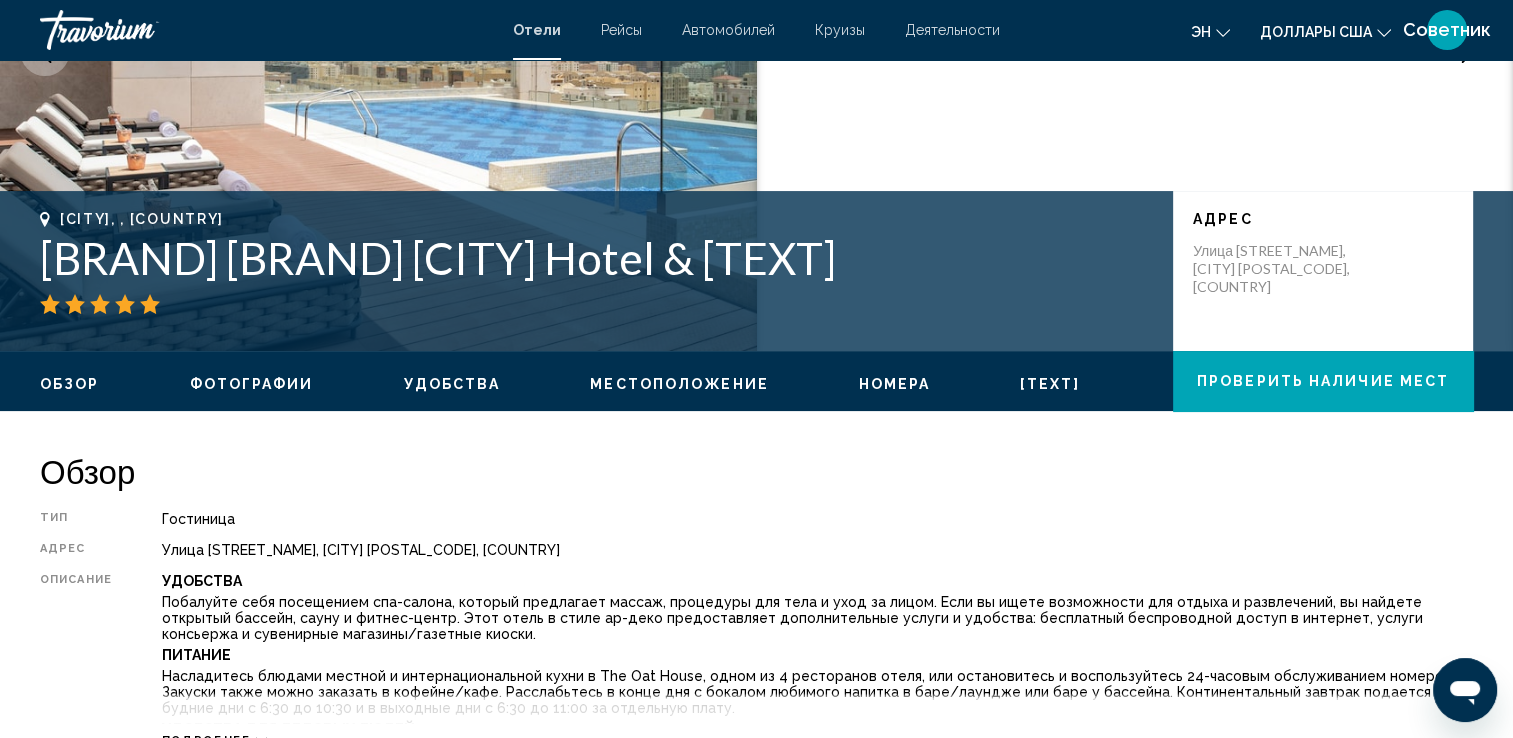 scroll, scrollTop: 300, scrollLeft: 0, axis: vertical 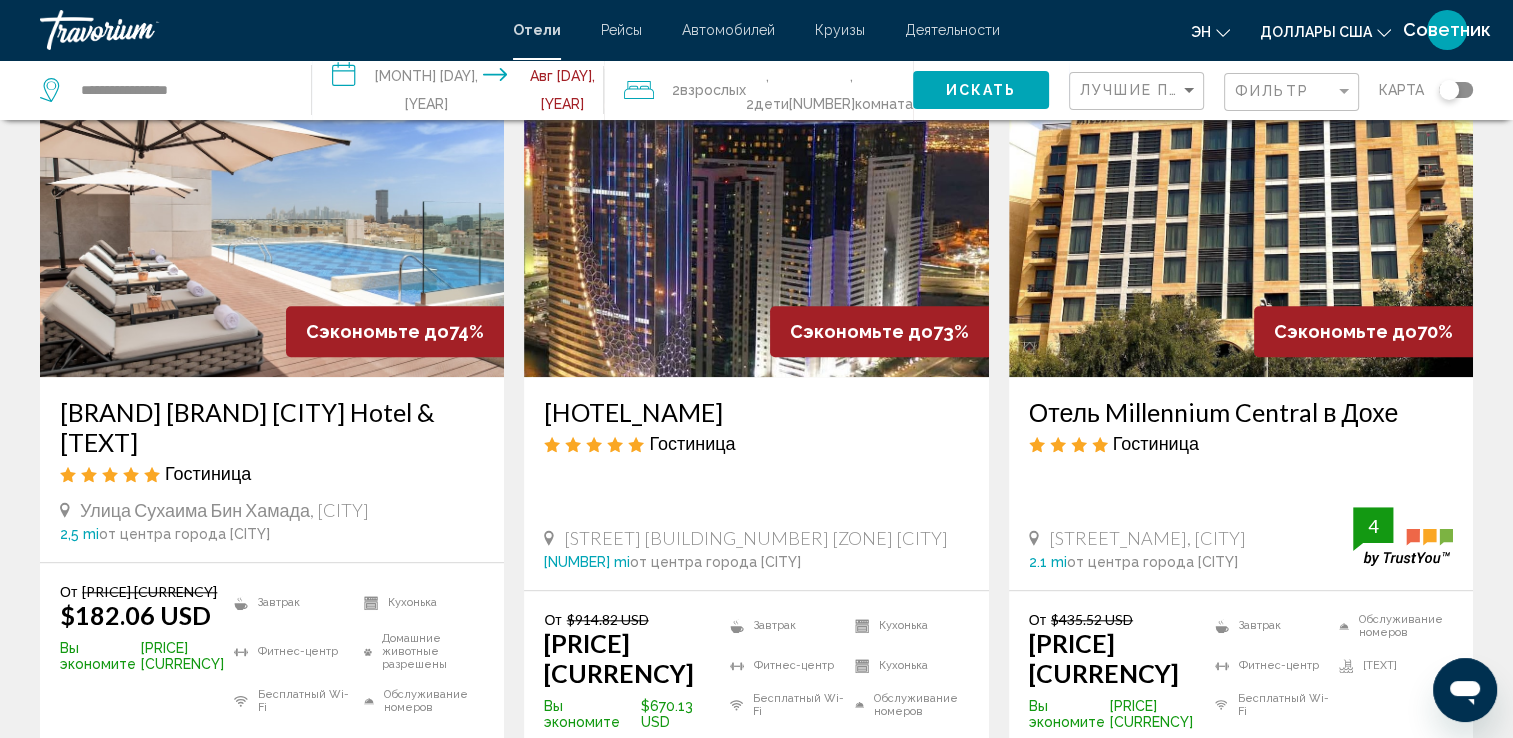 click at bounding box center [756, 217] 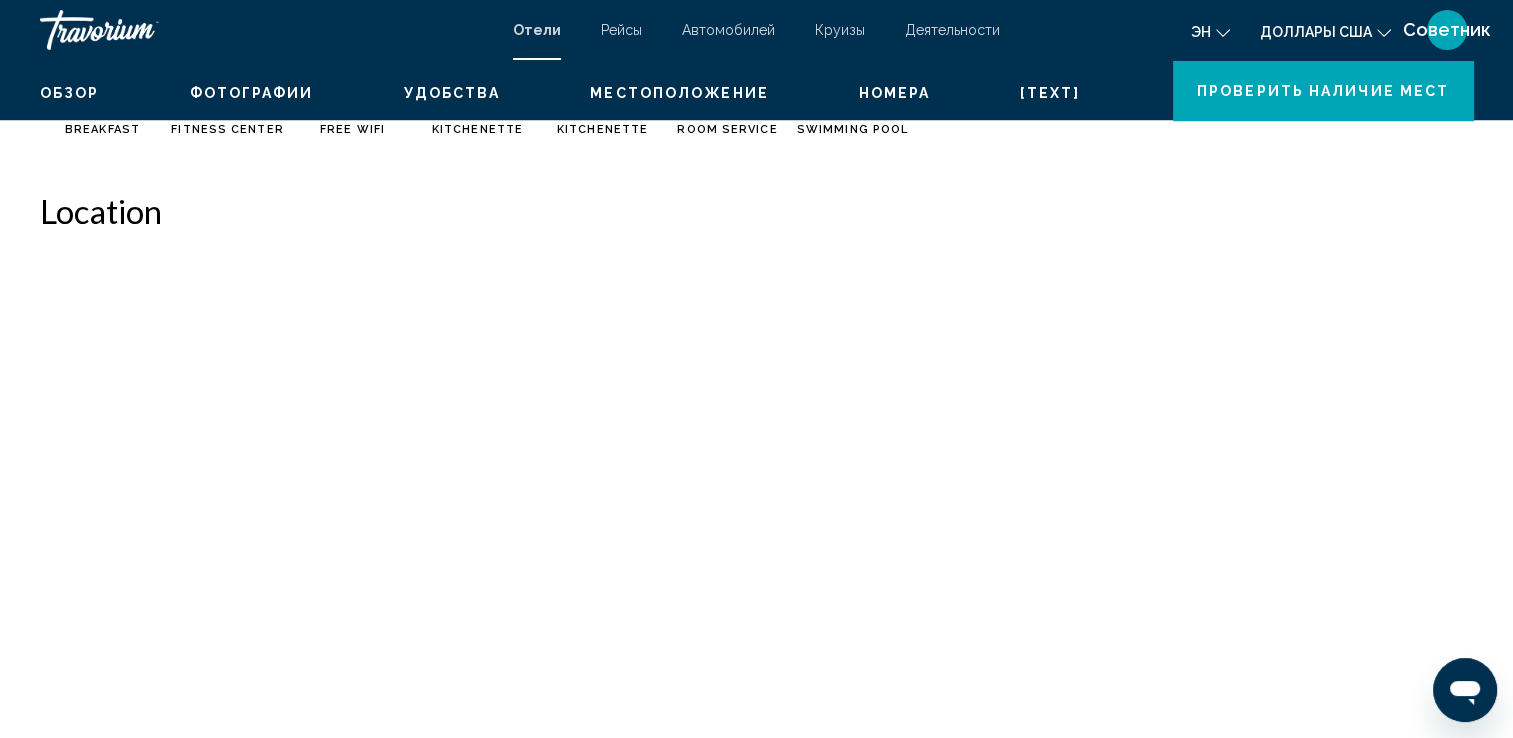 scroll, scrollTop: 0, scrollLeft: 0, axis: both 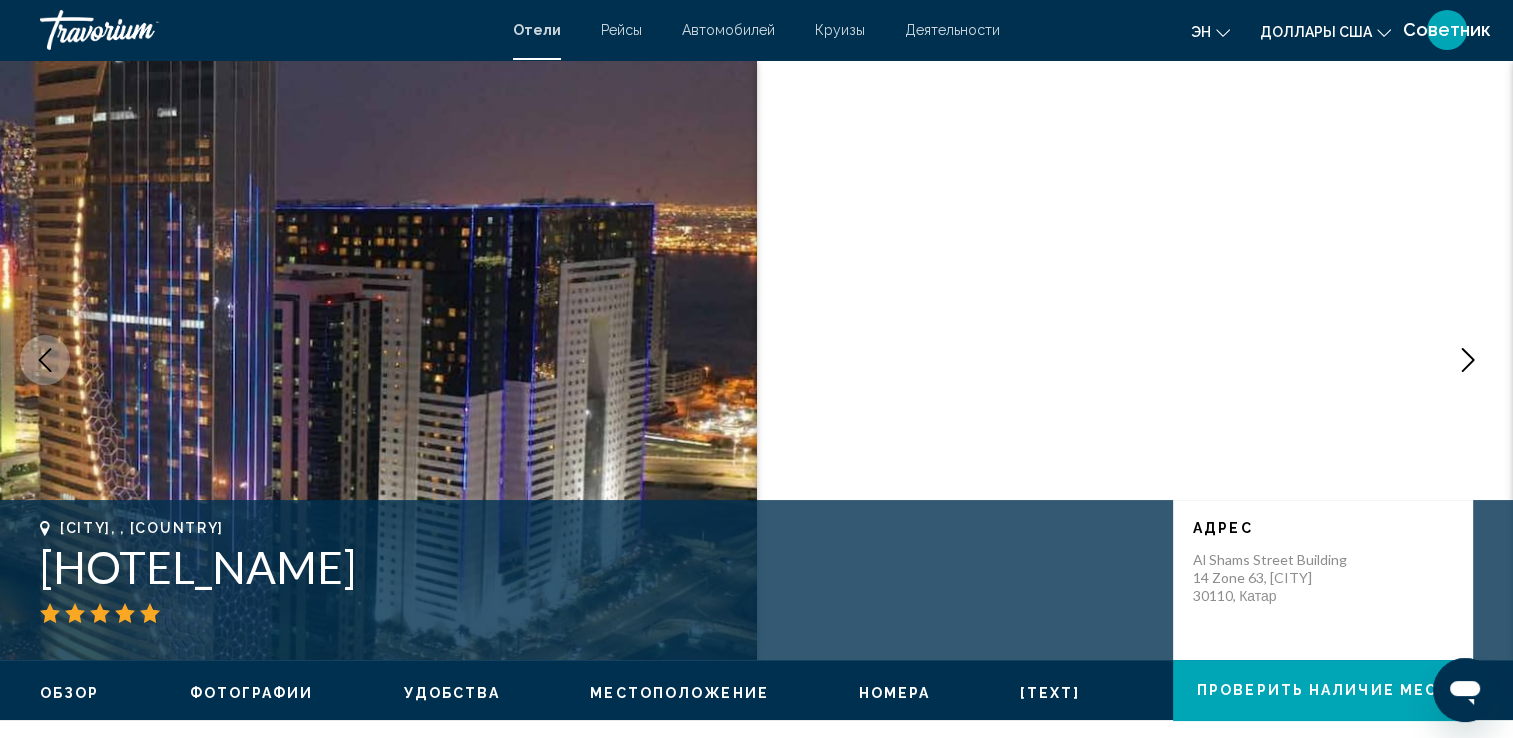 click at bounding box center [1468, 360] 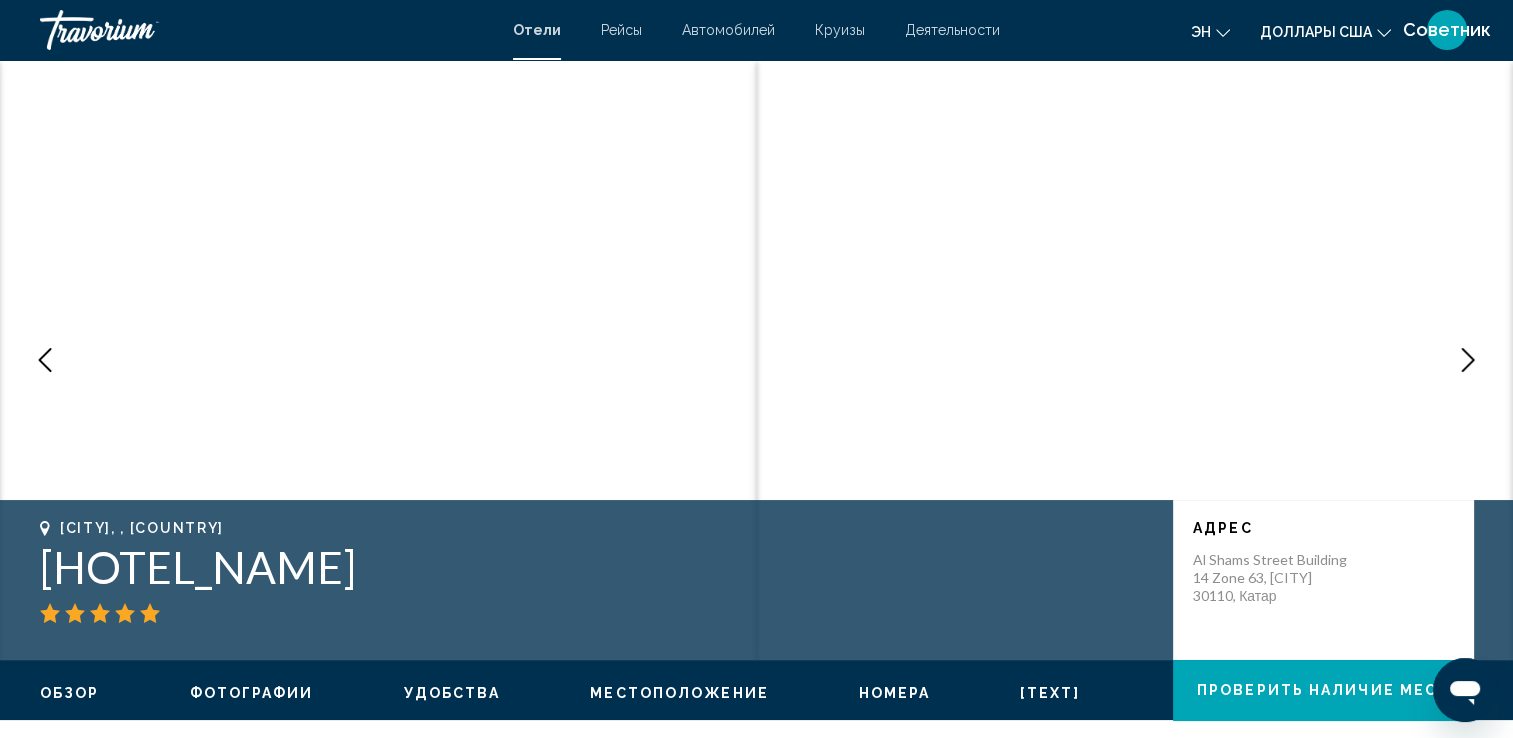 click at bounding box center [1468, 360] 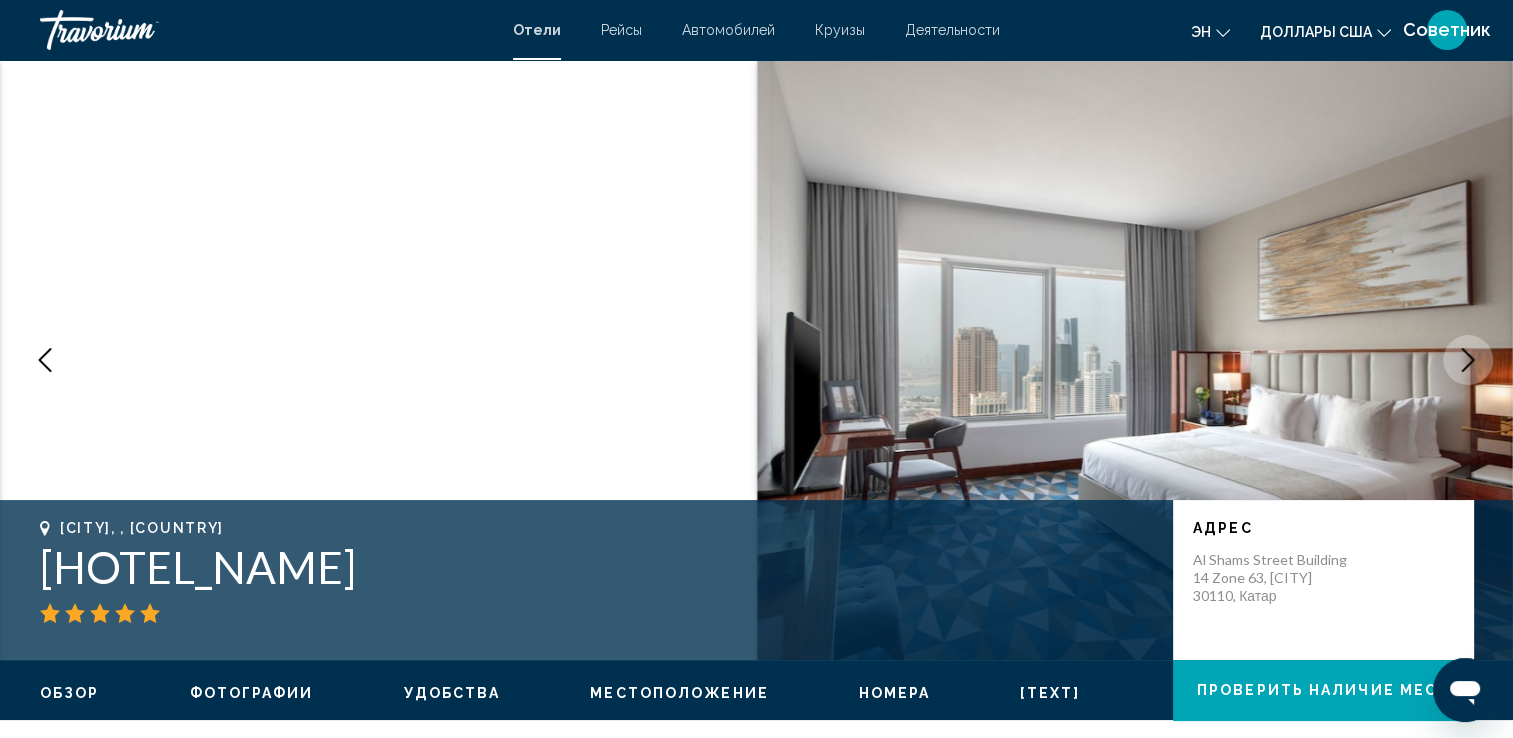 click at bounding box center (1468, 360) 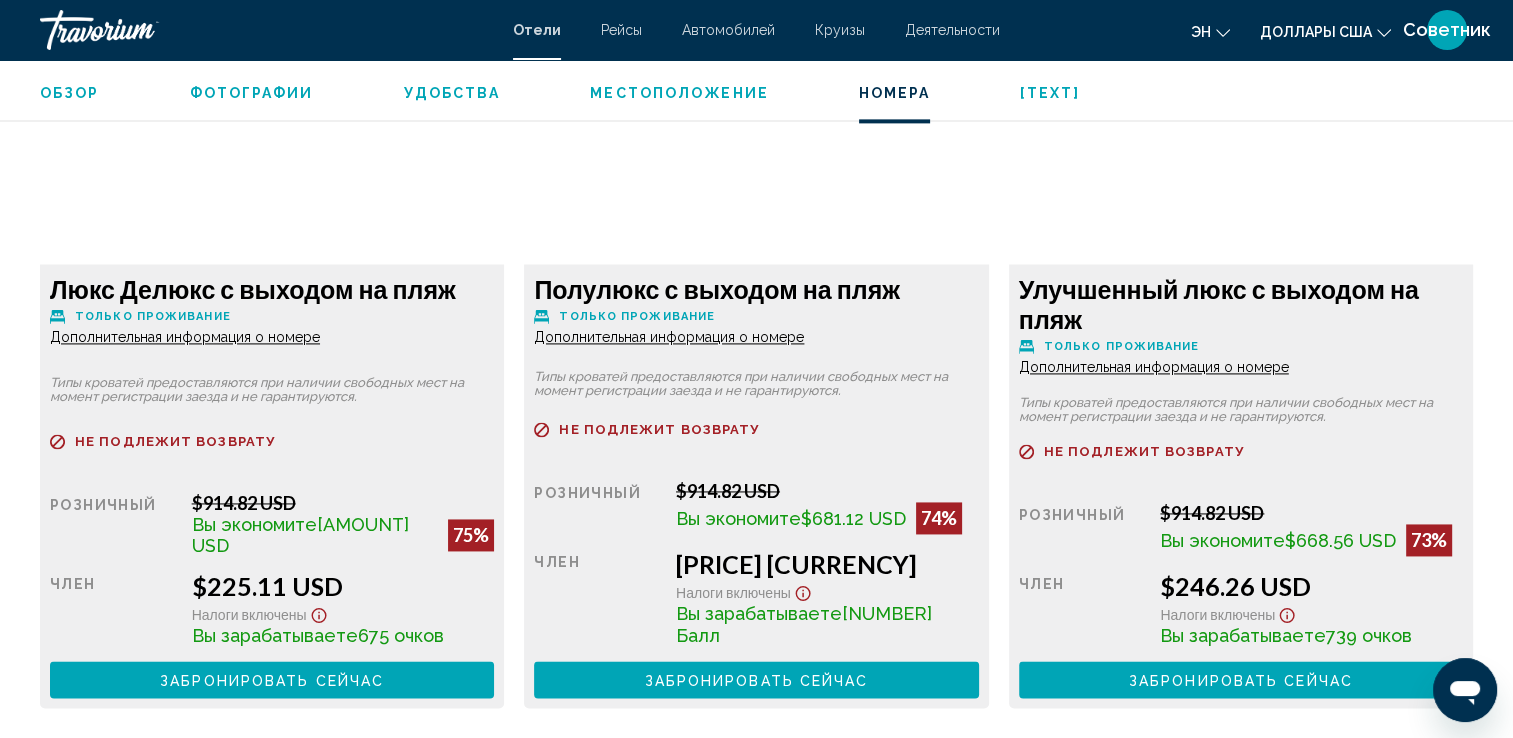 scroll, scrollTop: 2800, scrollLeft: 0, axis: vertical 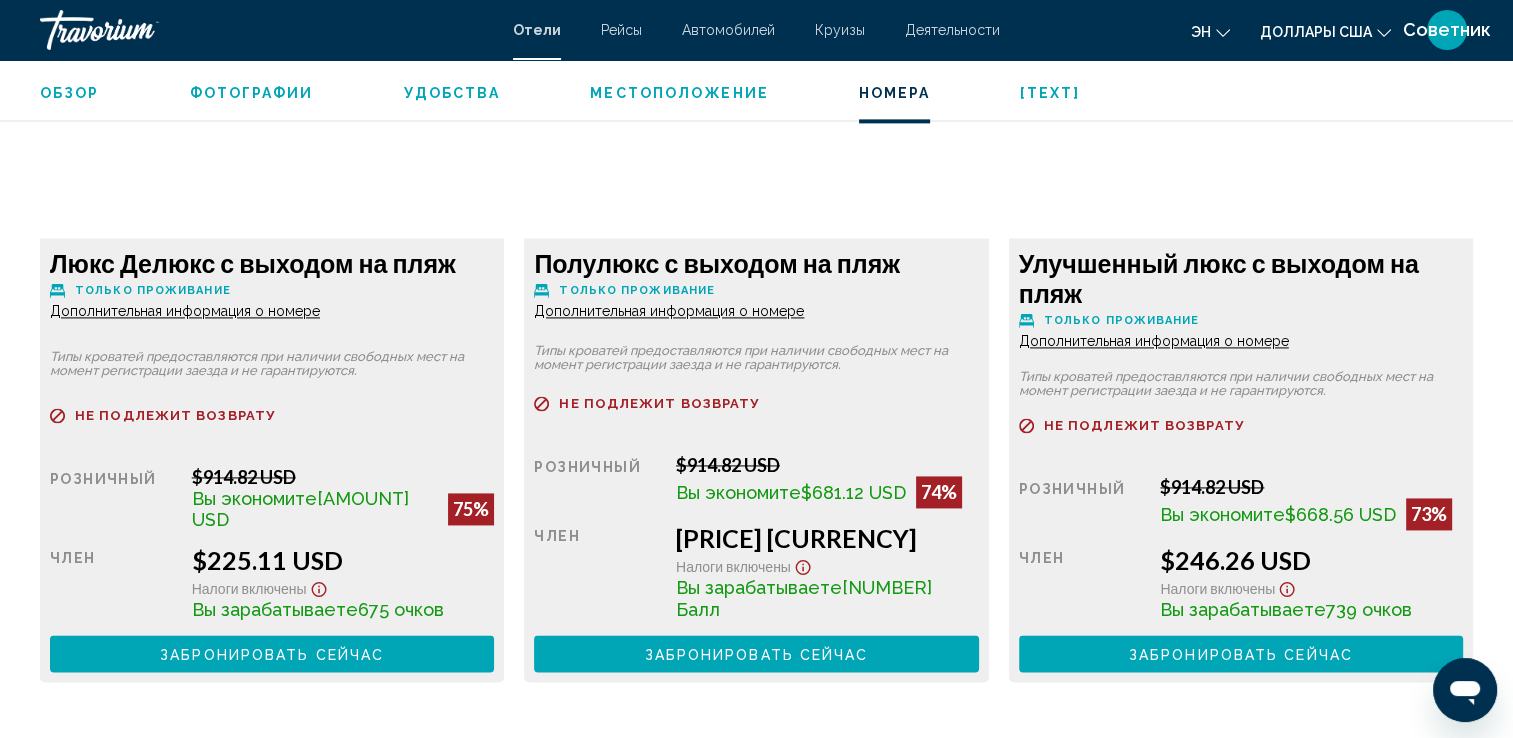 click on "Забронировать сейчас" at bounding box center (272, 654) 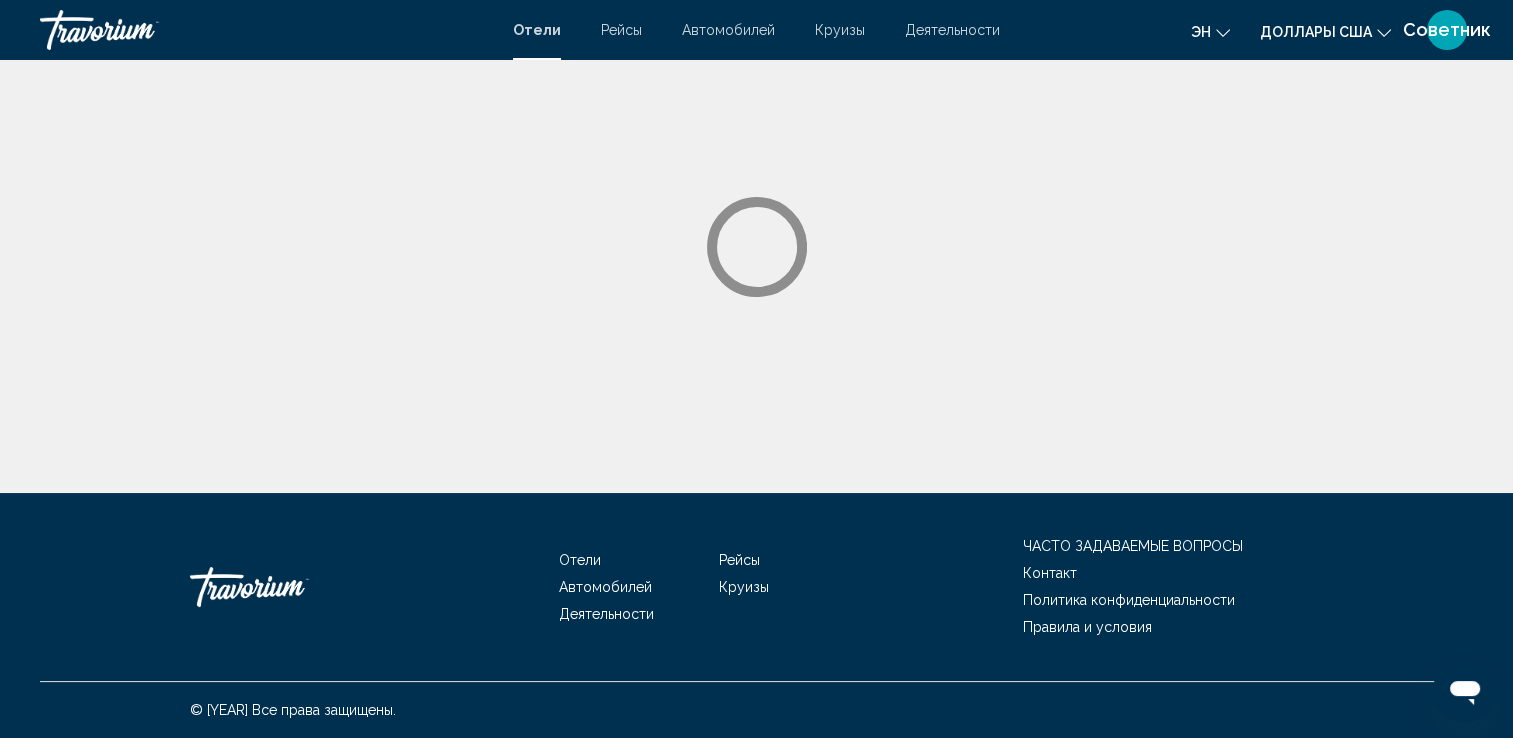 scroll, scrollTop: 0, scrollLeft: 0, axis: both 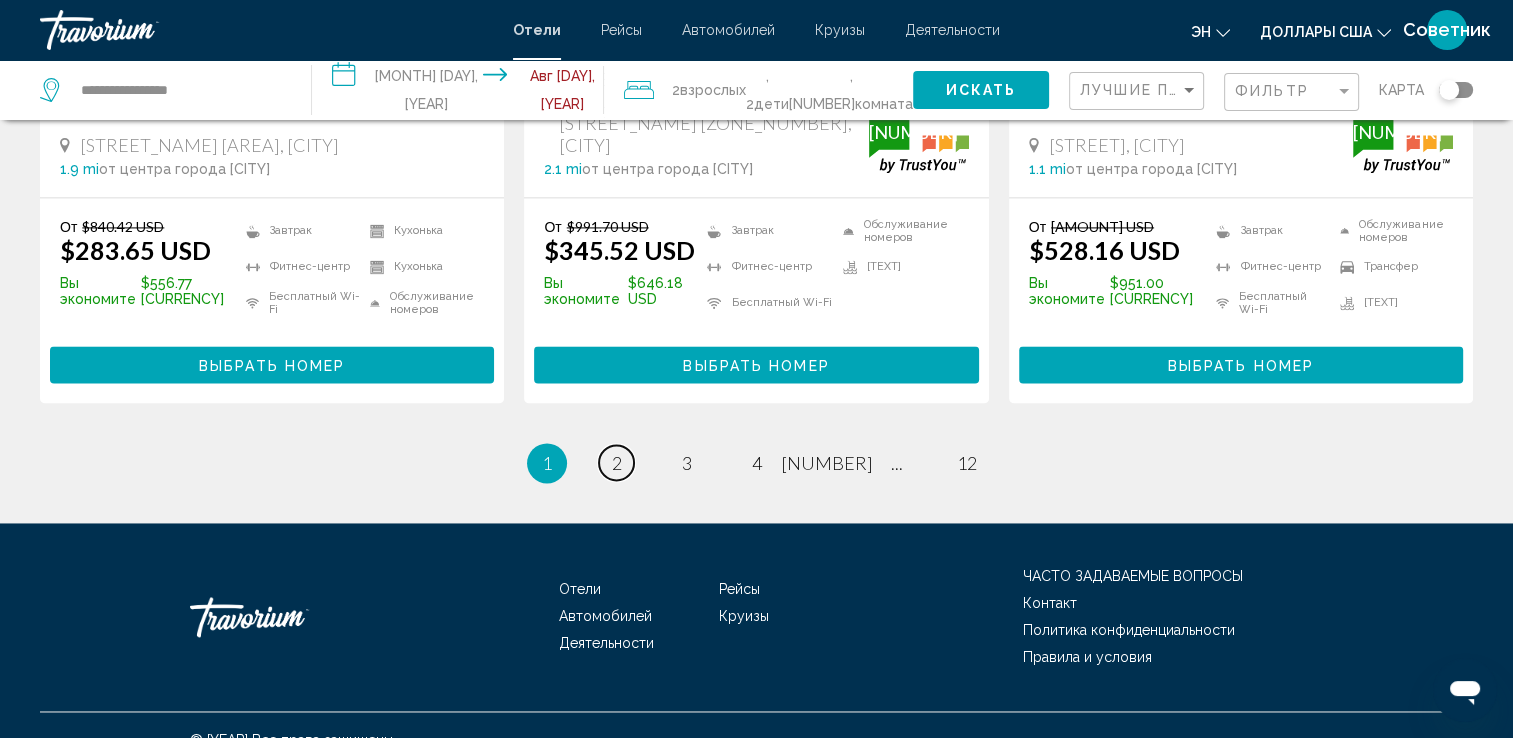 drag, startPoint x: 607, startPoint y: 429, endPoint x: 584, endPoint y: 437, distance: 24.351591 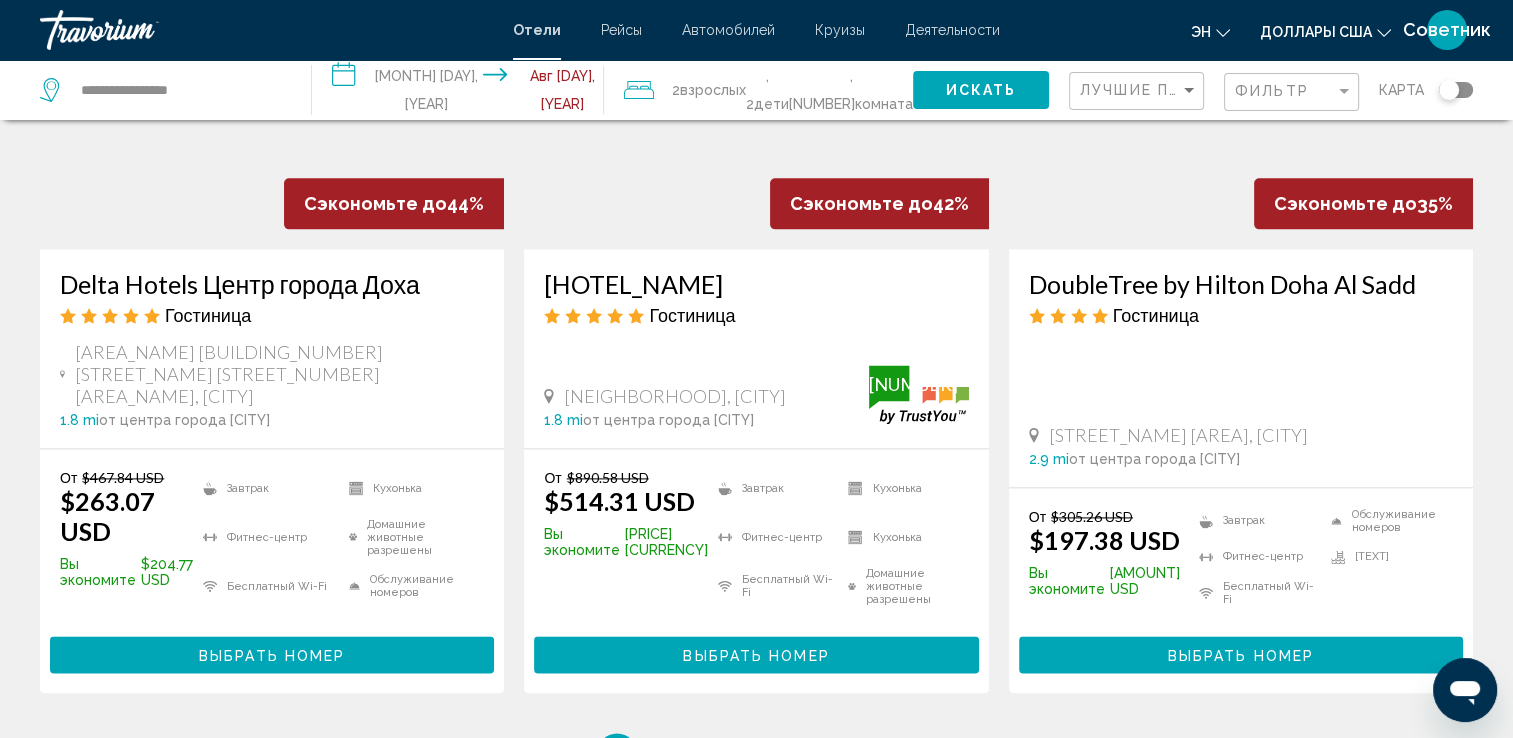 scroll, scrollTop: 2600, scrollLeft: 0, axis: vertical 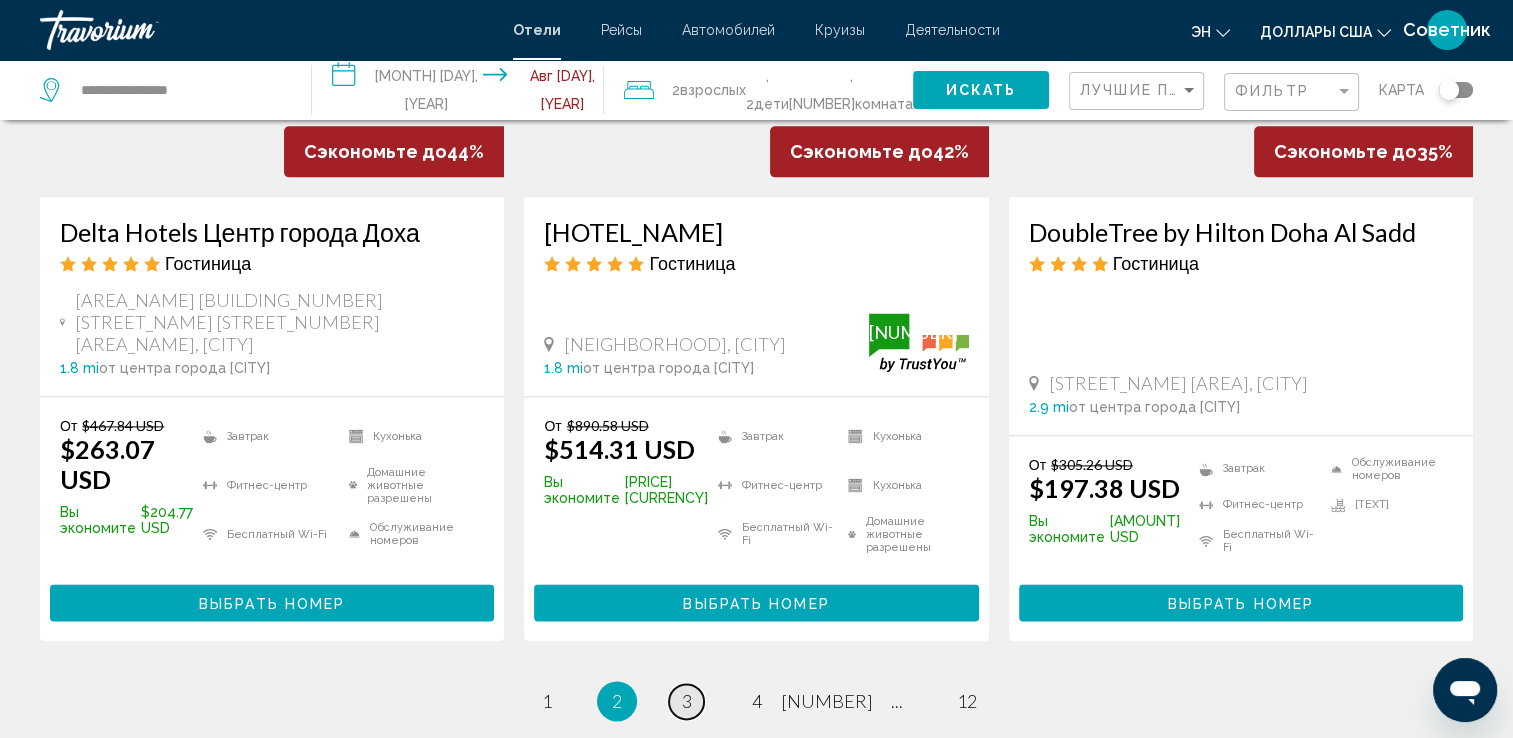 click on "страница [NUMBER]" at bounding box center (546, 701) 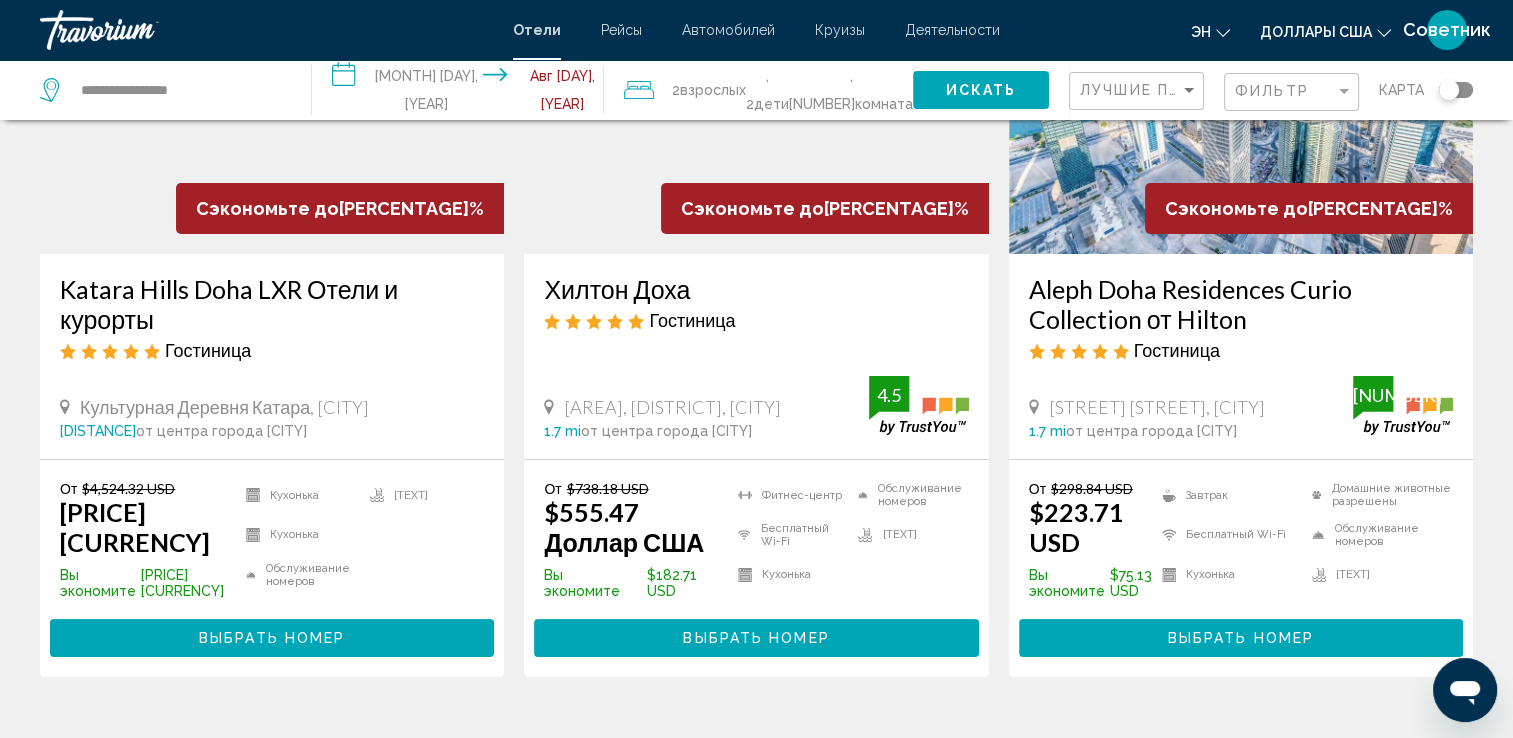 scroll, scrollTop: 400, scrollLeft: 0, axis: vertical 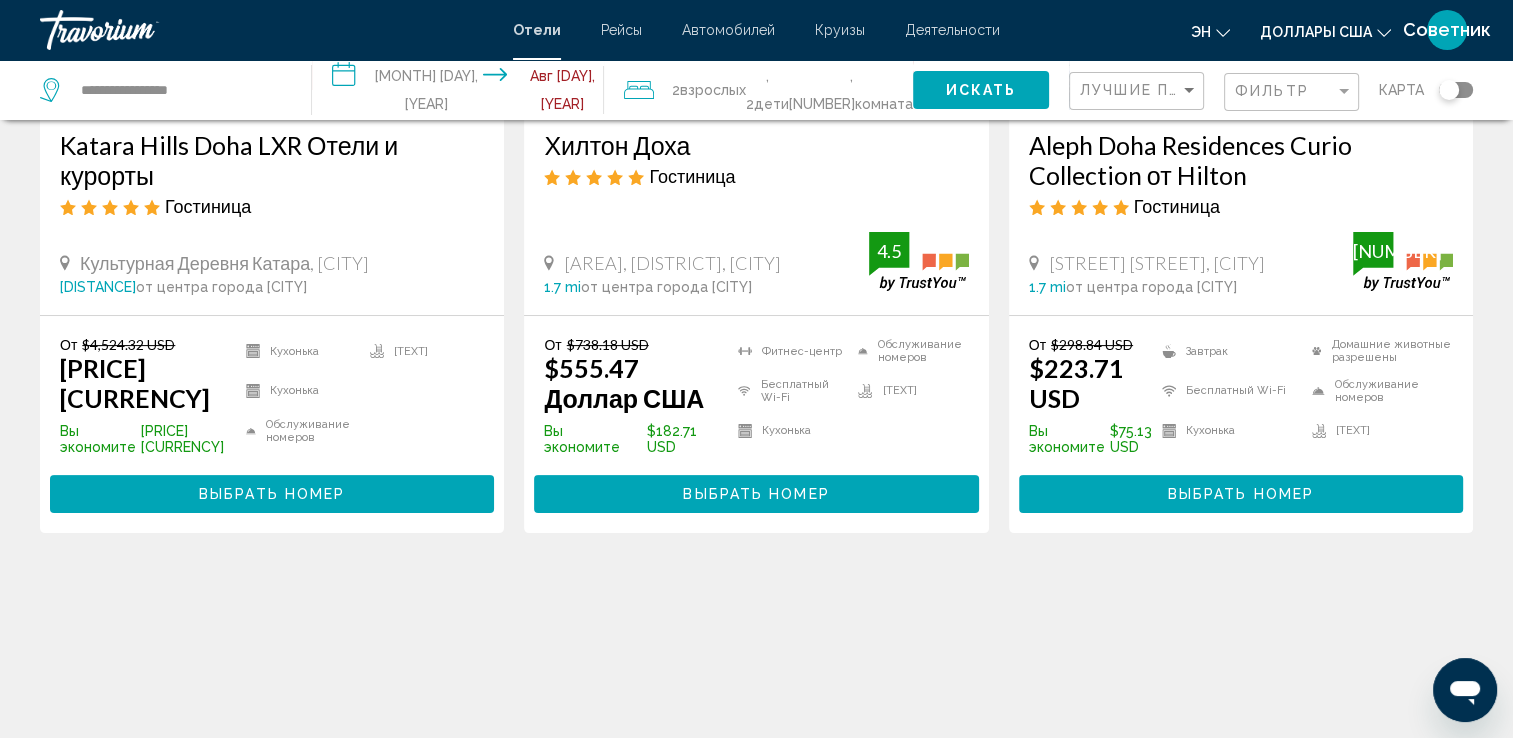 click on "Выбрать номер" at bounding box center [1241, 493] 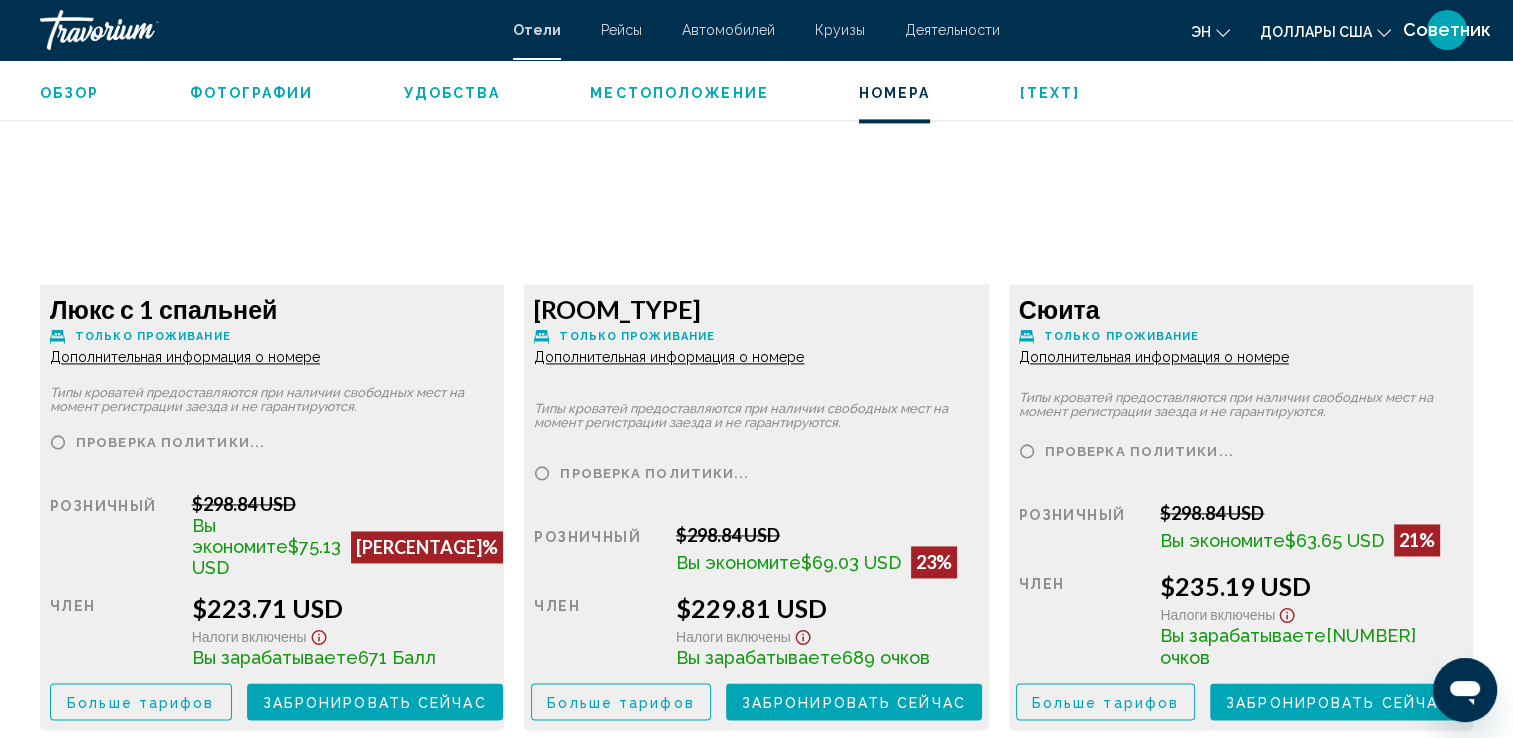 scroll, scrollTop: 2900, scrollLeft: 0, axis: vertical 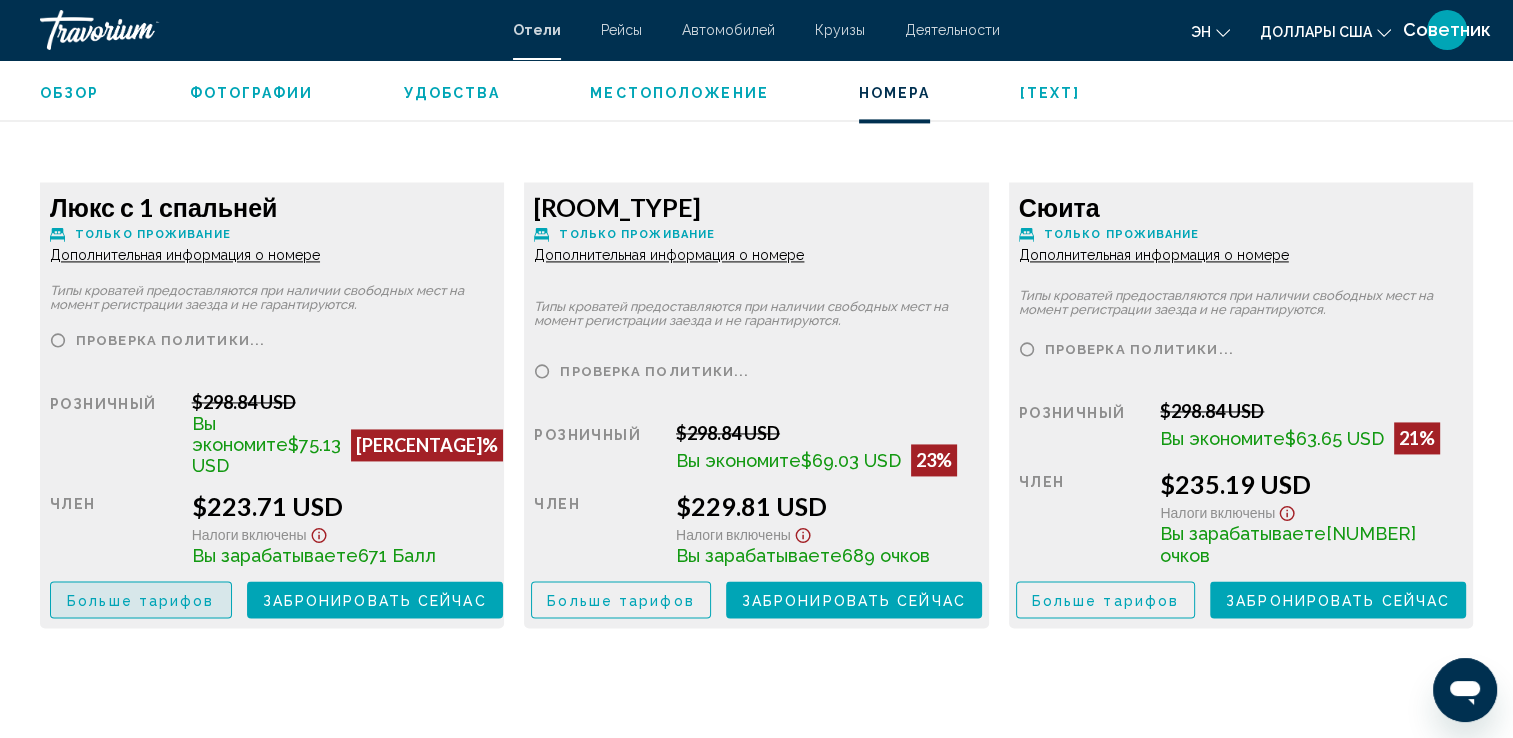 click on "Больше тарифов" at bounding box center (140, 600) 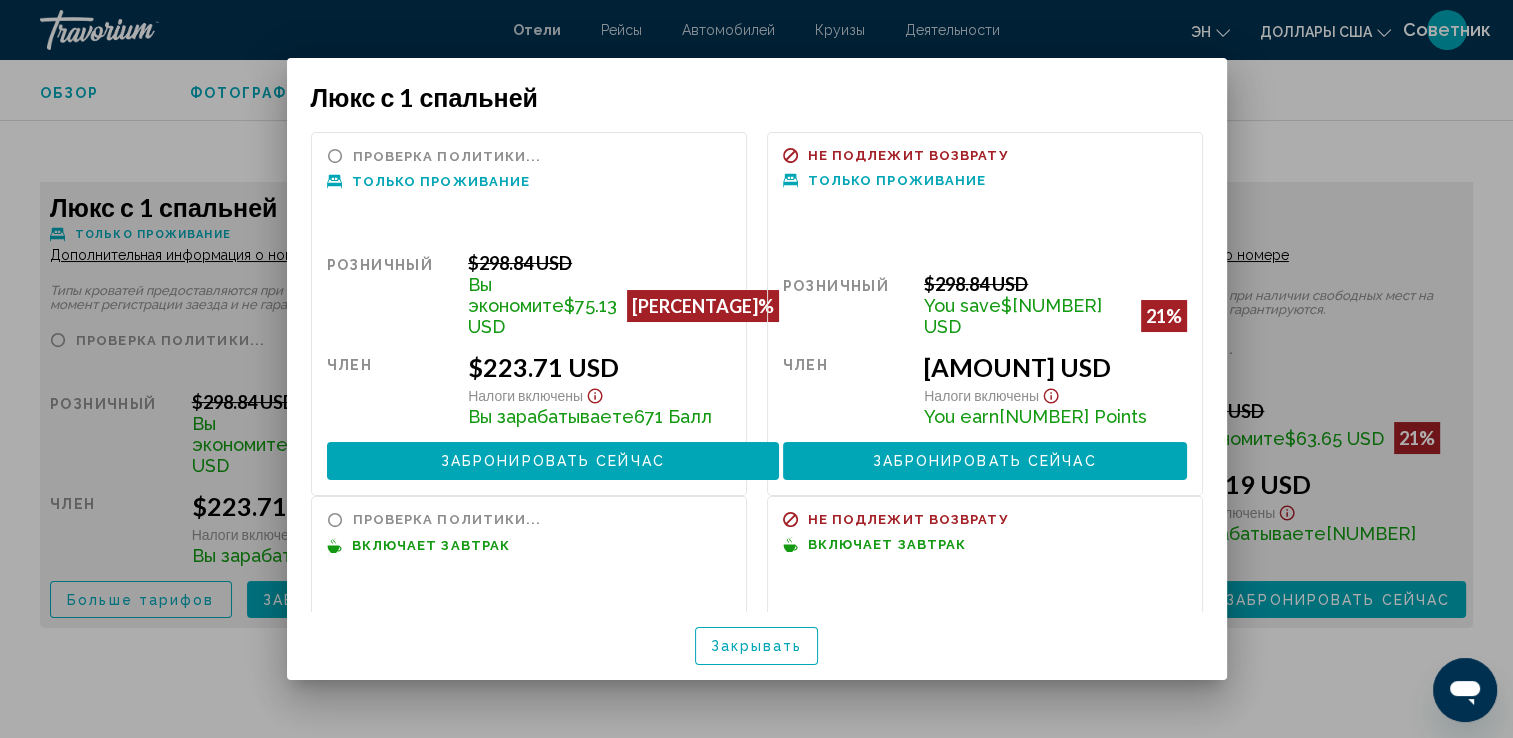 scroll, scrollTop: 0, scrollLeft: 0, axis: both 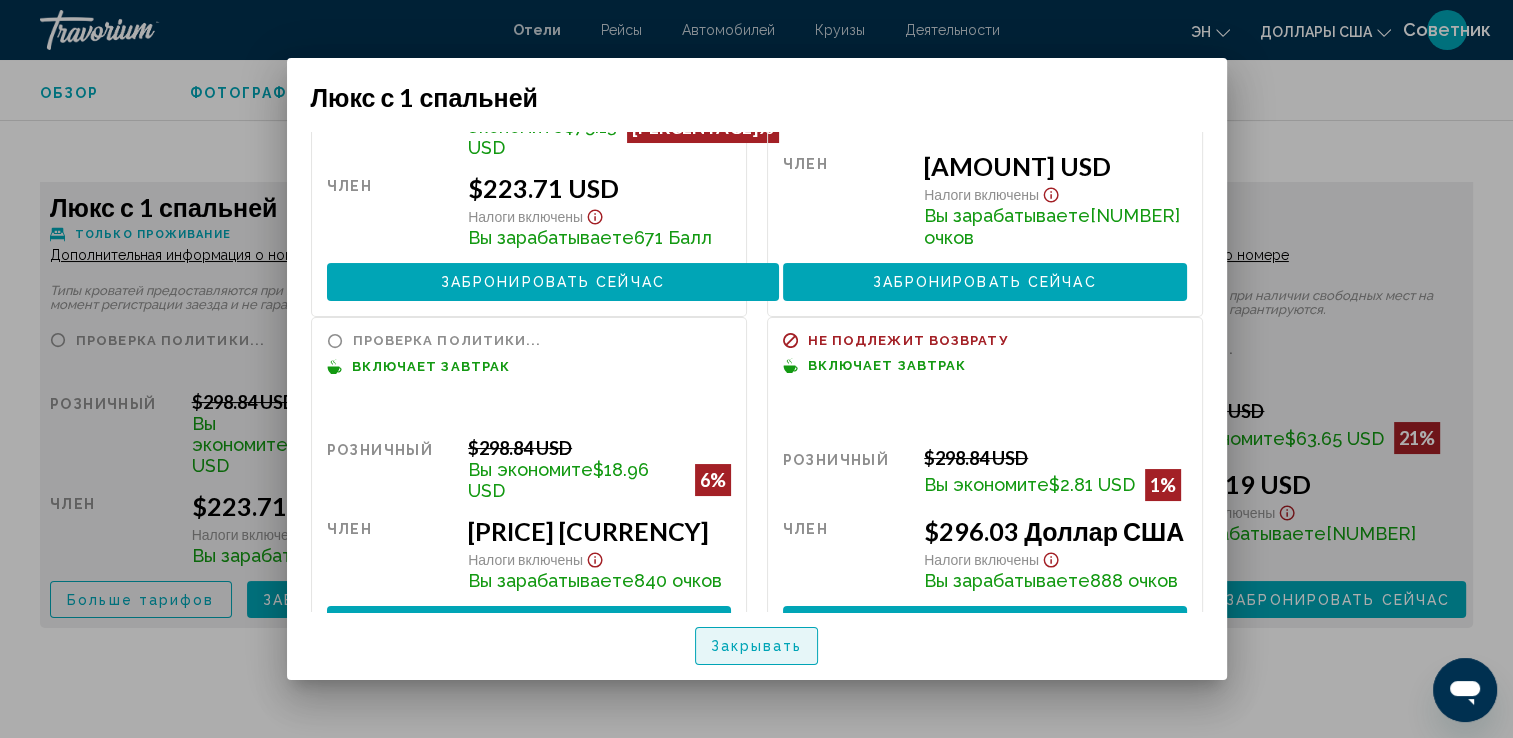 click on "Закрывать" at bounding box center (757, 647) 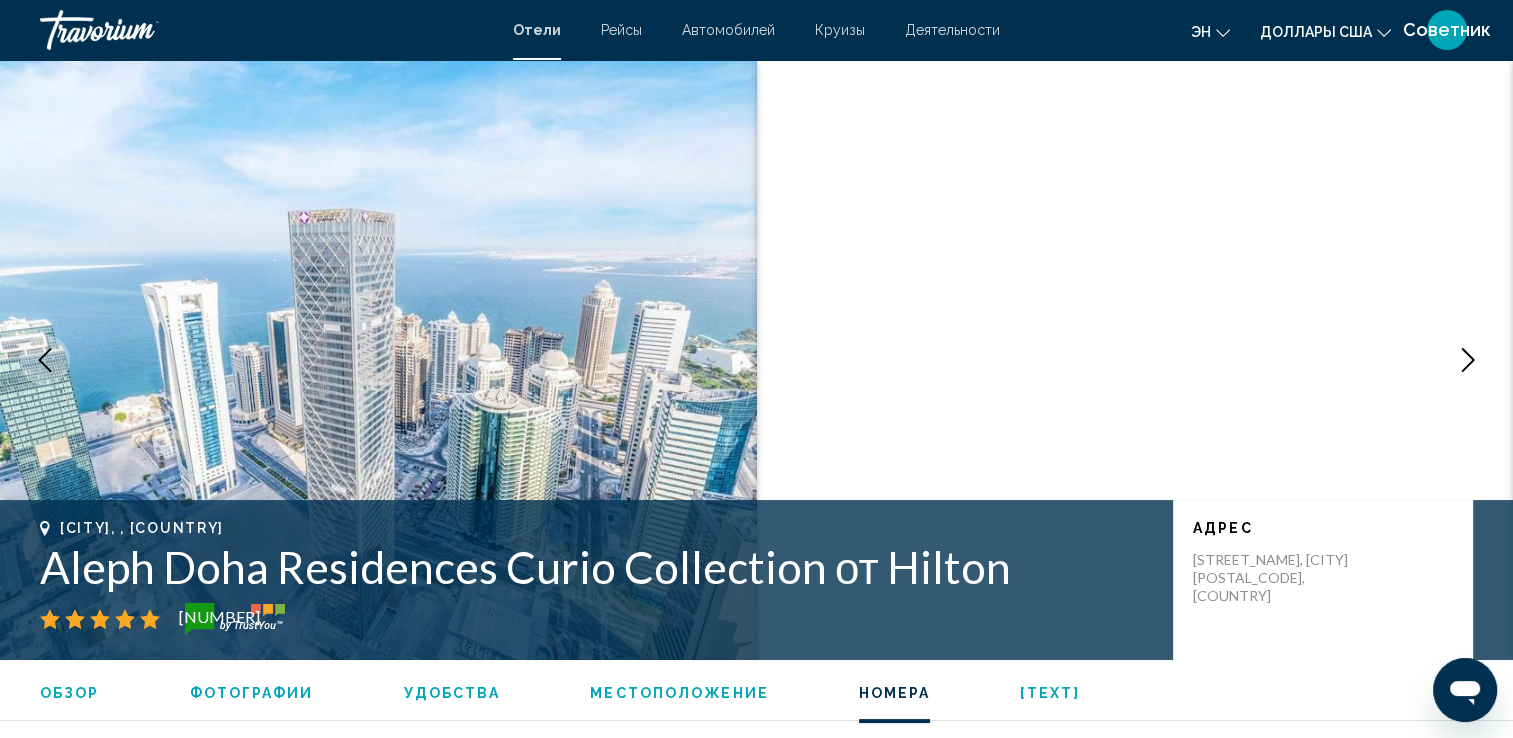 scroll, scrollTop: 2900, scrollLeft: 0, axis: vertical 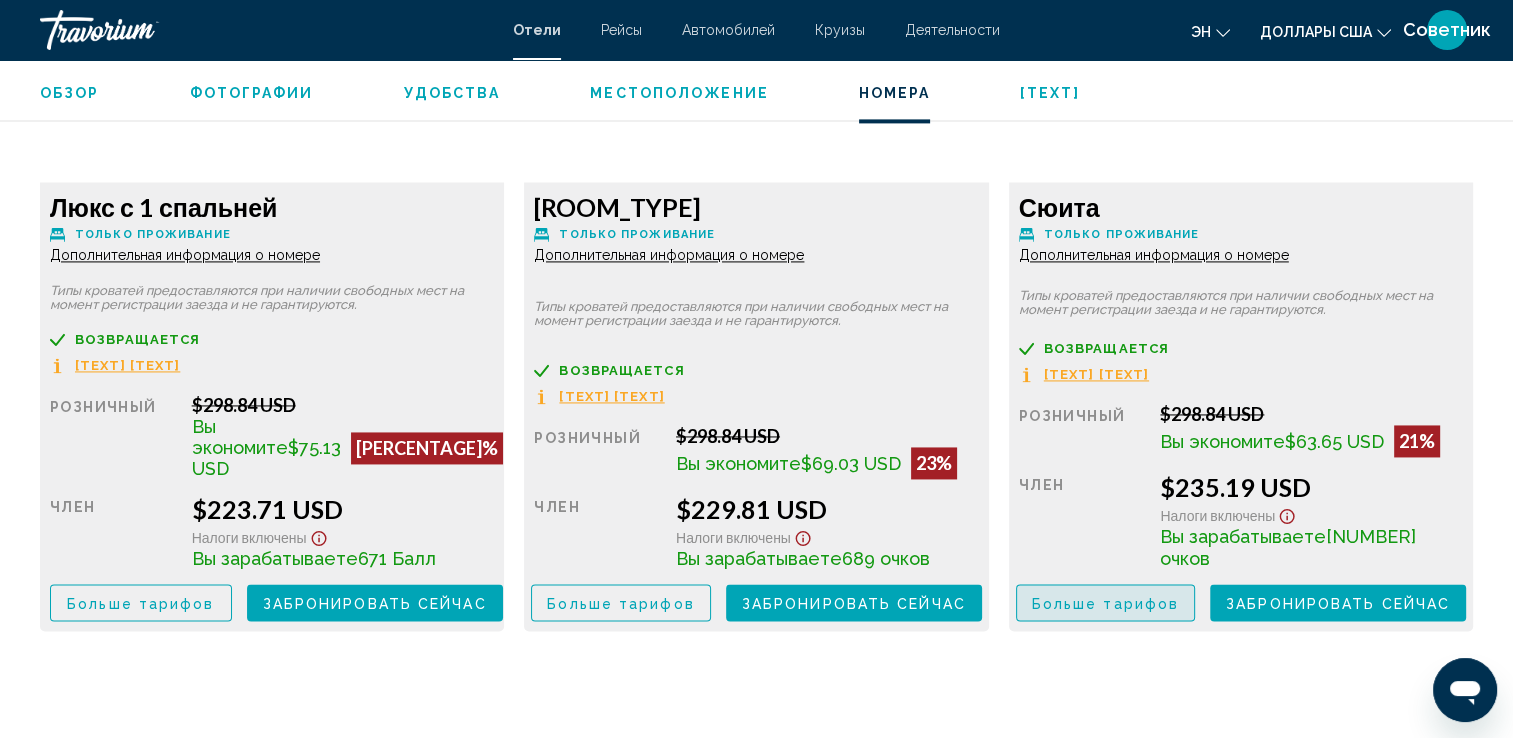 click on "Больше тарифов" at bounding box center [1105, 602] 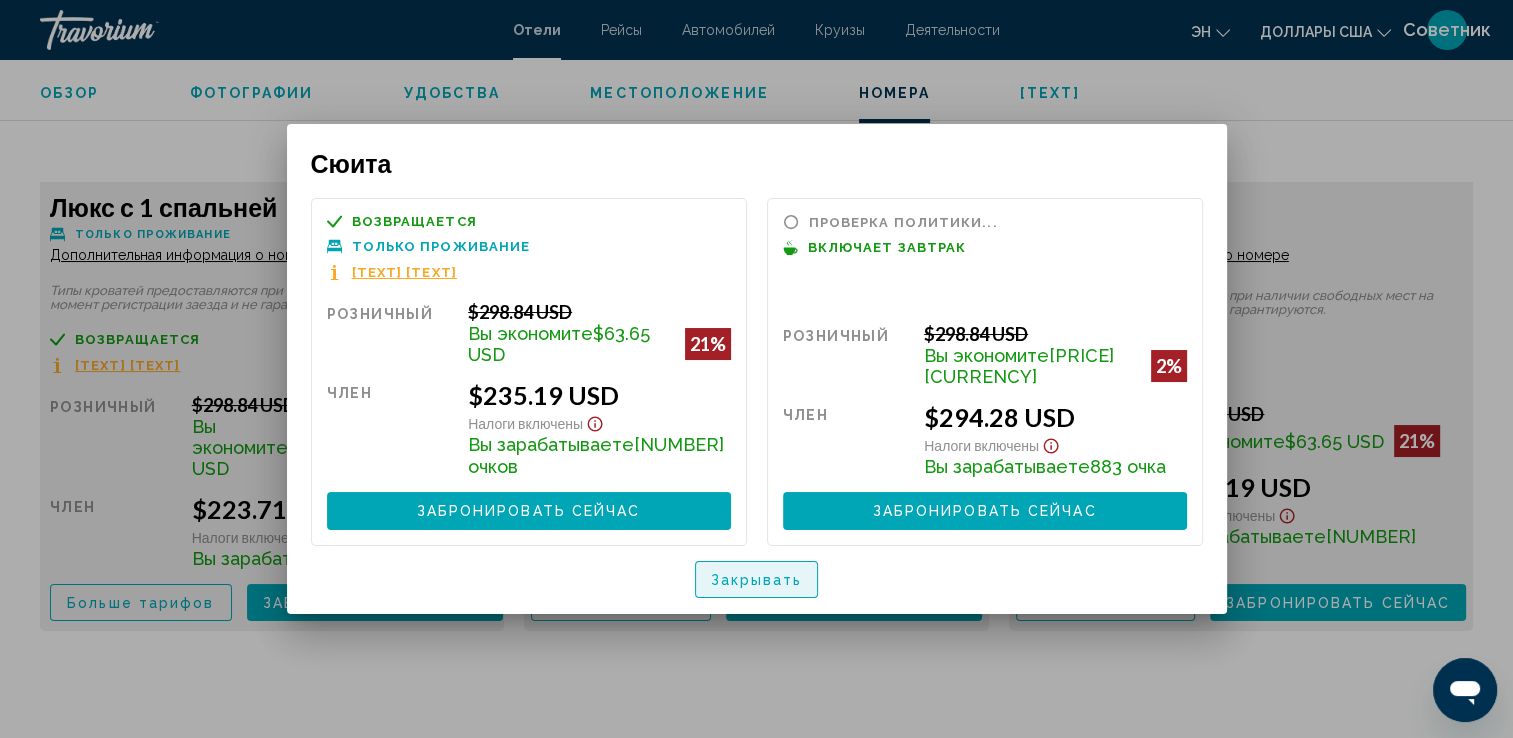 click on "Закрывать" at bounding box center (757, 579) 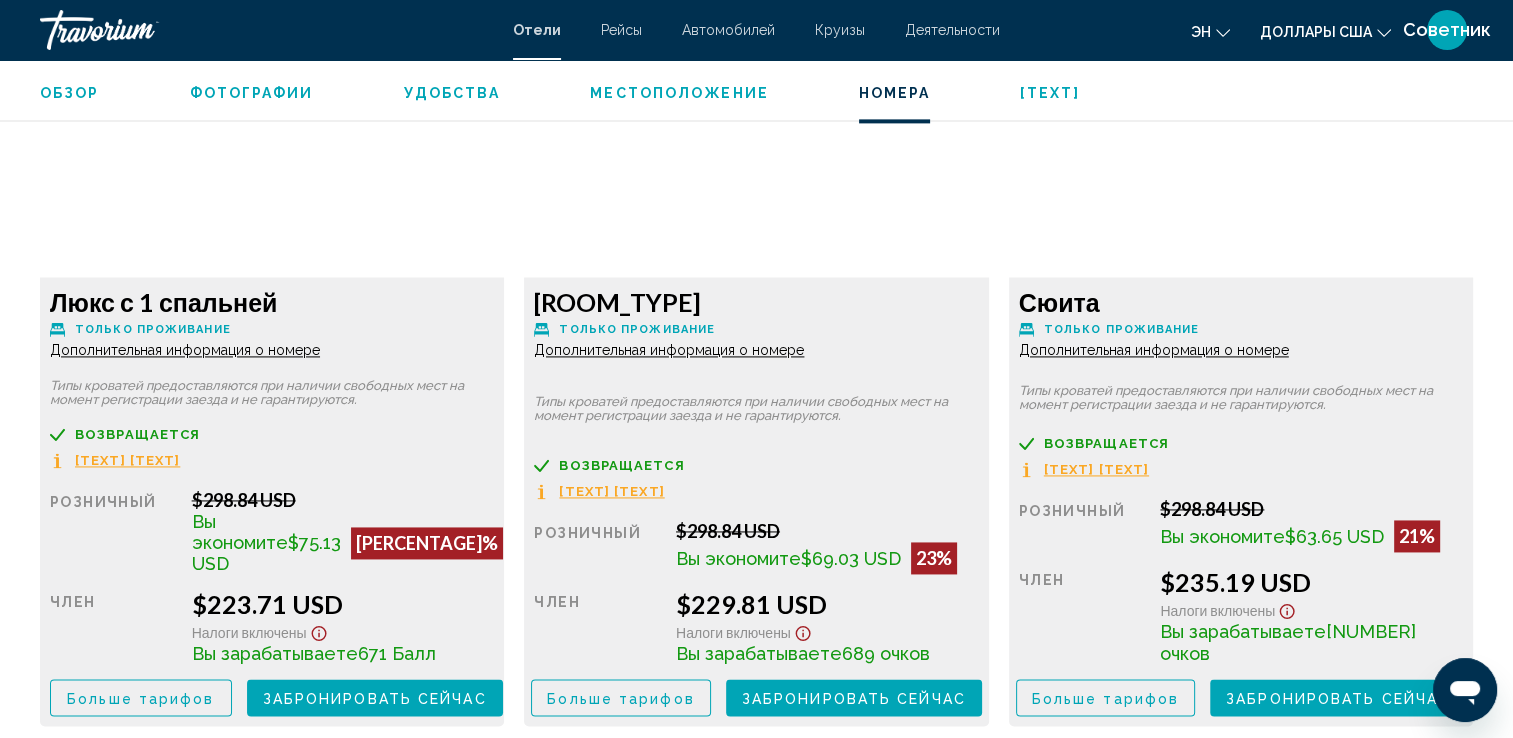 scroll, scrollTop: 2600, scrollLeft: 0, axis: vertical 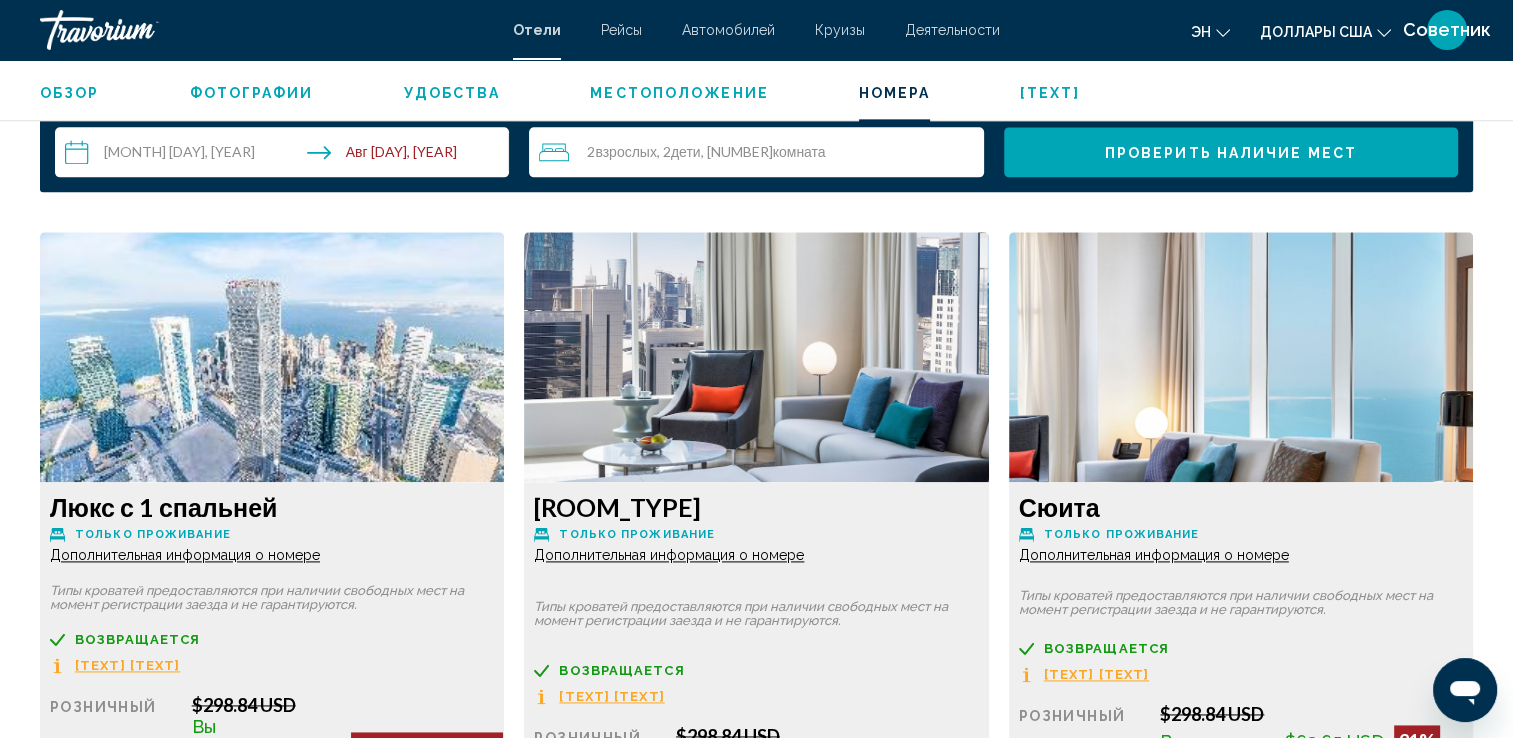 click on "Дополнительная информация о номере" at bounding box center (185, 555) 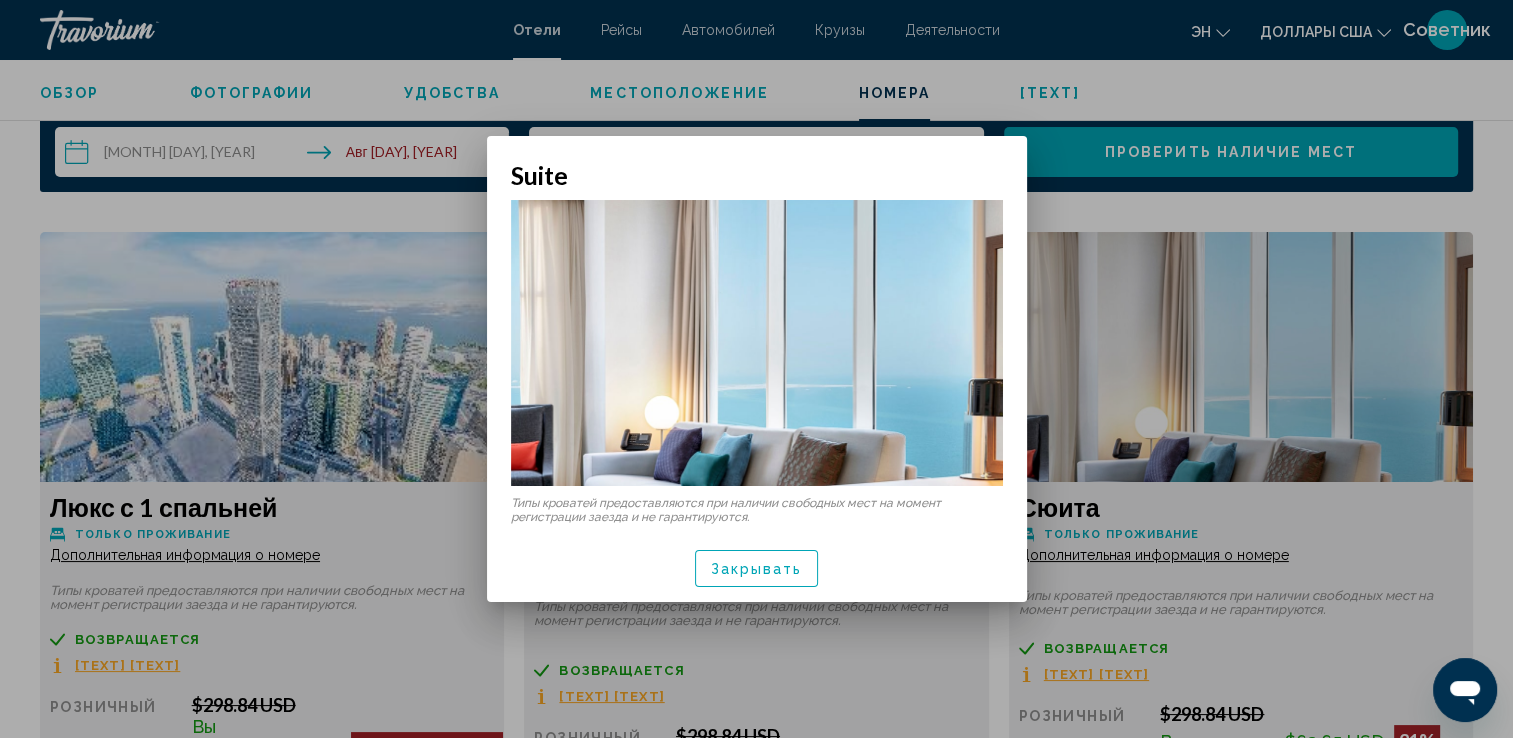 scroll, scrollTop: 0, scrollLeft: 0, axis: both 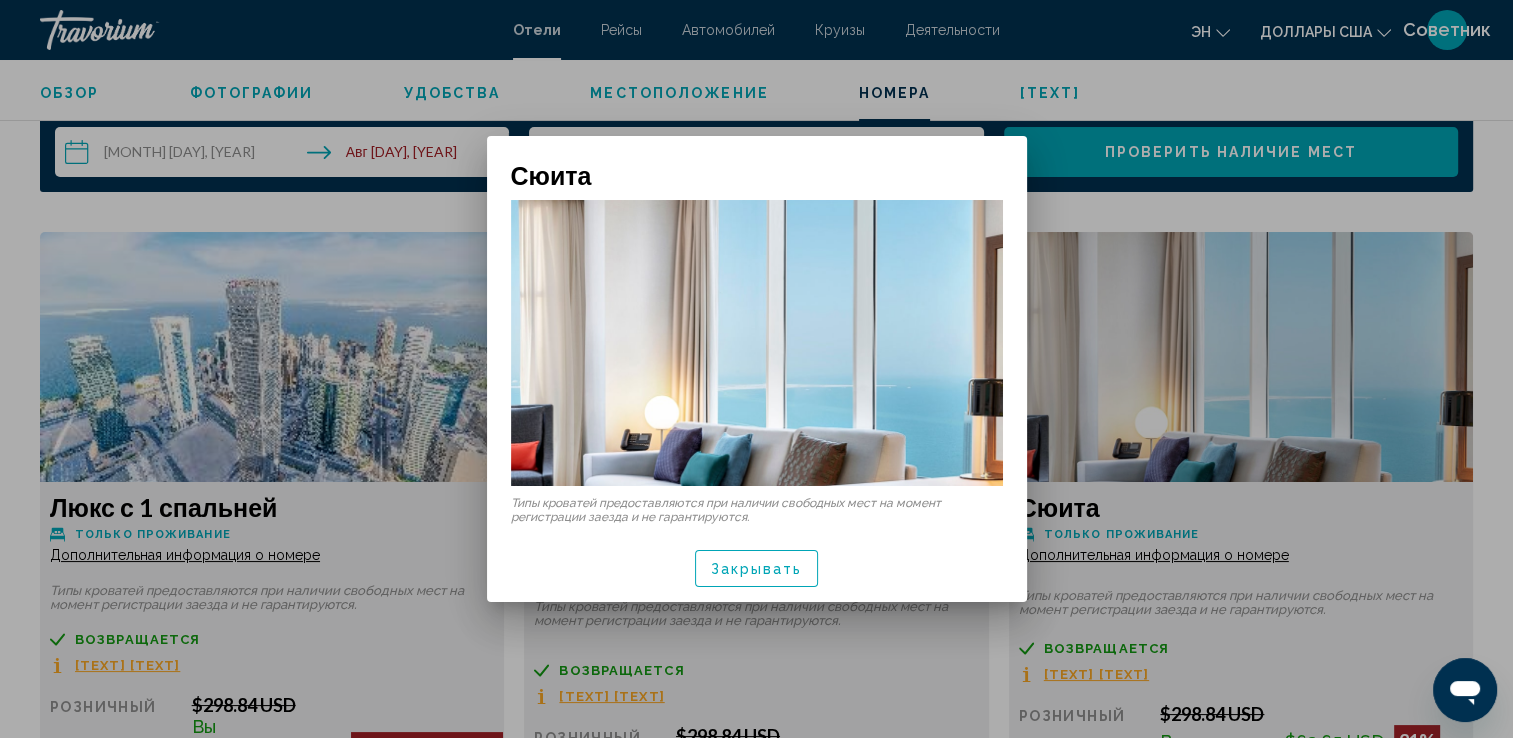 click on "Закрывать" at bounding box center (757, 569) 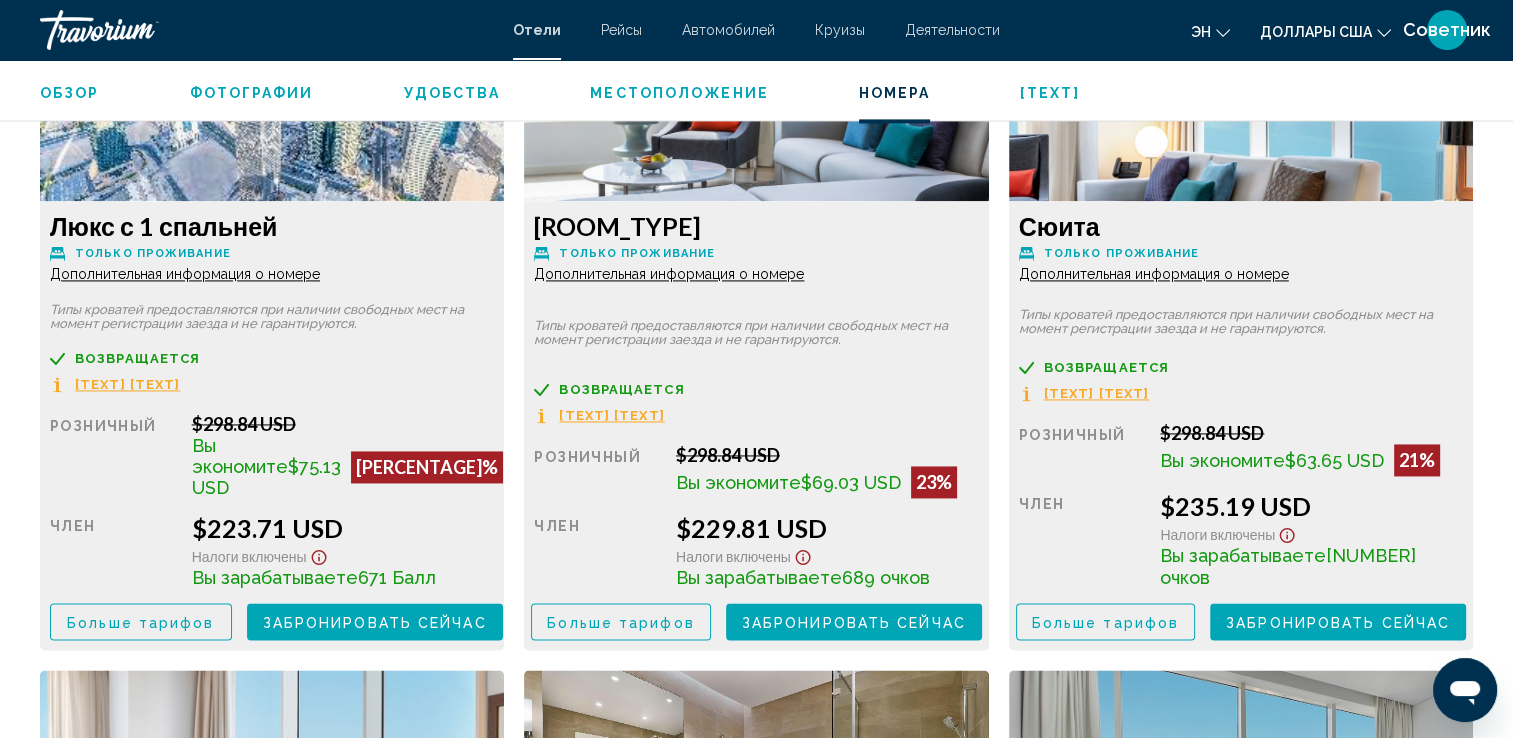 scroll, scrollTop: 2900, scrollLeft: 0, axis: vertical 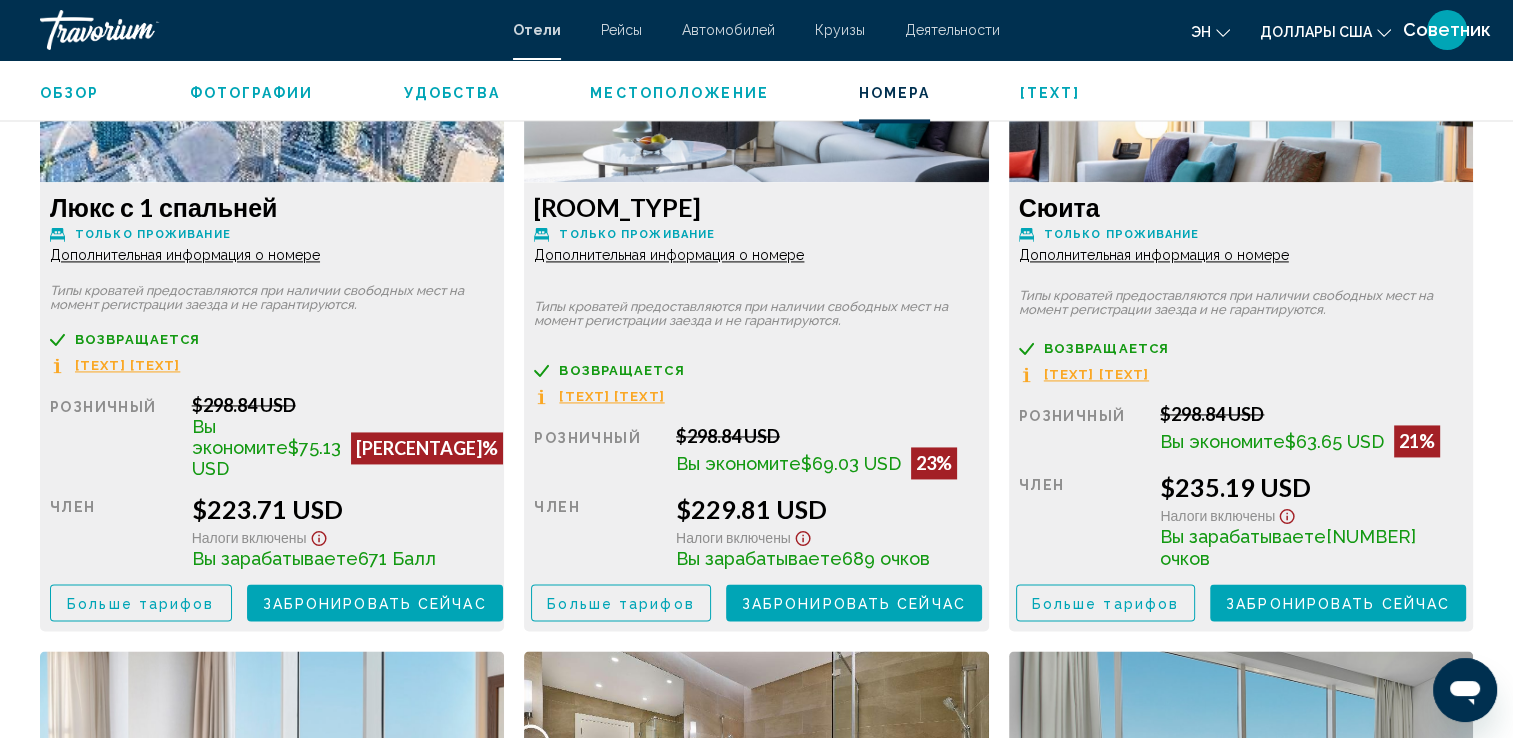 click on "Больше тарифов" at bounding box center (140, 603) 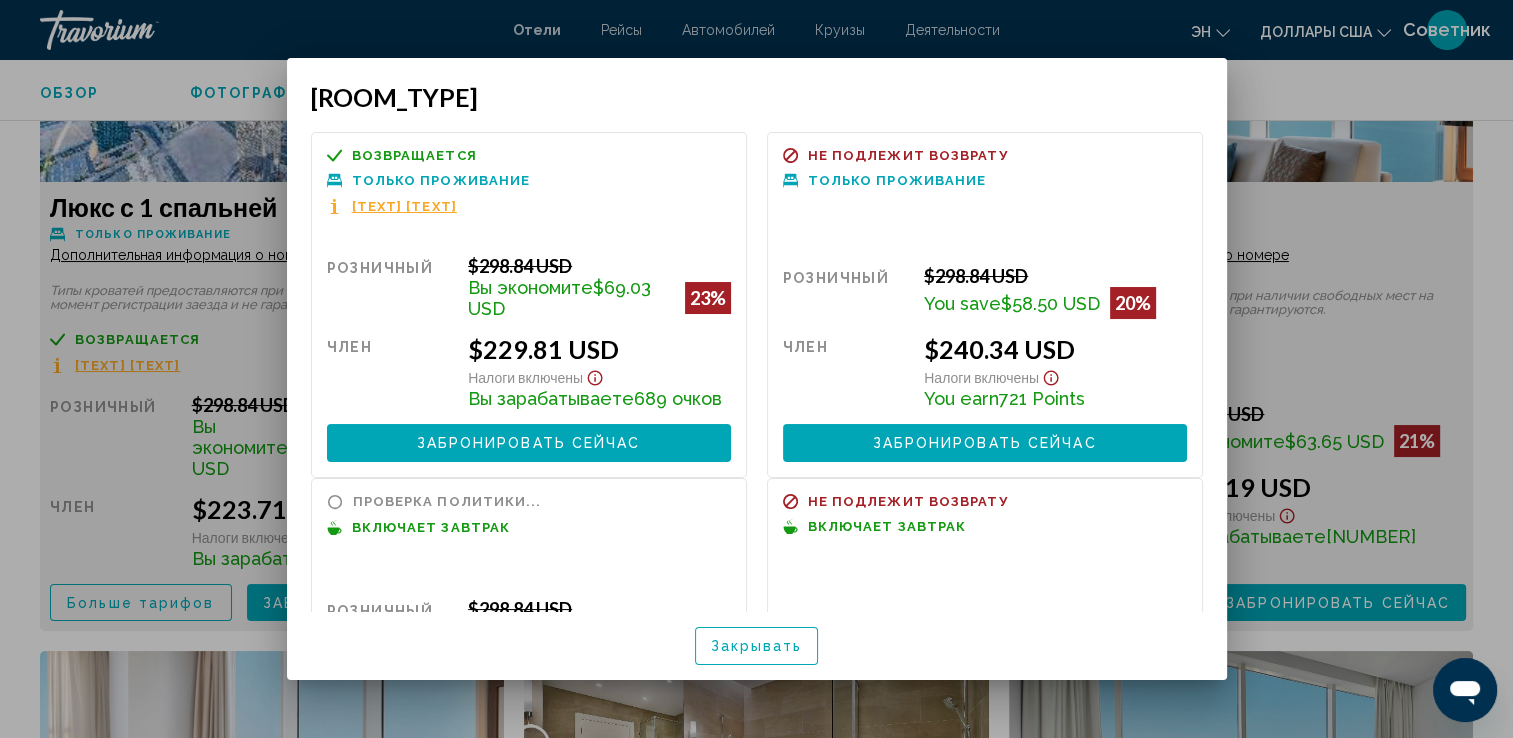 scroll, scrollTop: 0, scrollLeft: 0, axis: both 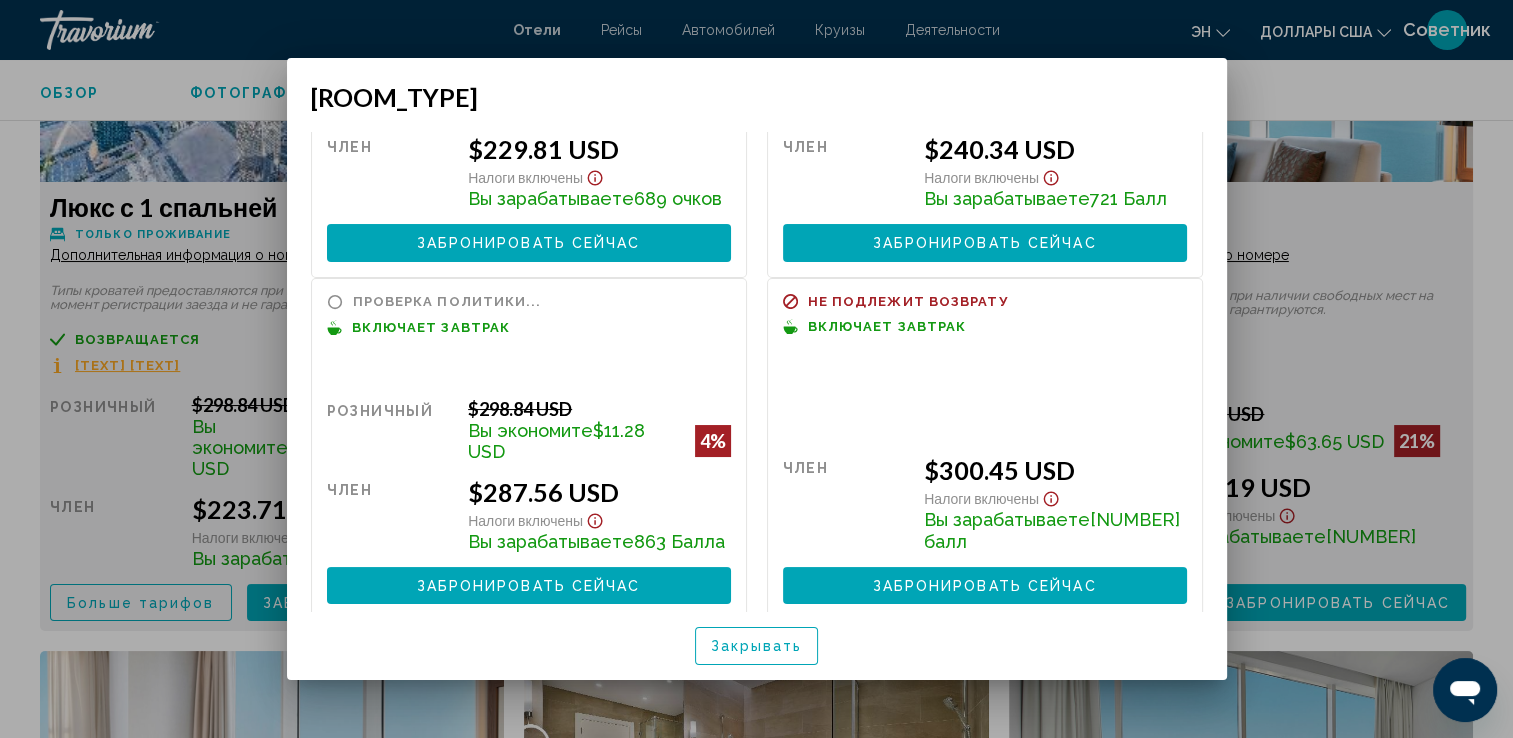 click on "Закрывать" at bounding box center [757, 647] 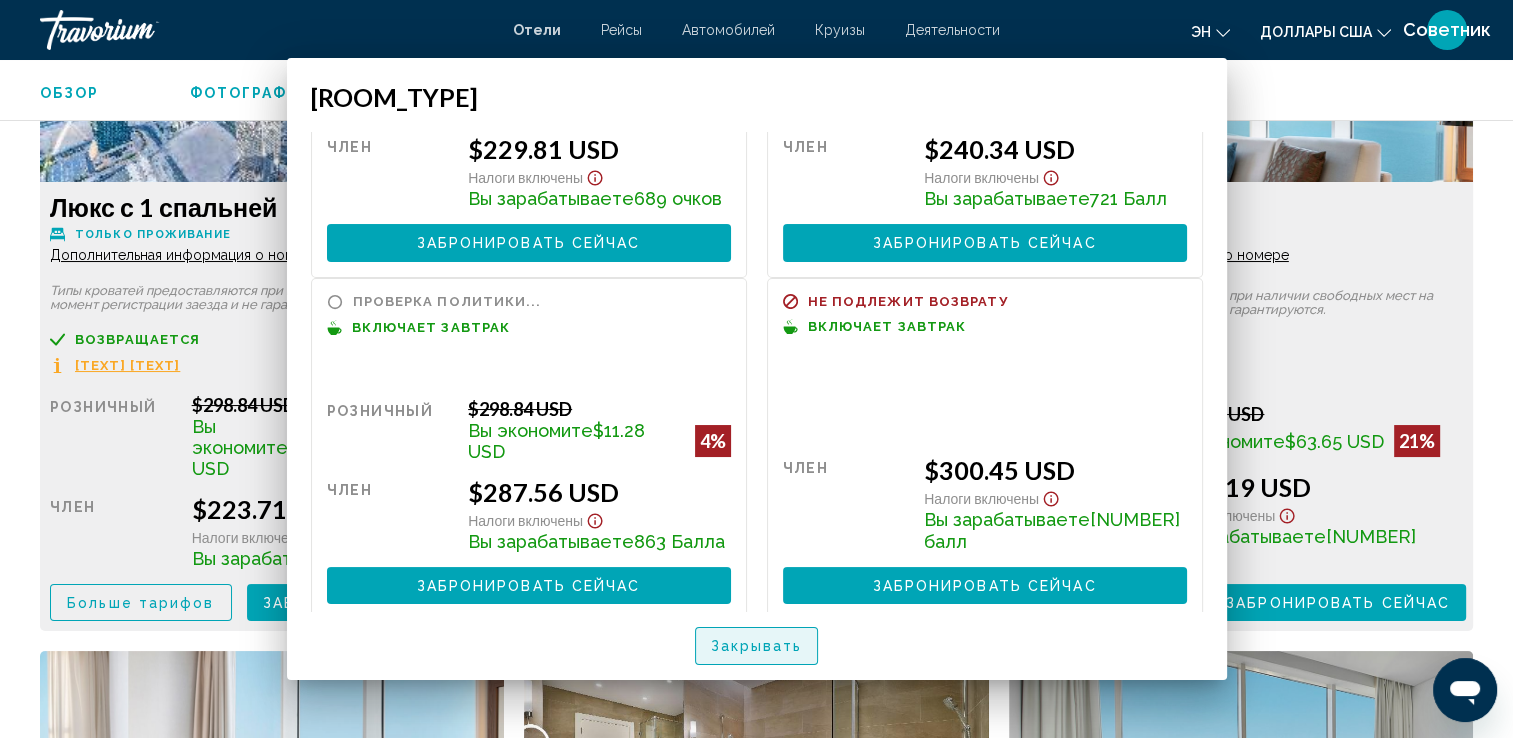 scroll, scrollTop: 2900, scrollLeft: 0, axis: vertical 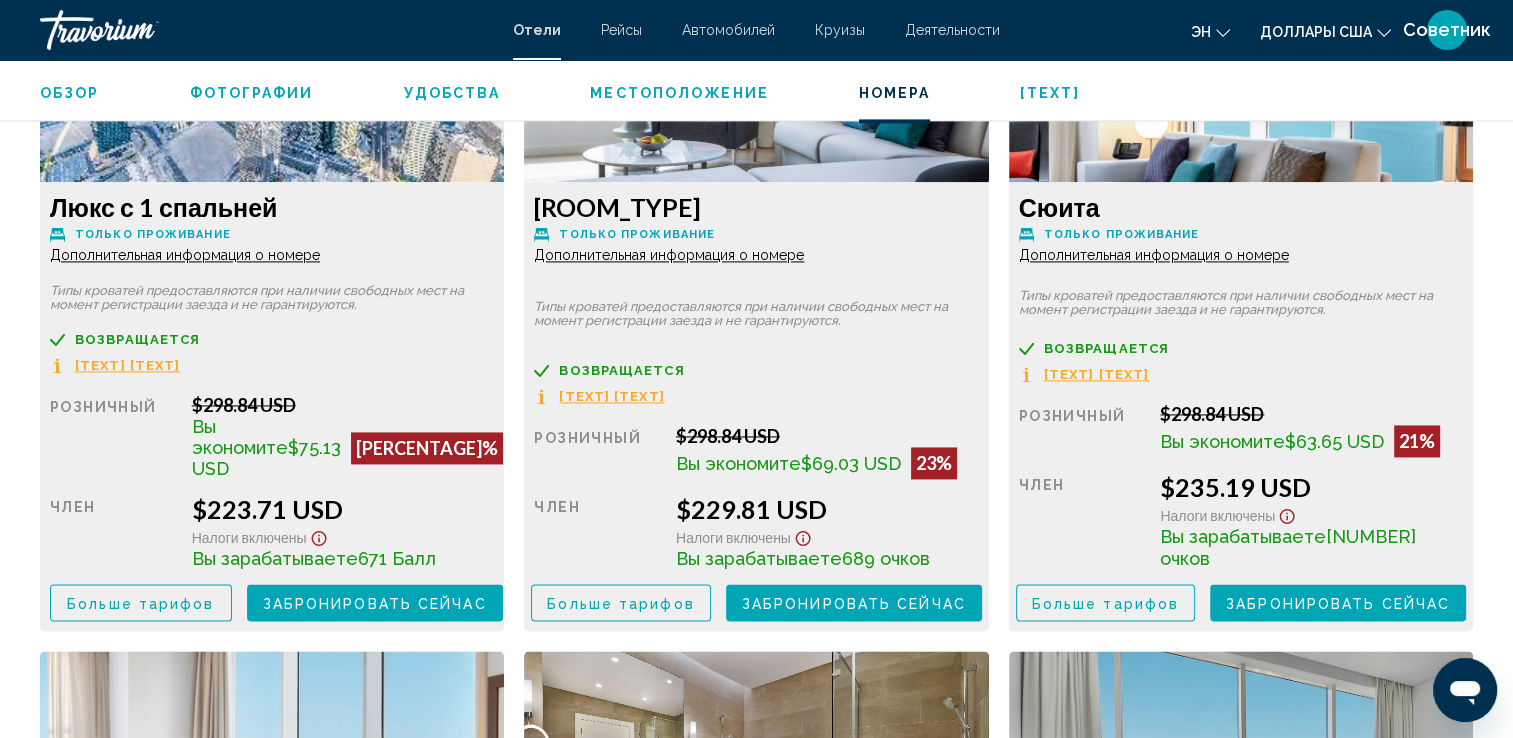 click on "Больше тарифов" at bounding box center (140, 603) 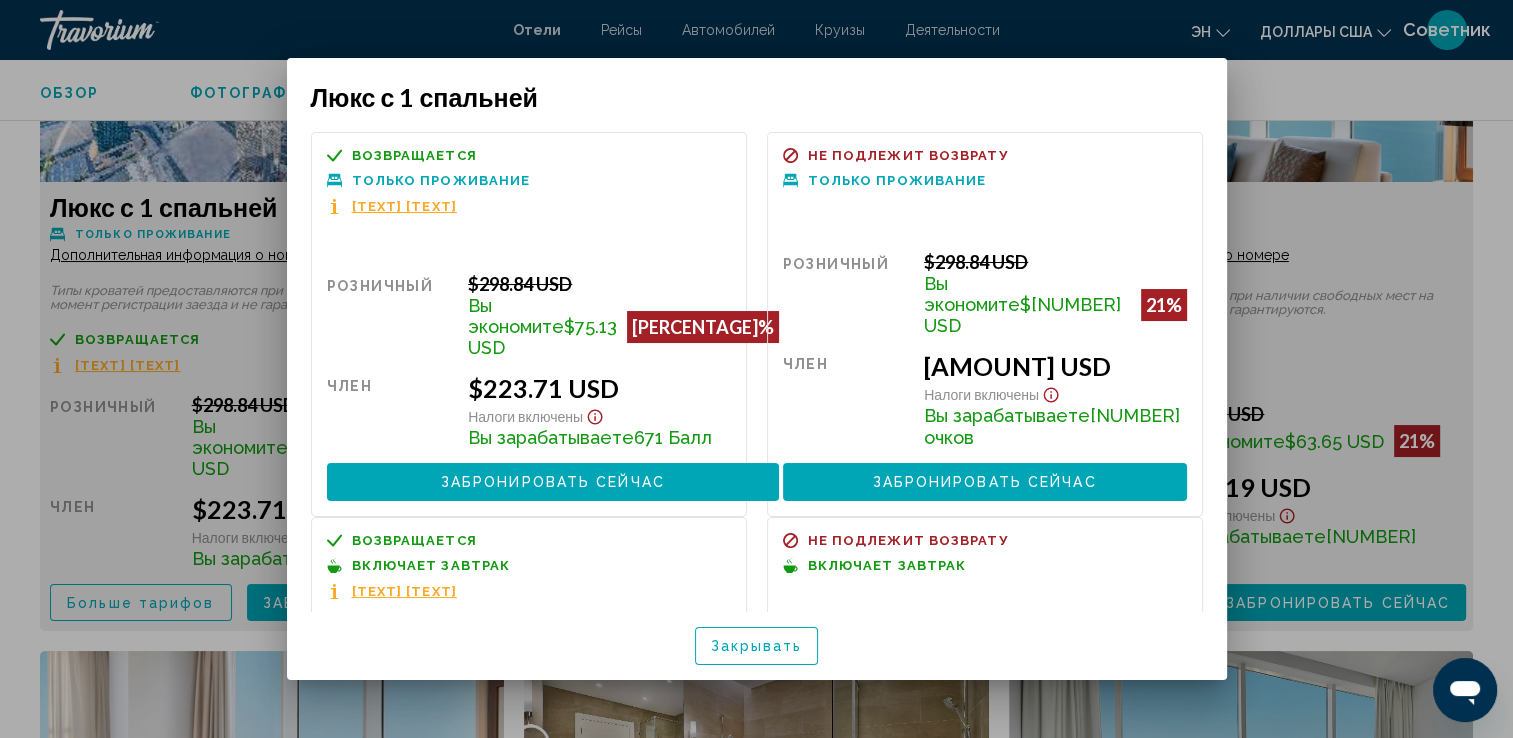 scroll, scrollTop: 0, scrollLeft: 0, axis: both 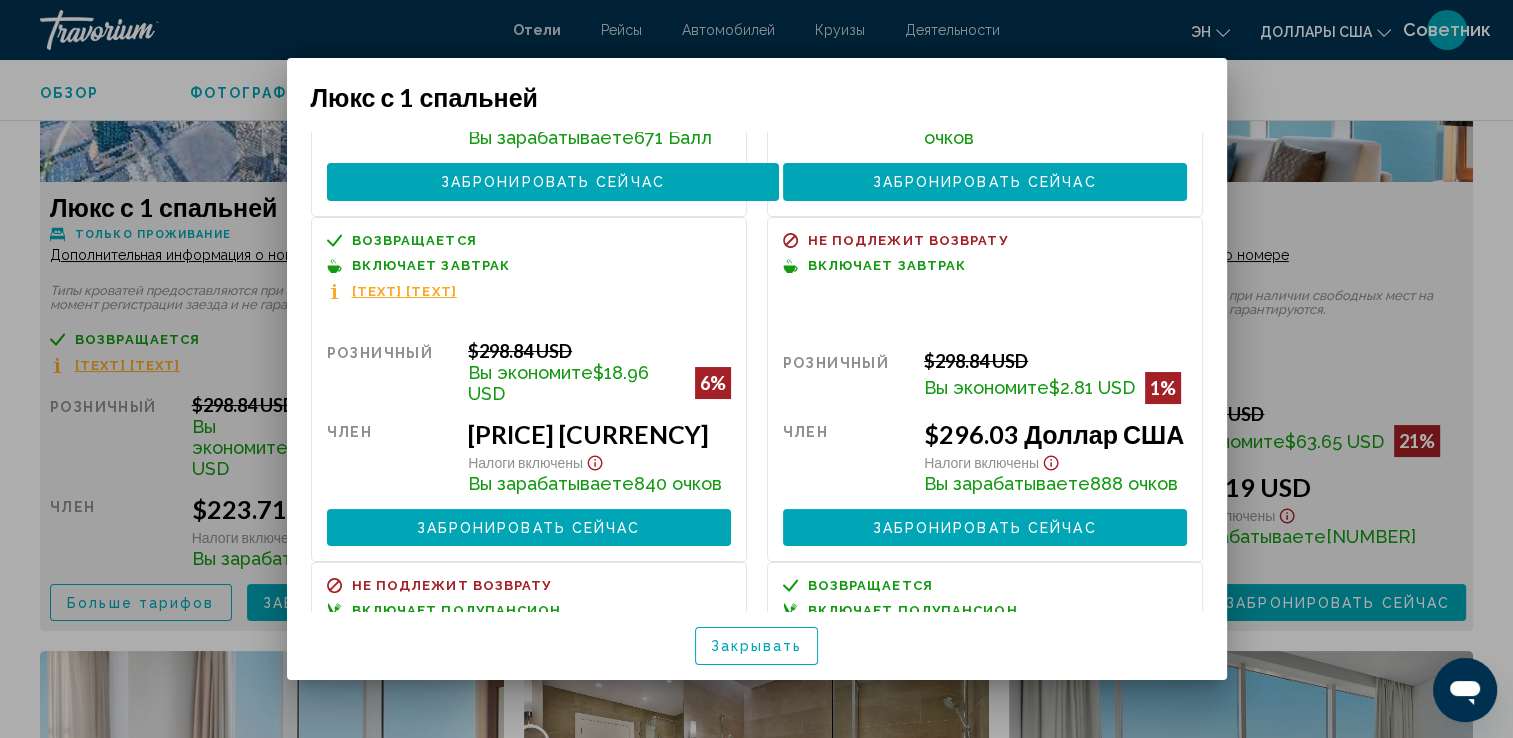 click on "Закрывать" at bounding box center (757, 645) 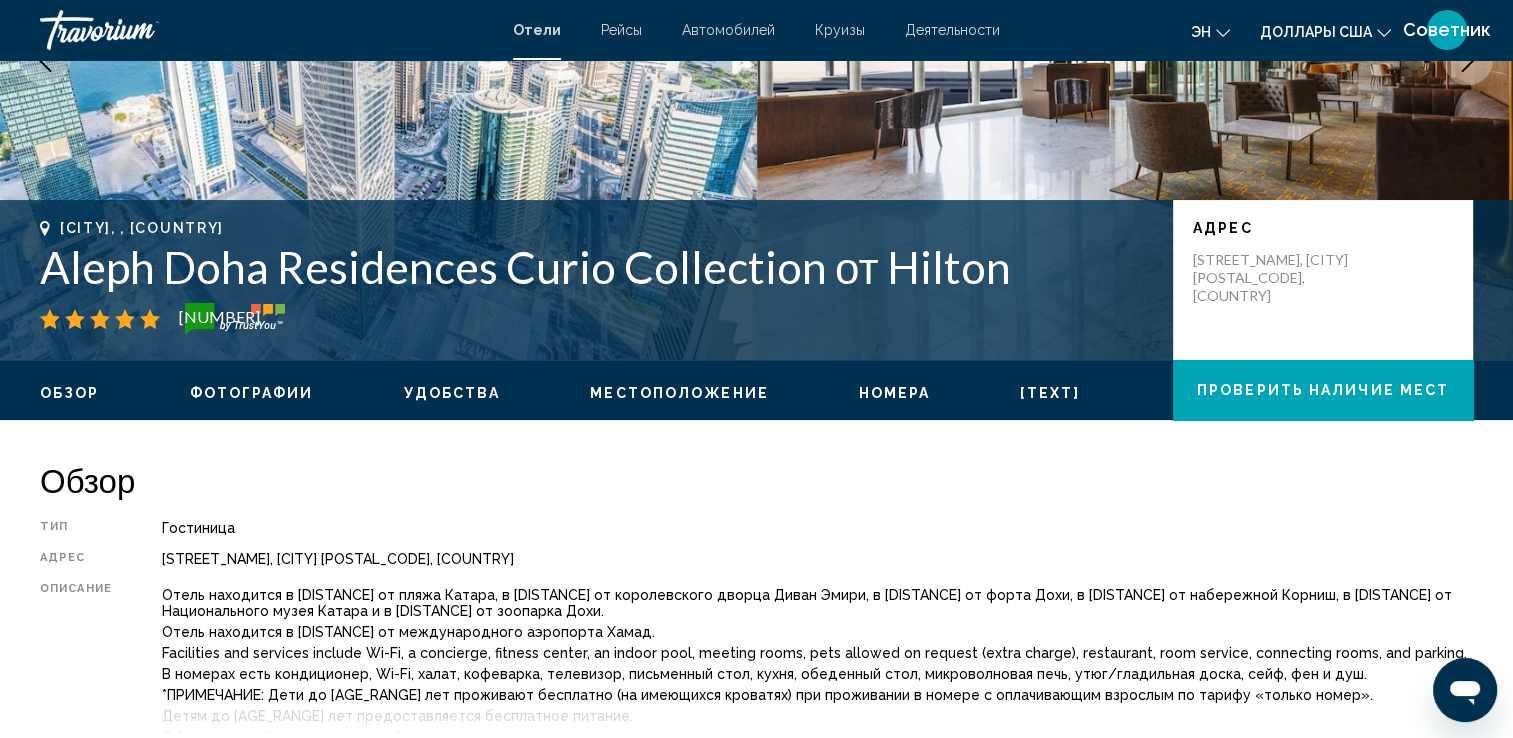 scroll, scrollTop: 0, scrollLeft: 0, axis: both 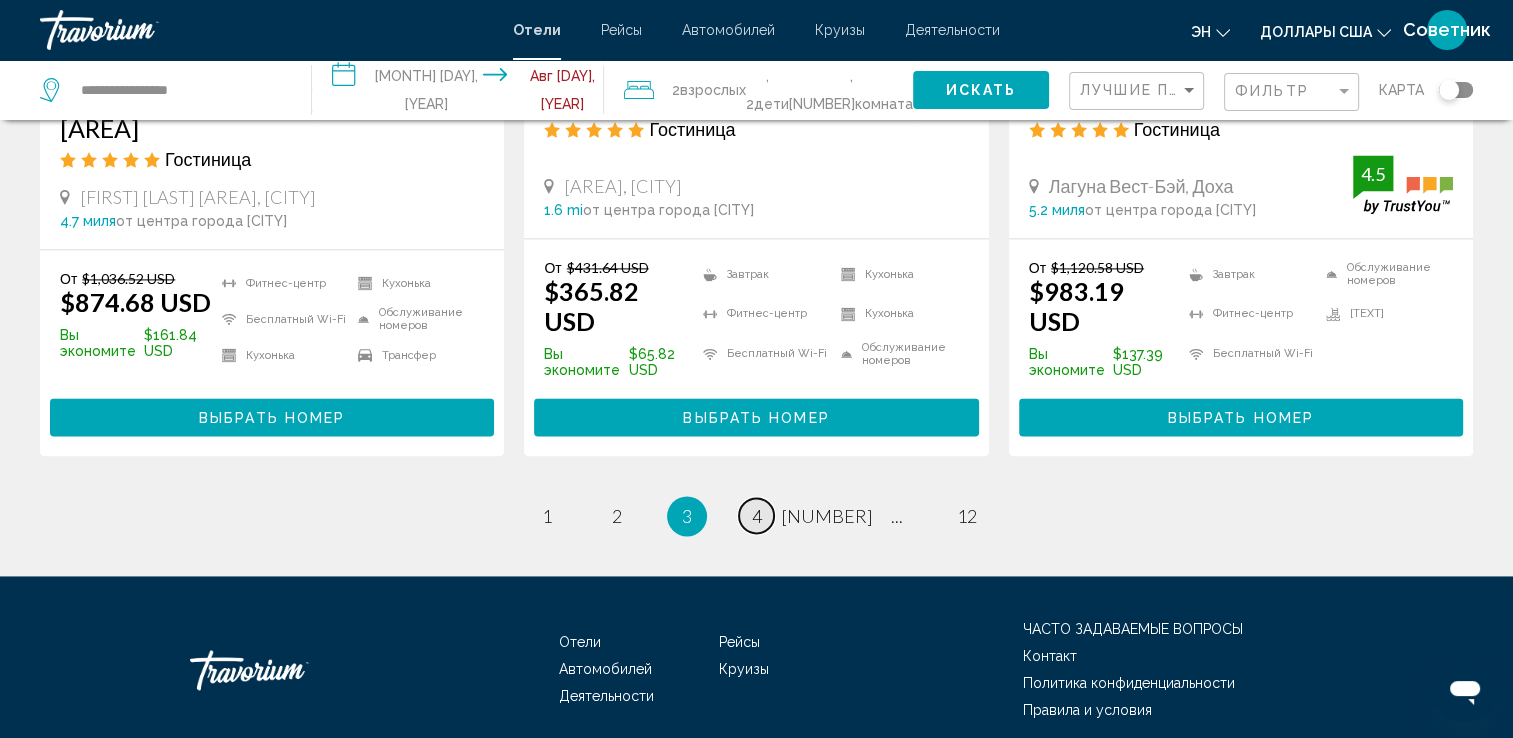 click on "страница  4" at bounding box center [546, 515] 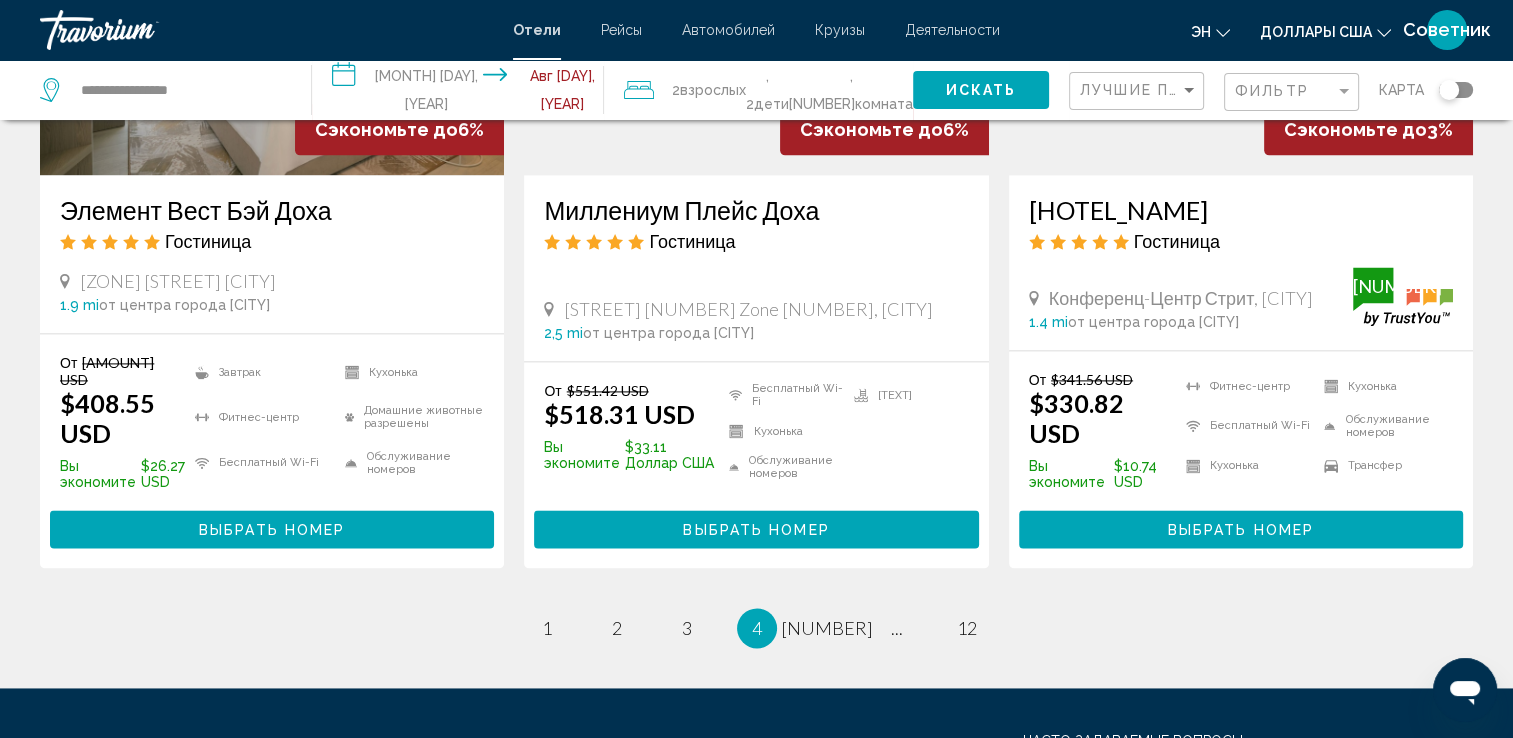 scroll, scrollTop: 2855, scrollLeft: 0, axis: vertical 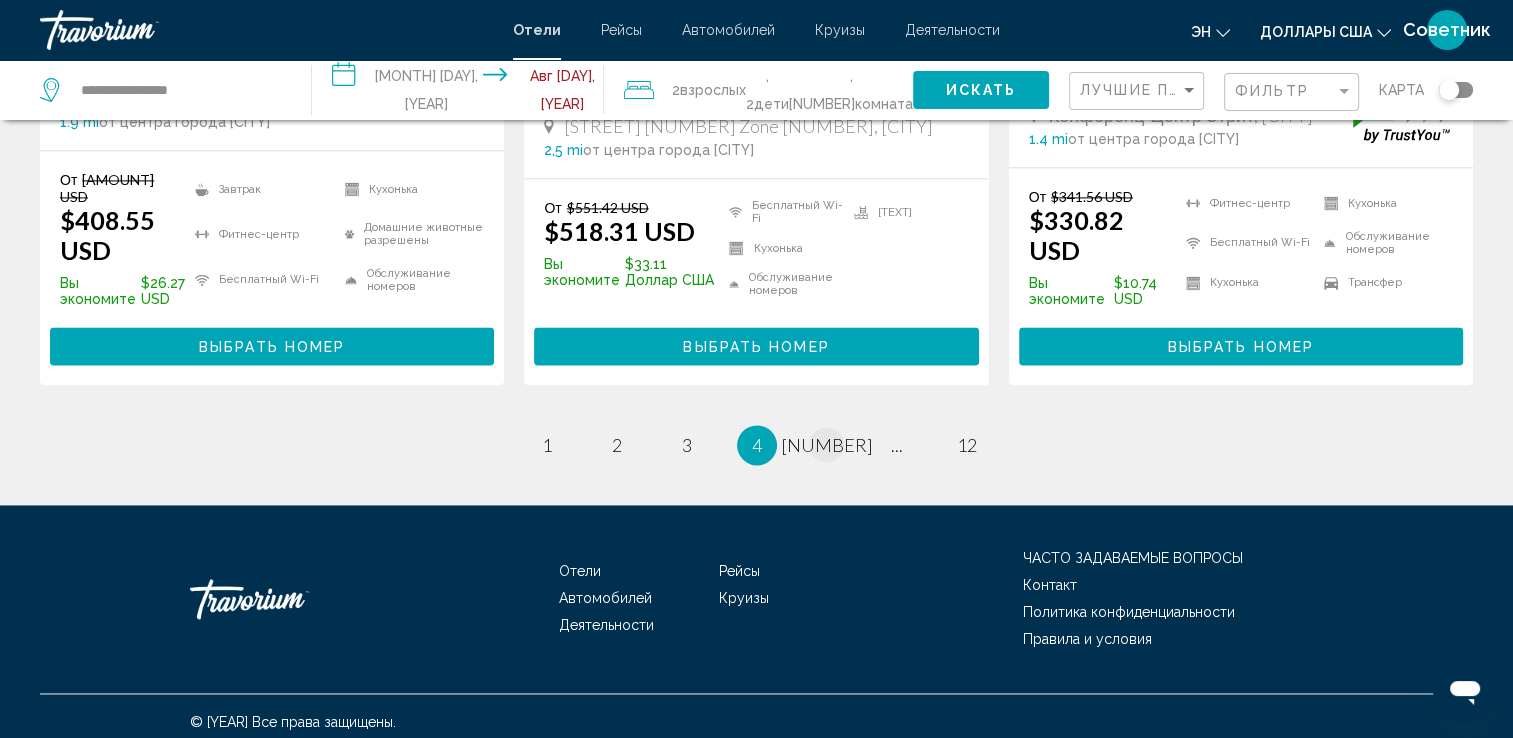 click on "4 / 12  страница  1 страница  2 страница  3 Вы находитесь на странице  4 страница  5 страница  ... страница  12" at bounding box center [756, 445] 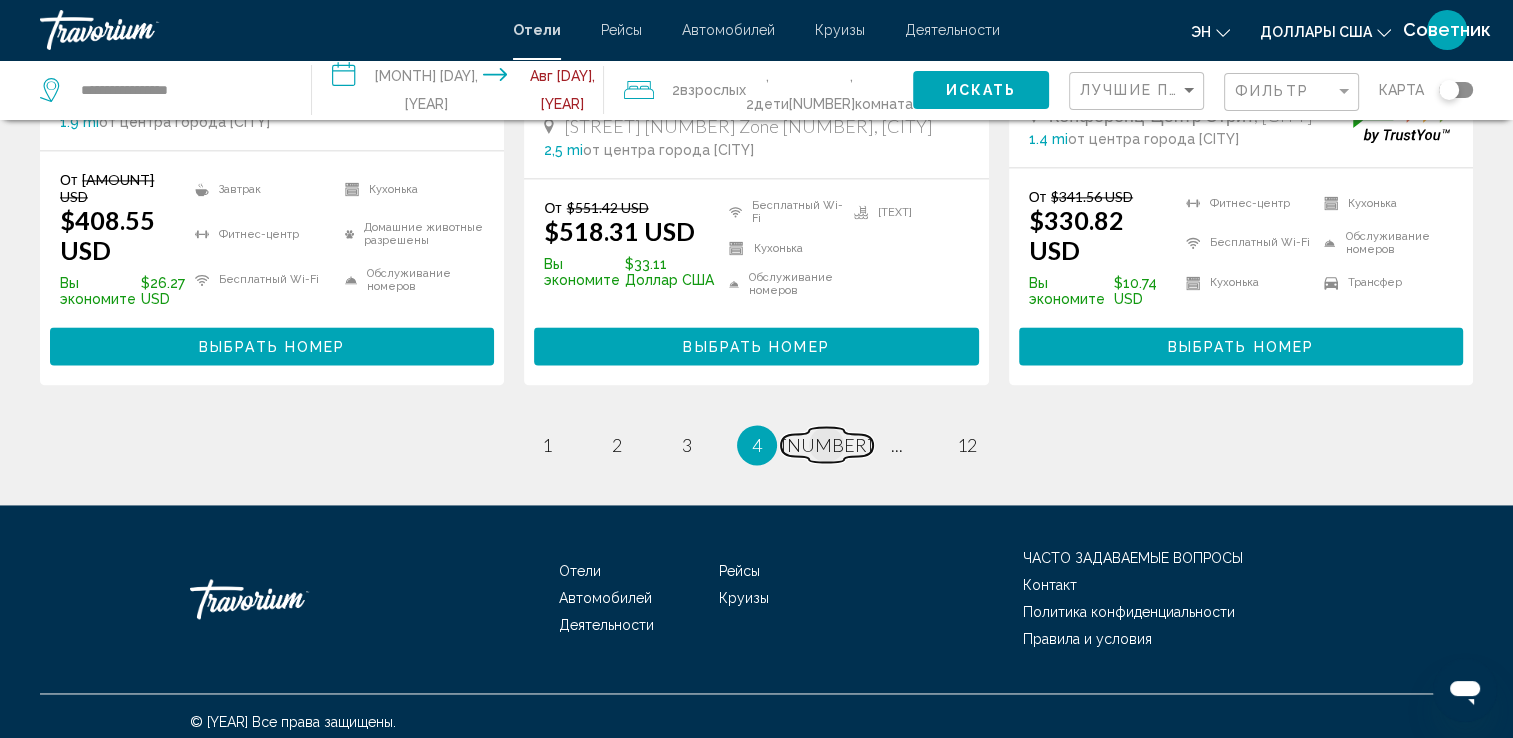 click on "страница  5" at bounding box center (546, 444) 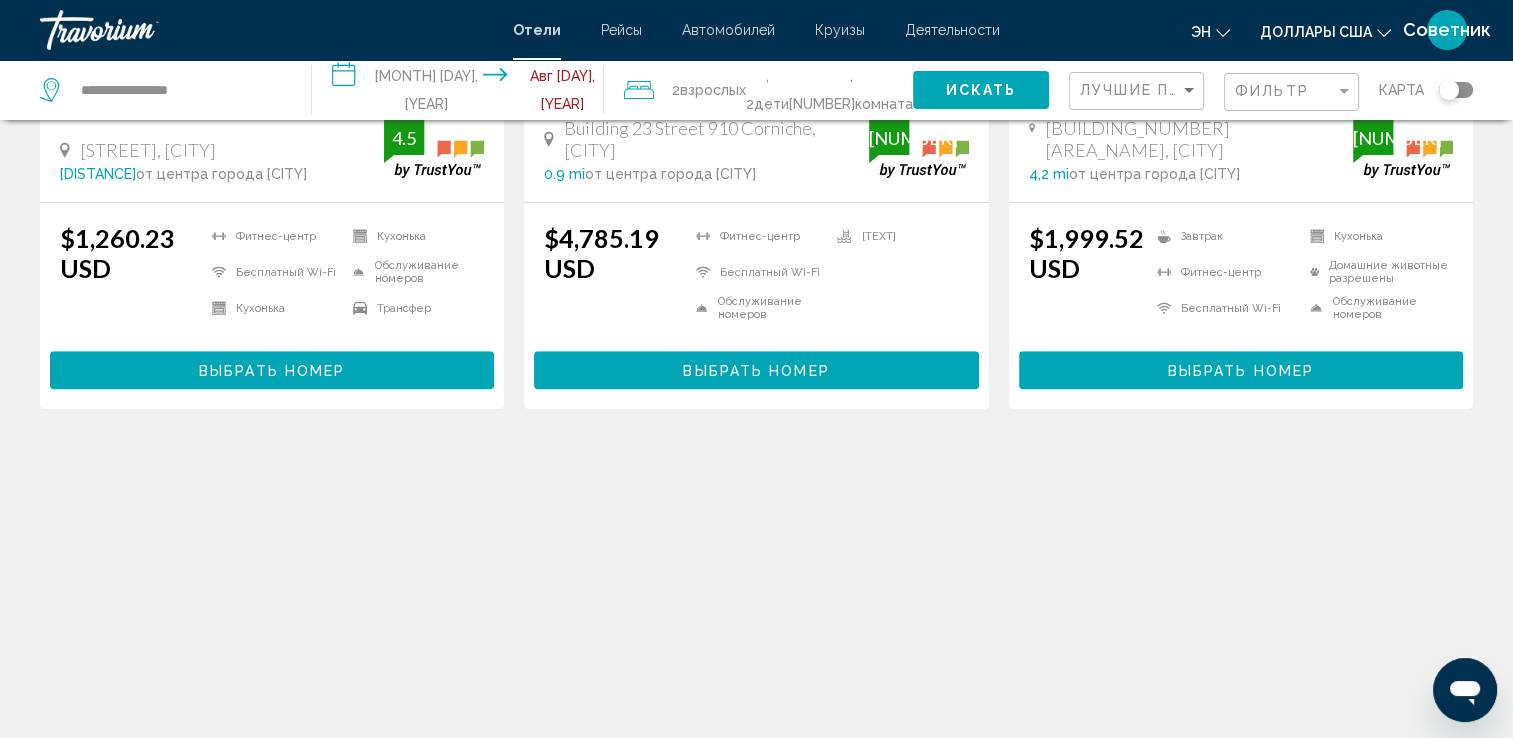 scroll, scrollTop: 1600, scrollLeft: 0, axis: vertical 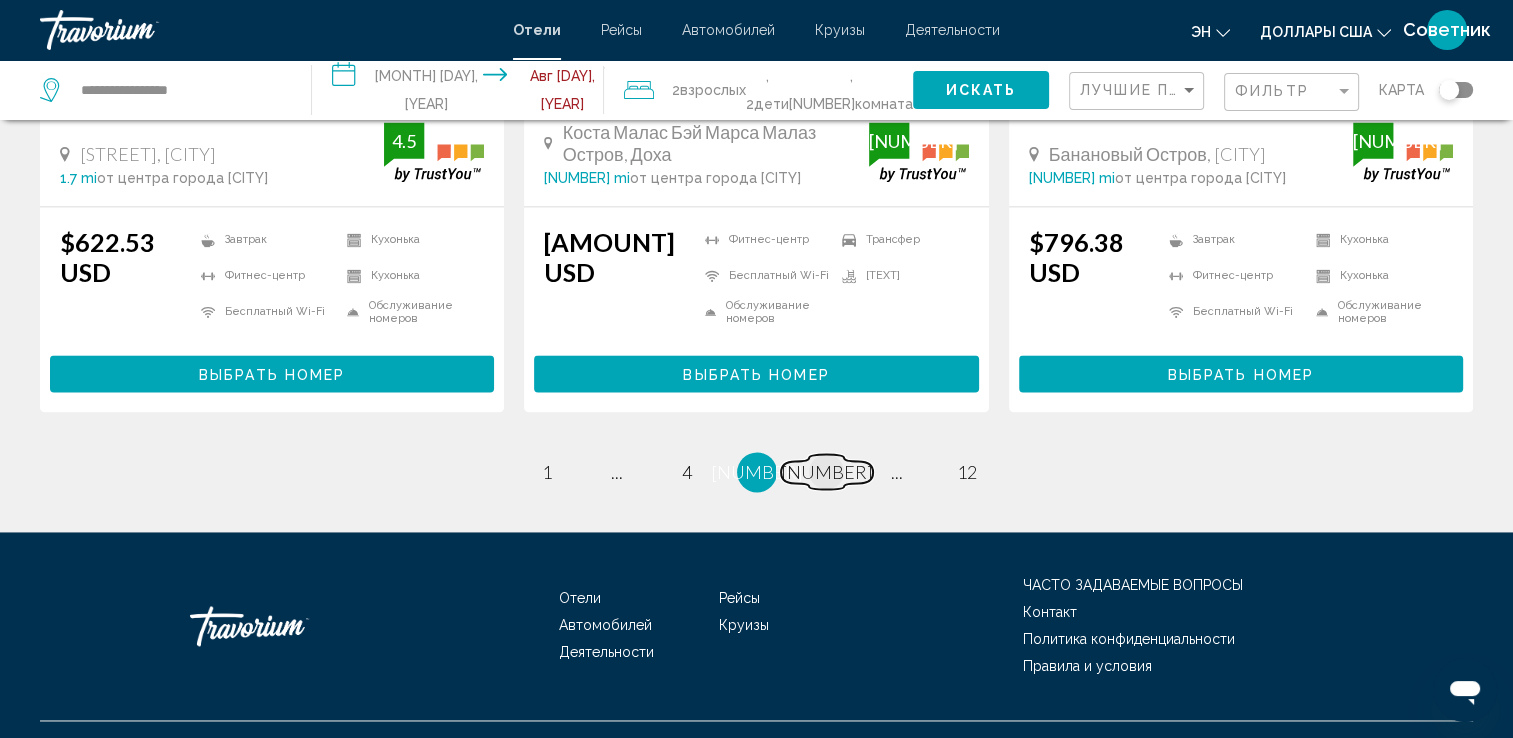 click on "страница [NUMBER]" at bounding box center (546, 471) 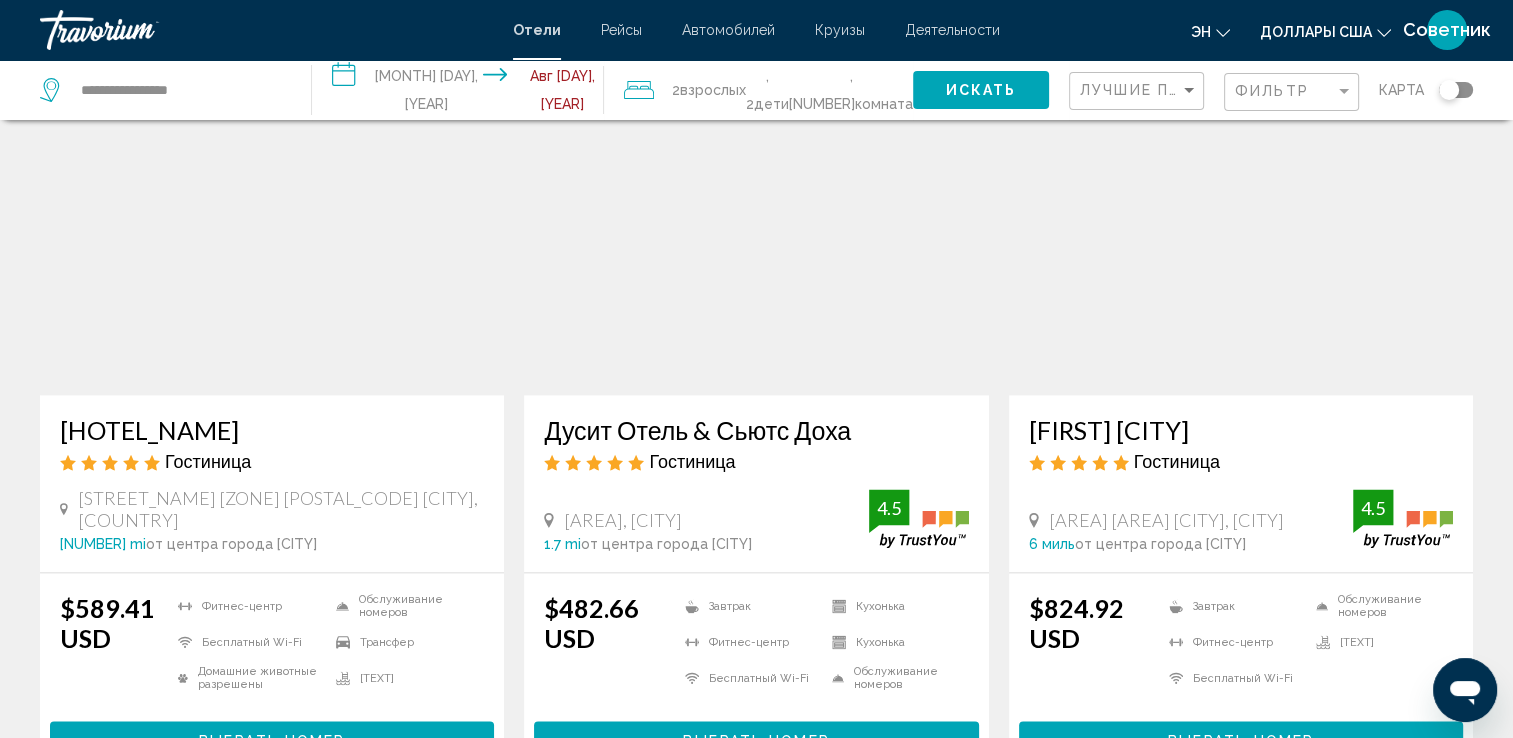 scroll, scrollTop: 2400, scrollLeft: 0, axis: vertical 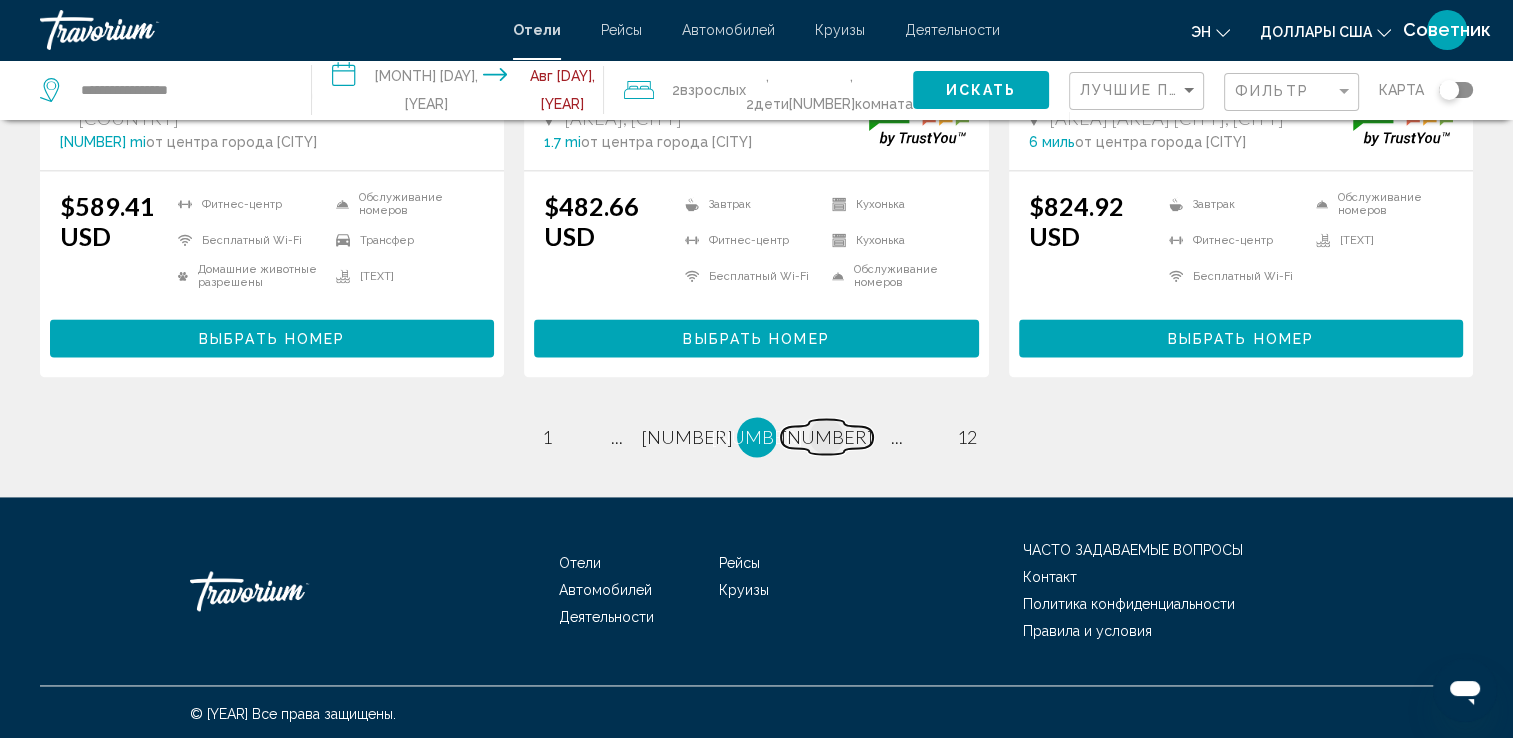 click on "страница  7" at bounding box center (546, 436) 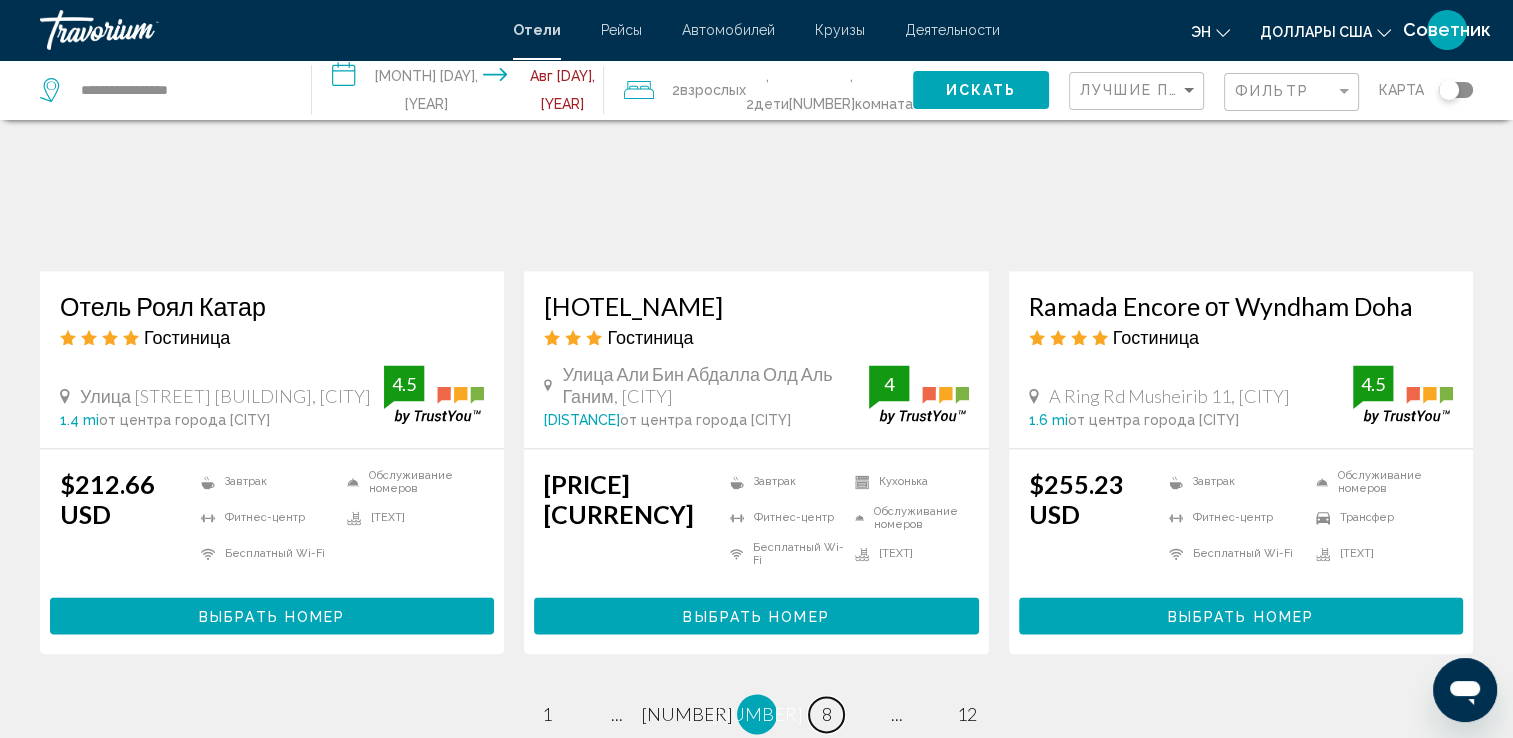 scroll, scrollTop: 2774, scrollLeft: 0, axis: vertical 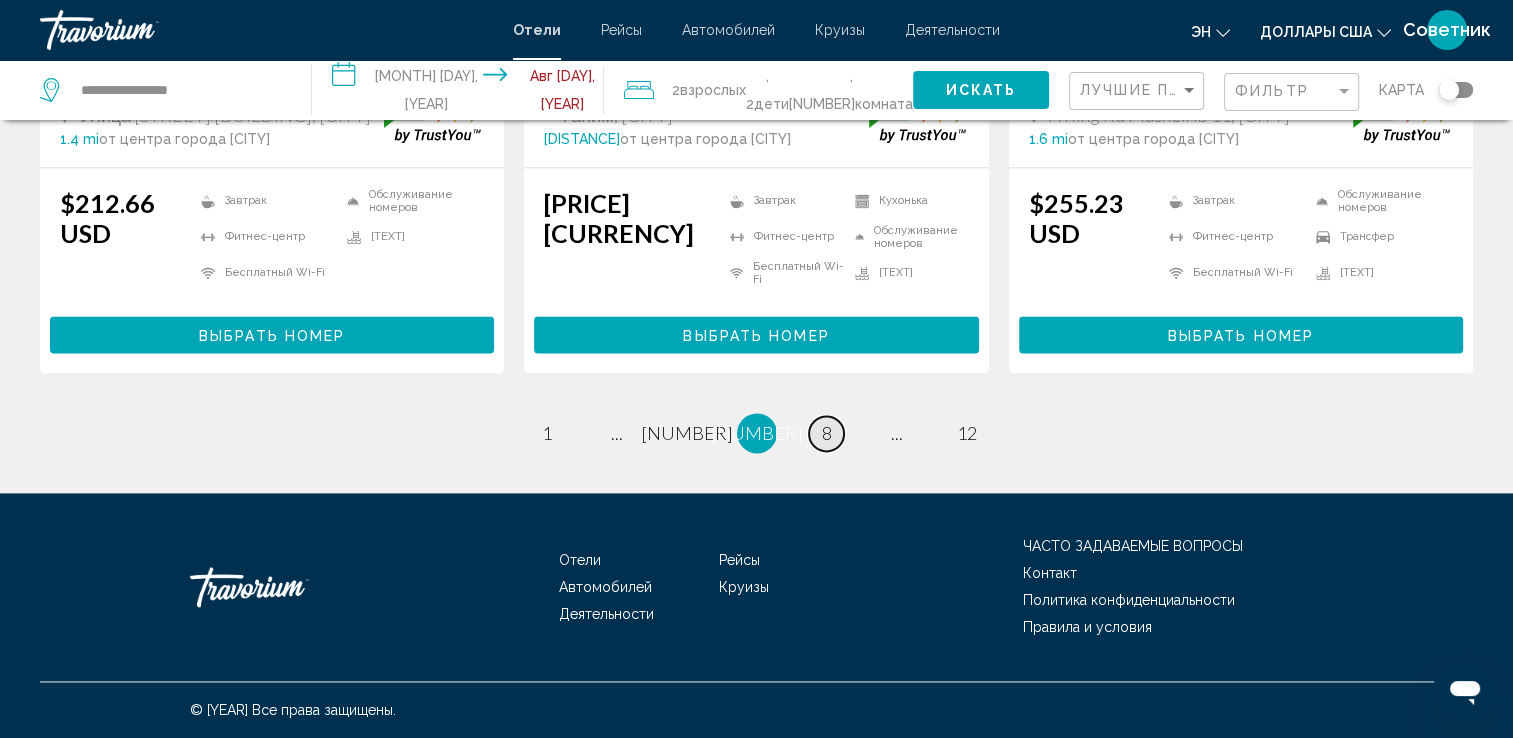 click on "8" at bounding box center [547, 433] 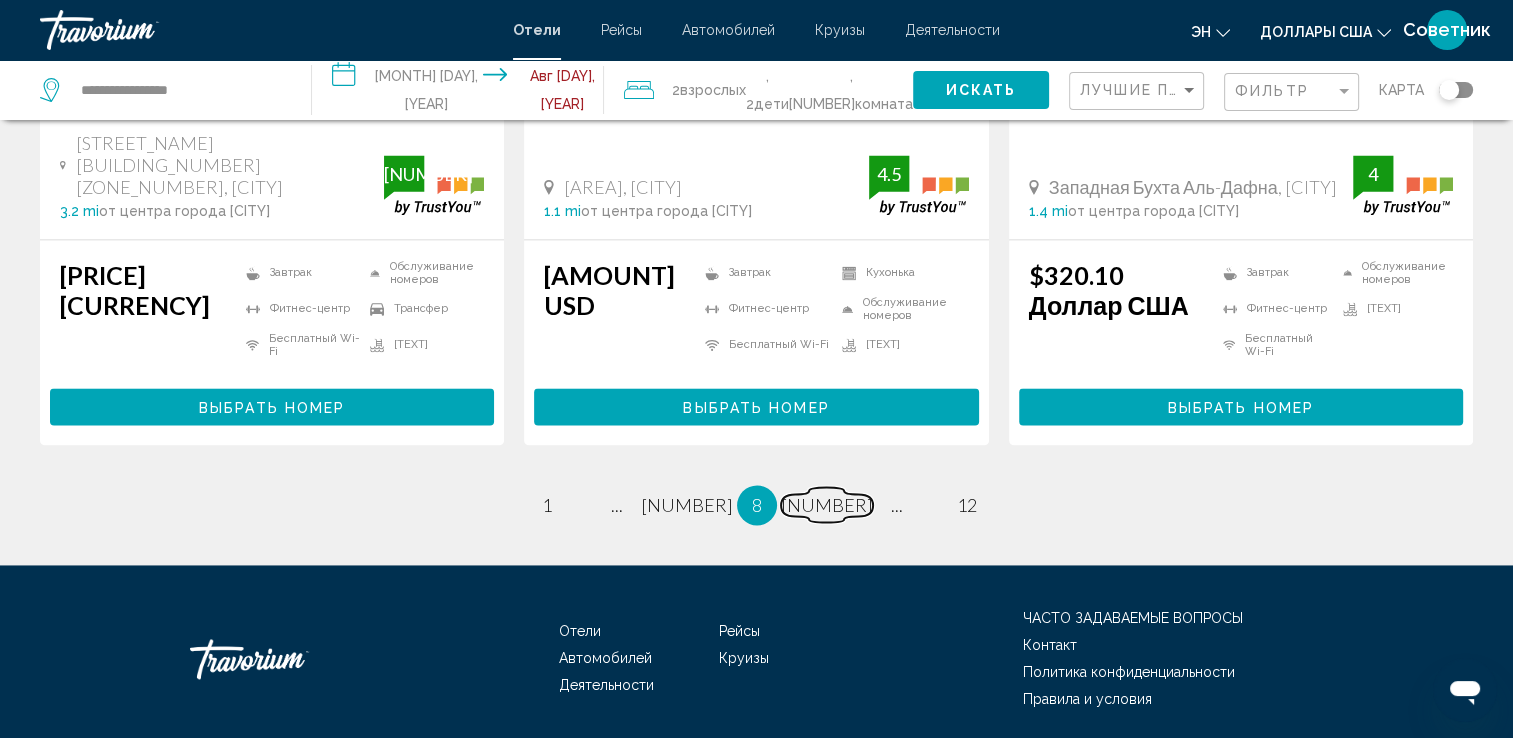 scroll, scrollTop: 2800, scrollLeft: 0, axis: vertical 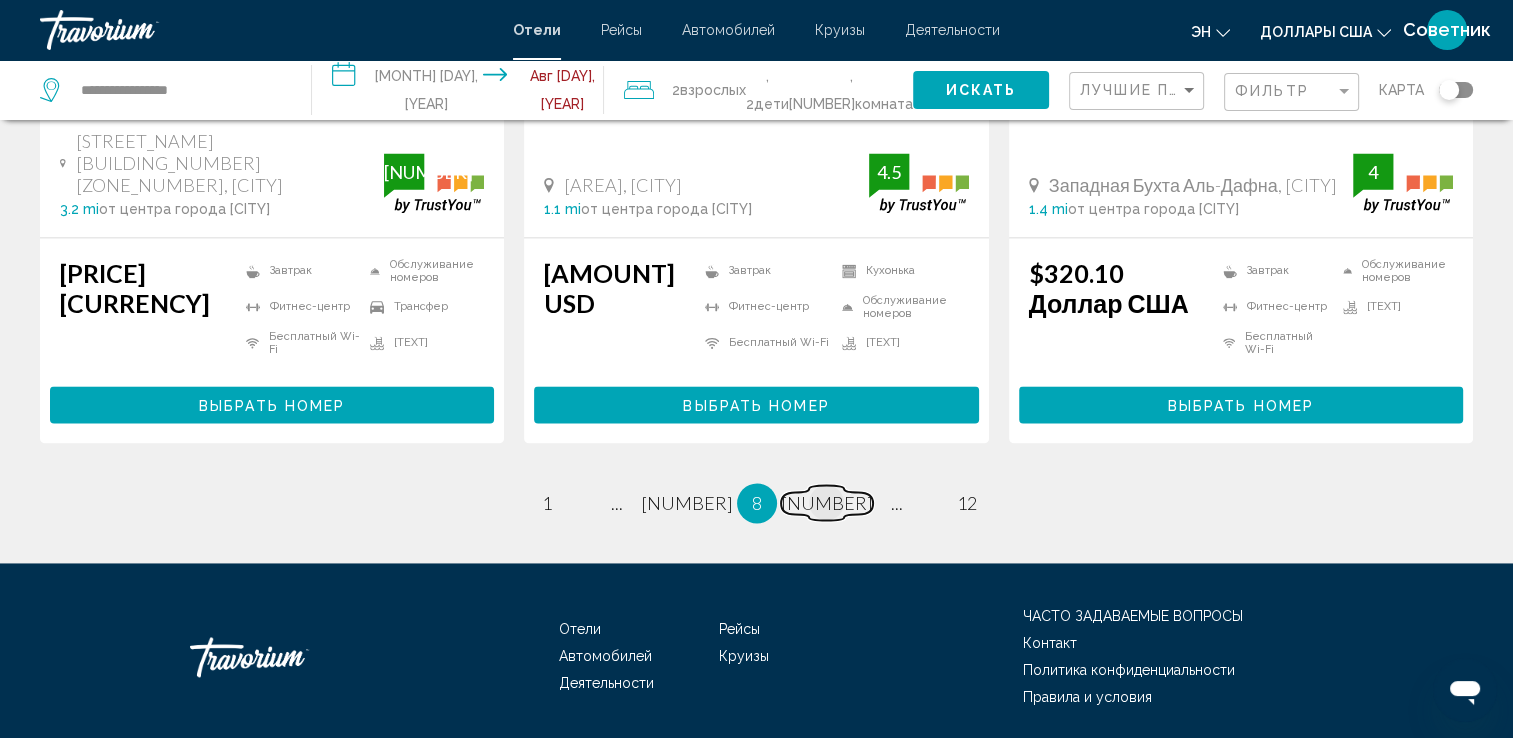 click on "[NUMBER]" at bounding box center [547, 503] 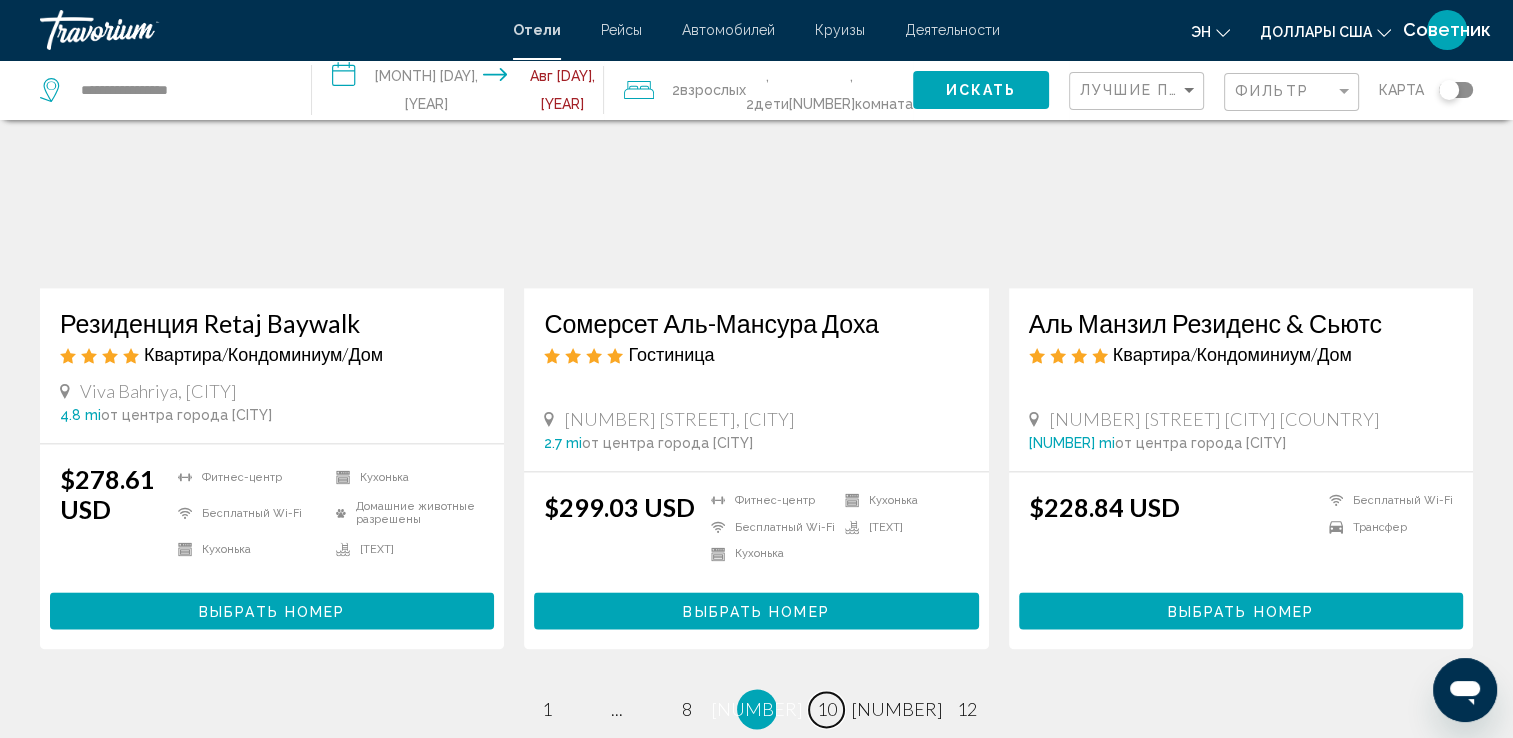 scroll, scrollTop: 2700, scrollLeft: 0, axis: vertical 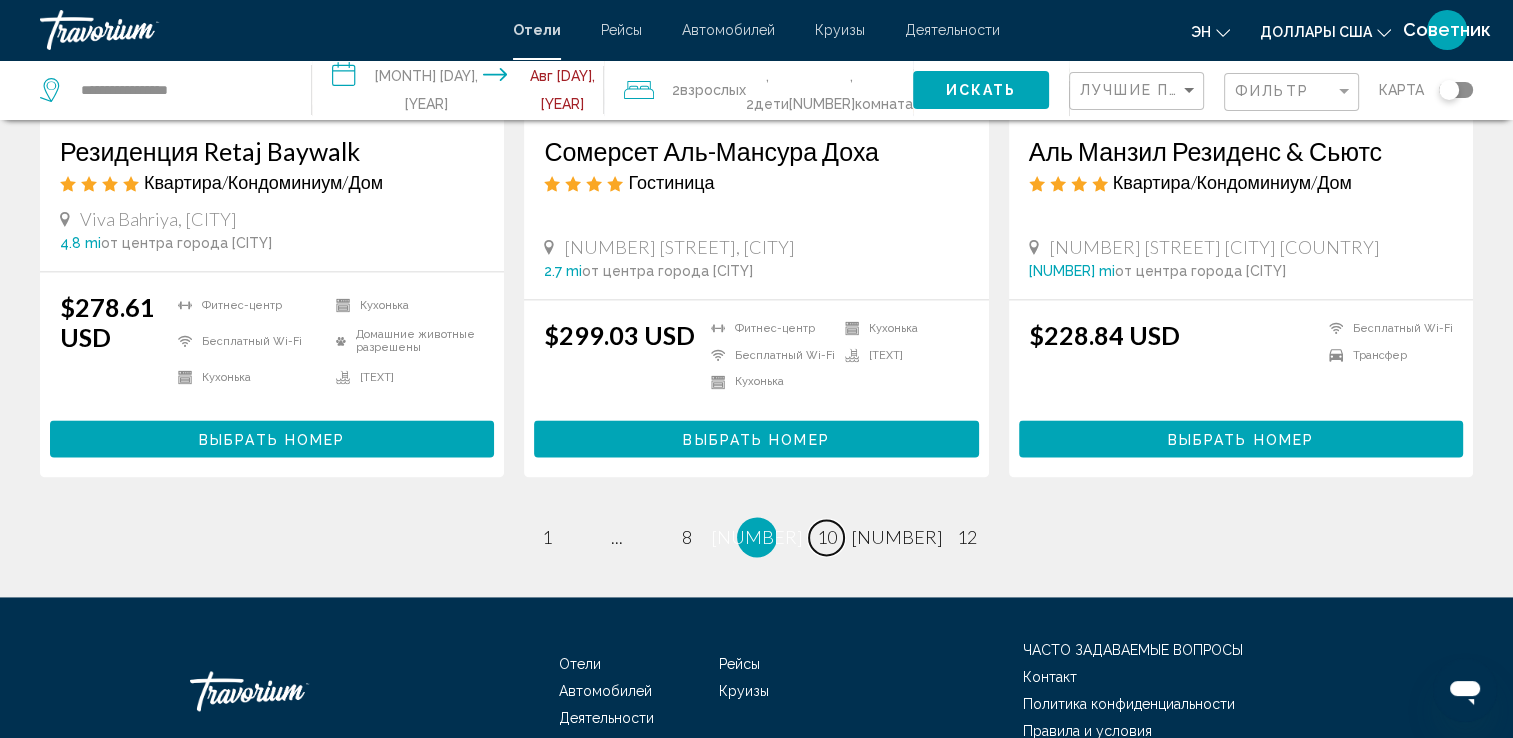 click on "10" at bounding box center [547, 537] 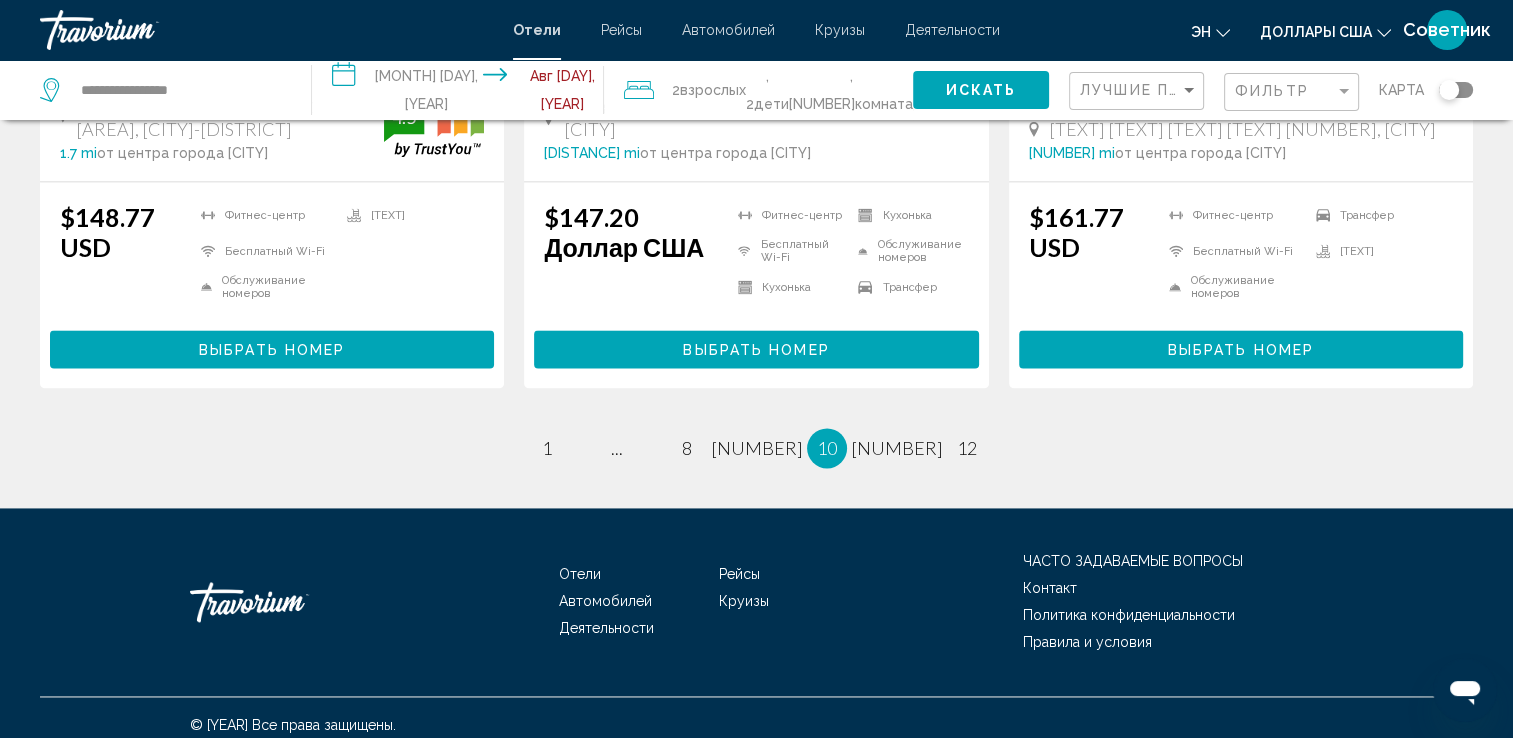 scroll, scrollTop: 2800, scrollLeft: 0, axis: vertical 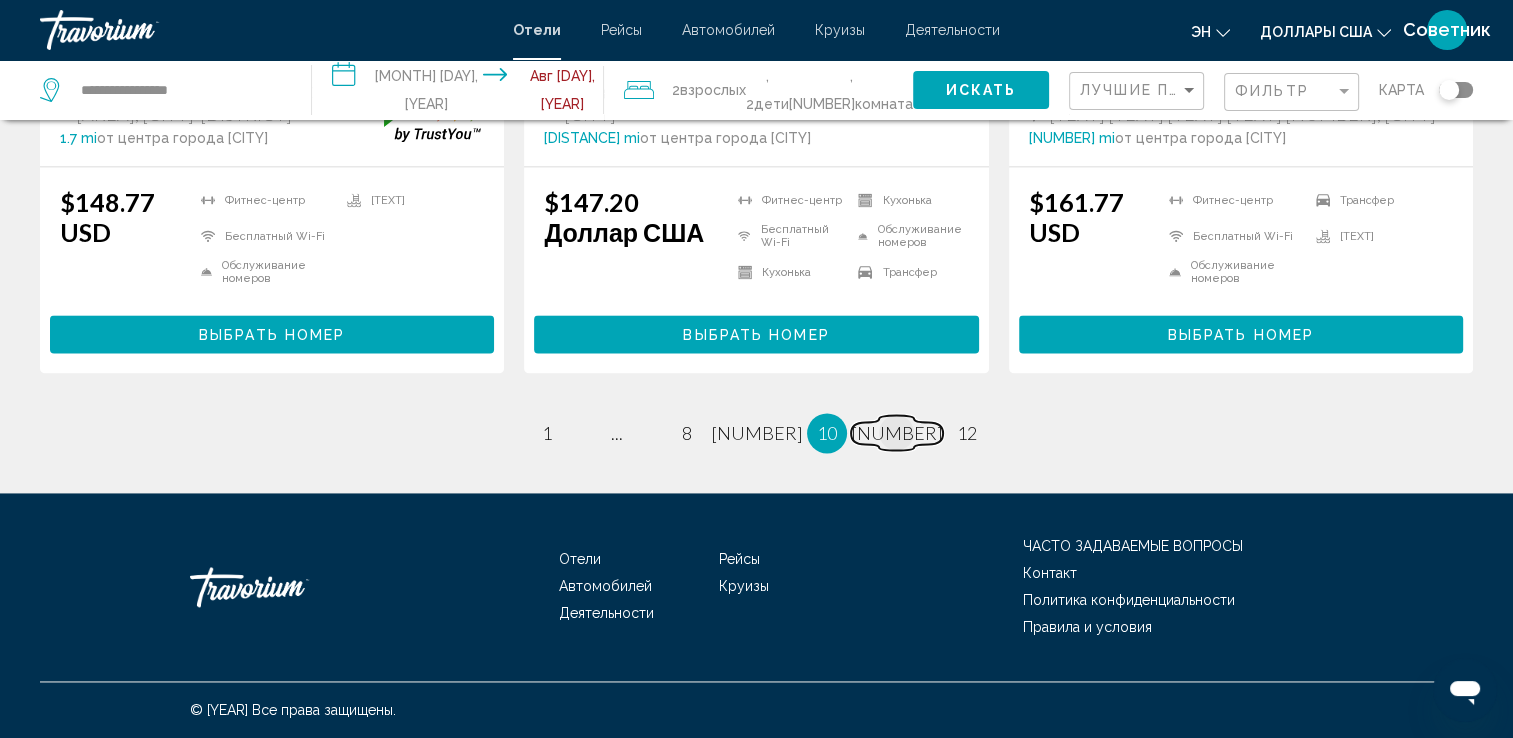 click on "[NUMBER]" at bounding box center [547, 433] 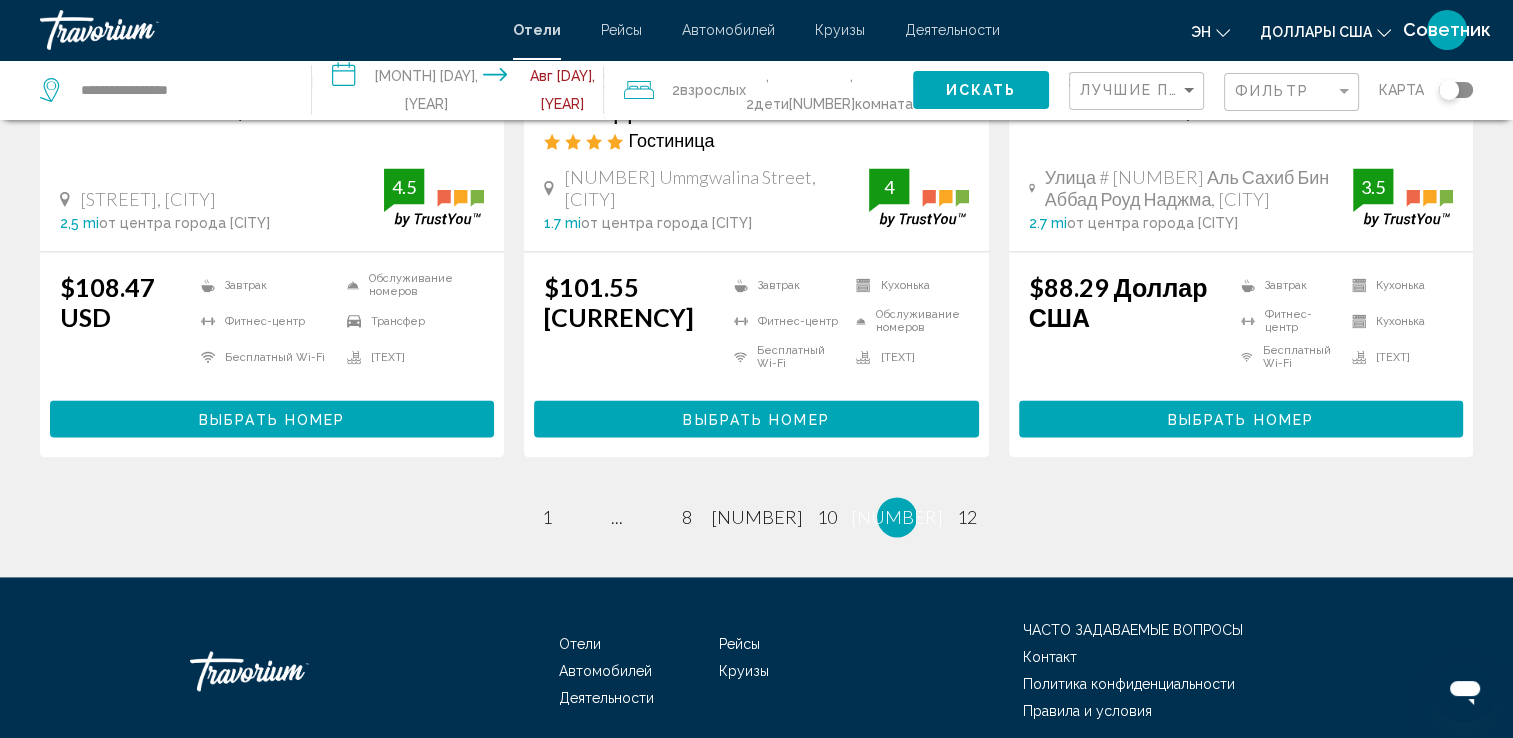 scroll, scrollTop: 2700, scrollLeft: 0, axis: vertical 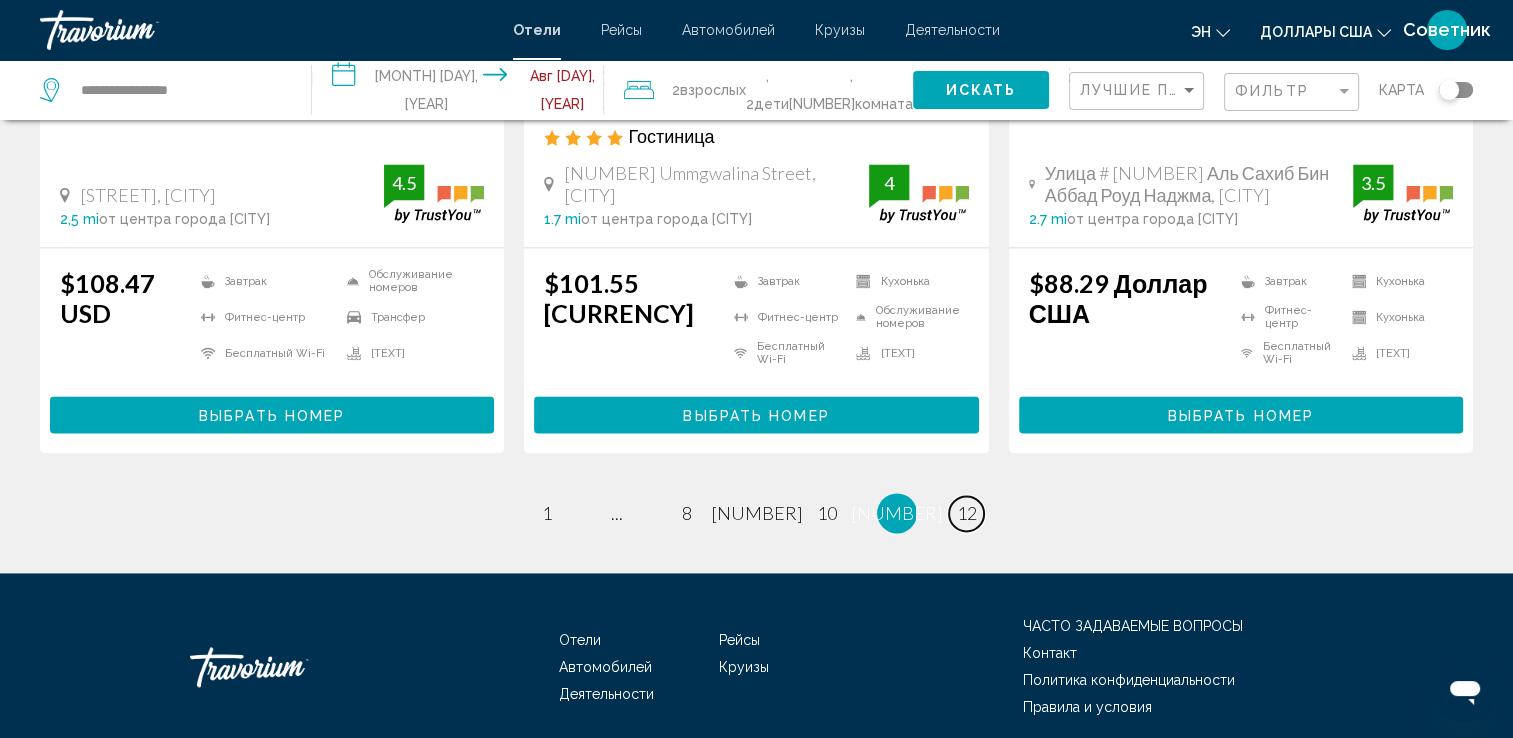 click on "12" at bounding box center (547, 513) 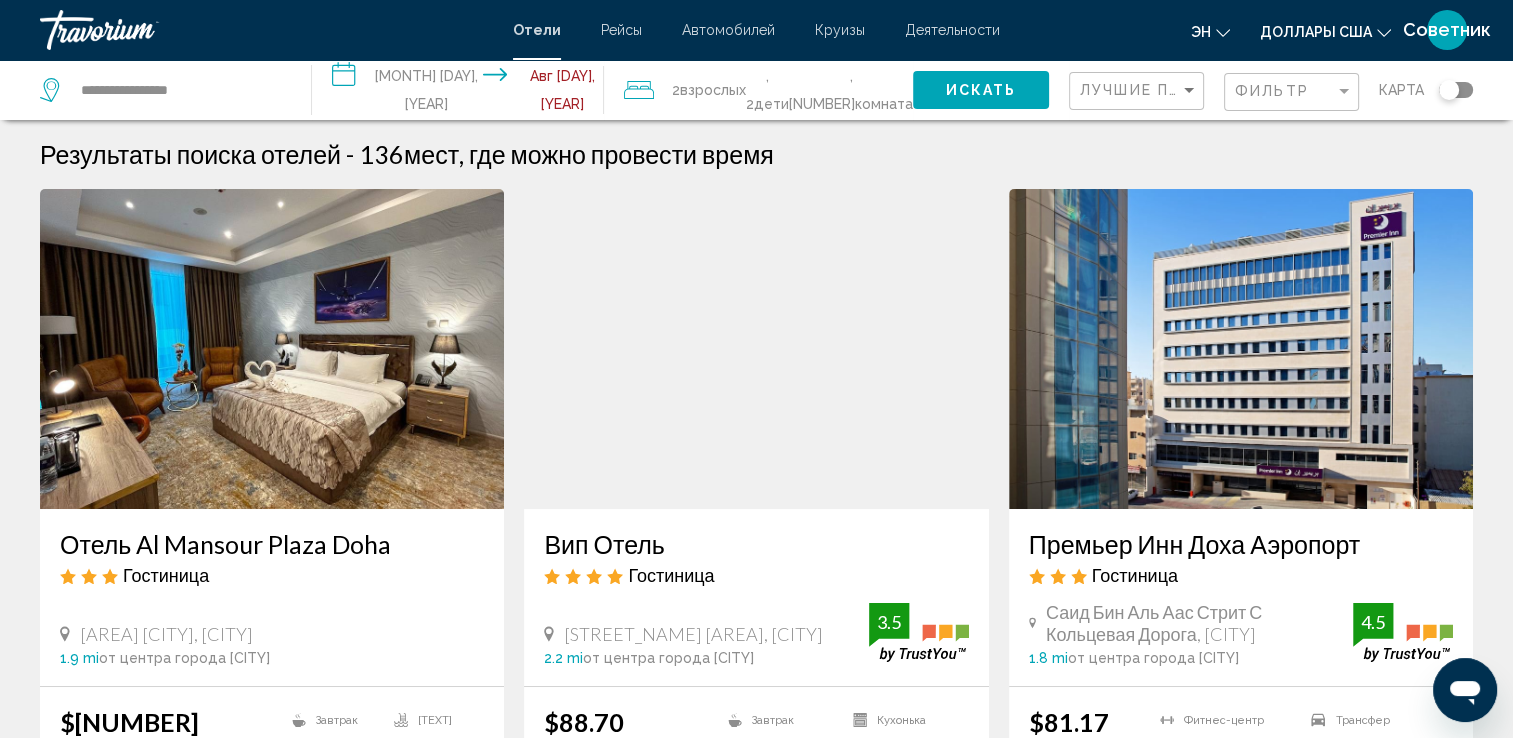scroll, scrollTop: 0, scrollLeft: 0, axis: both 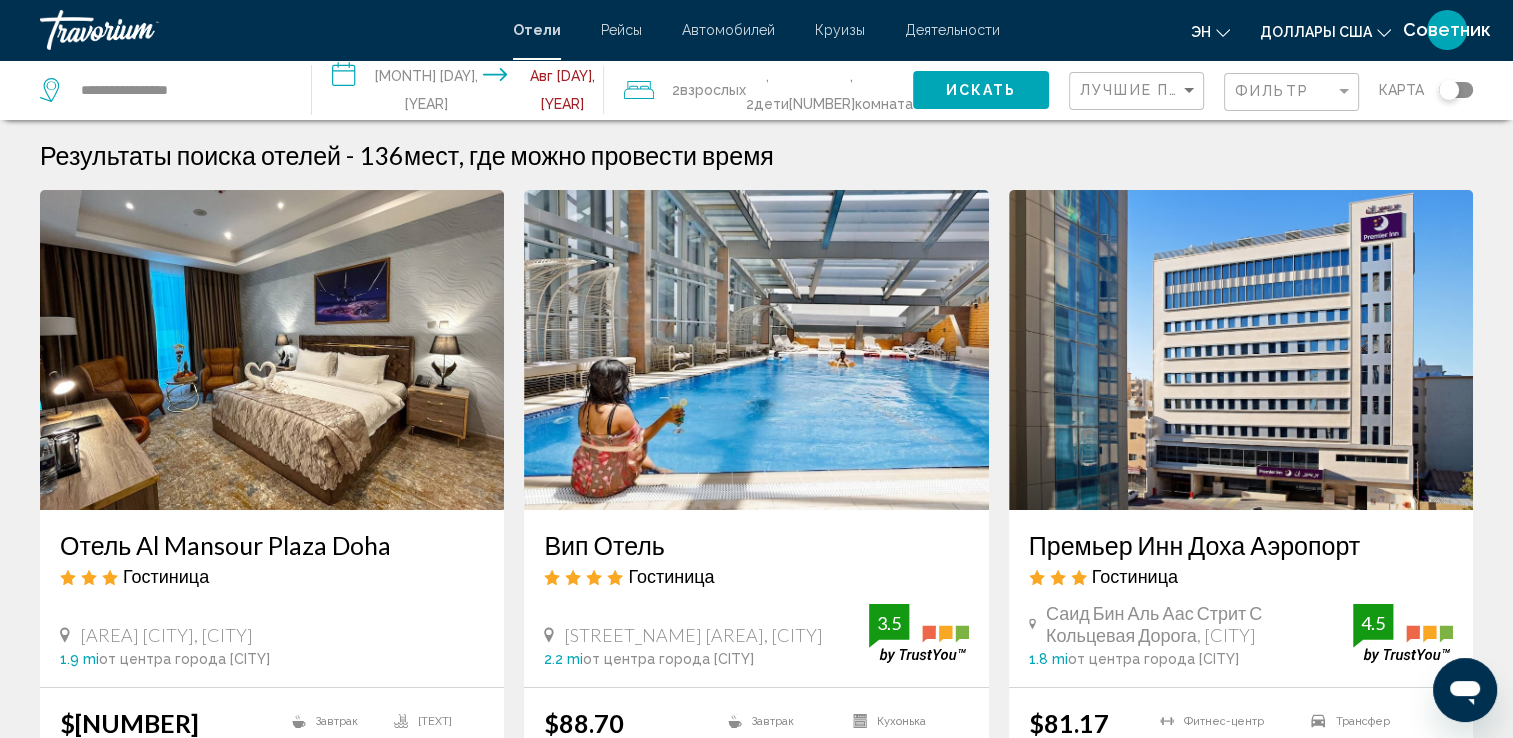 click on "Фильтр" at bounding box center (1294, 92) 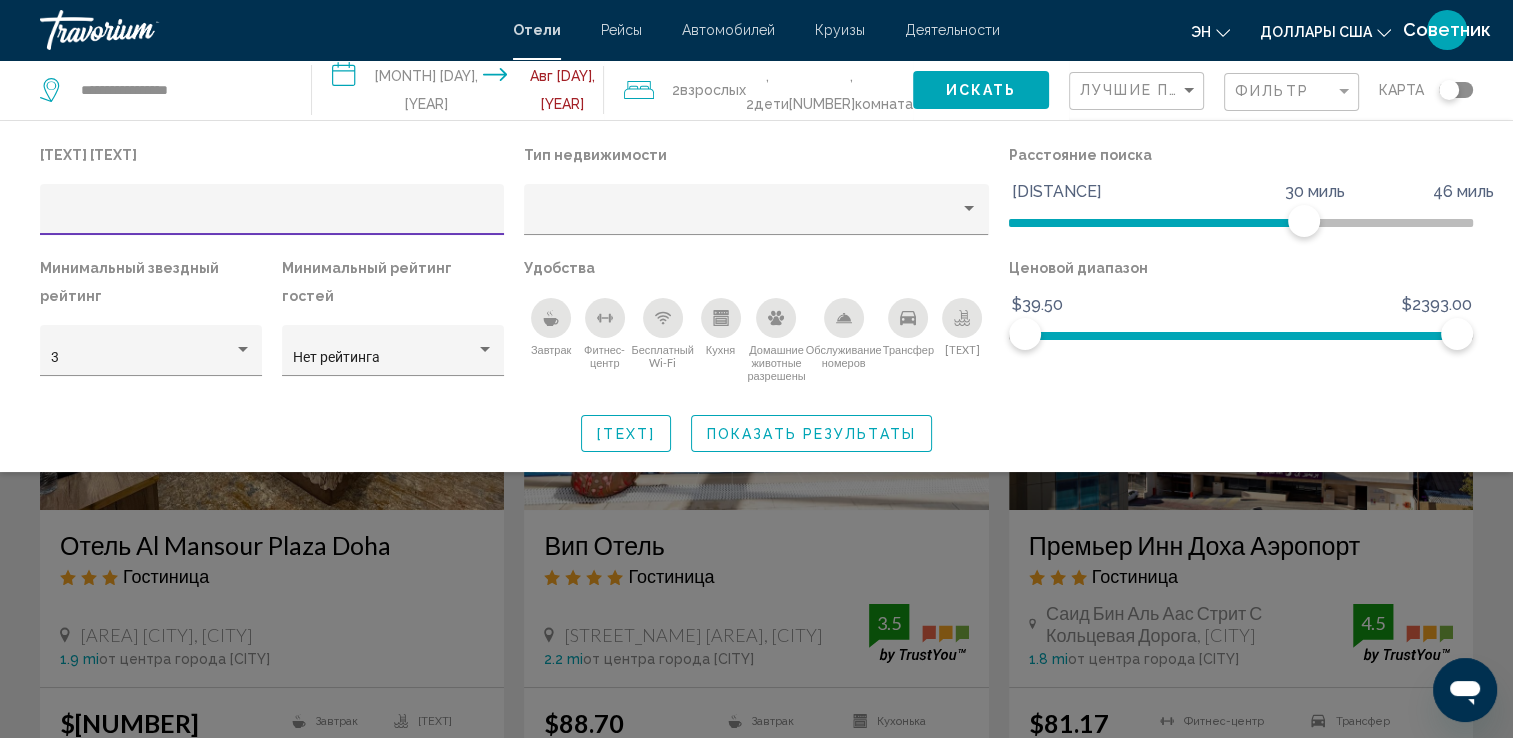 click at bounding box center [272, 215] 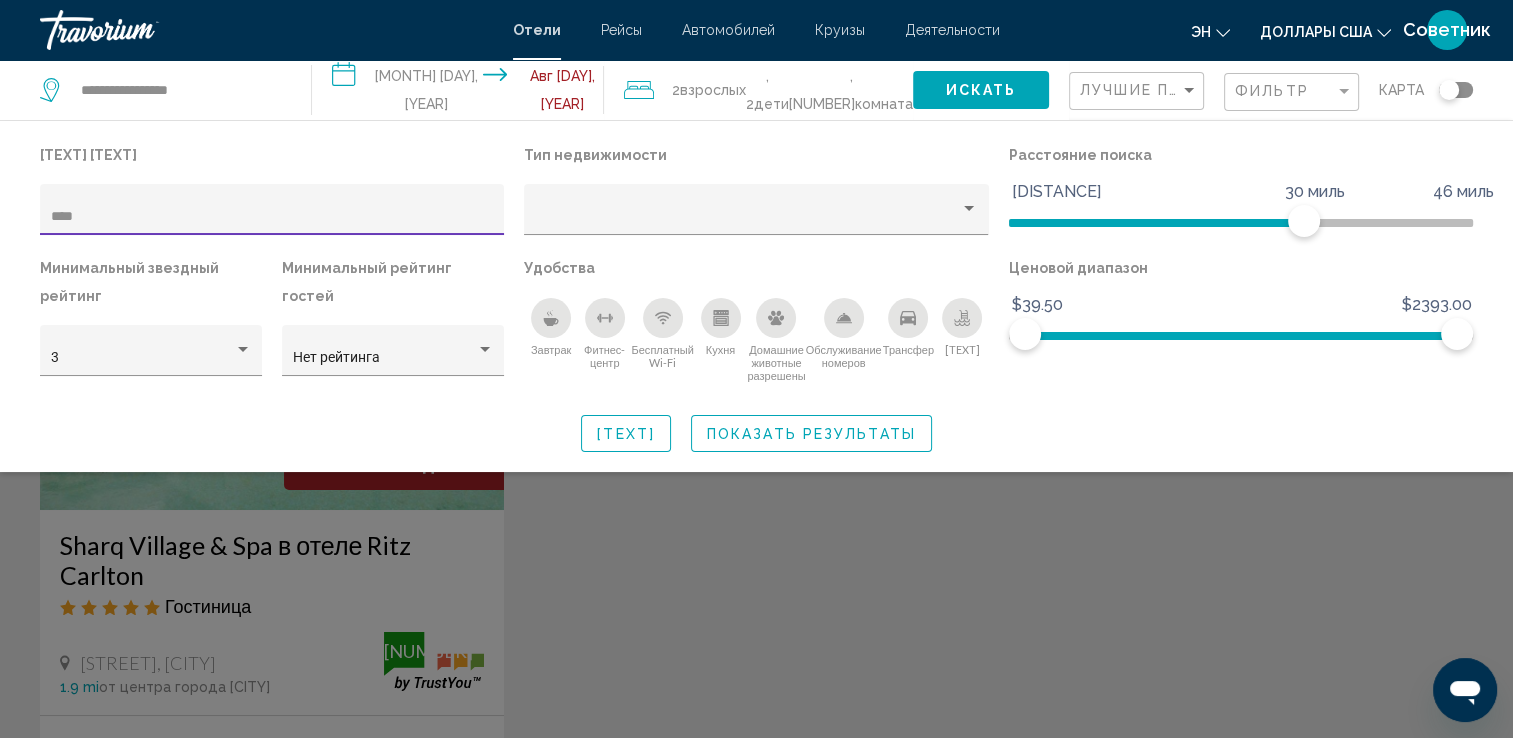 type on "****" 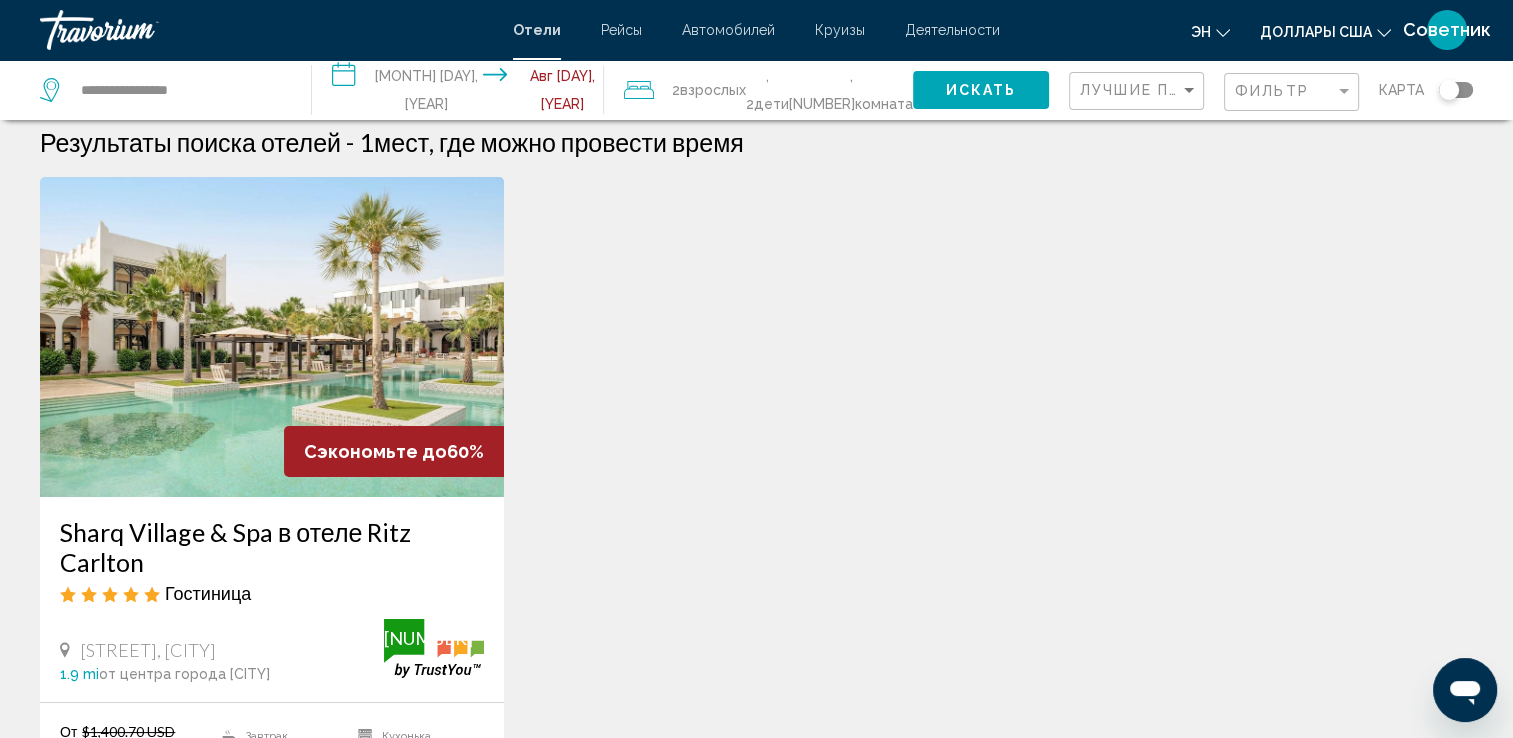 scroll, scrollTop: 200, scrollLeft: 0, axis: vertical 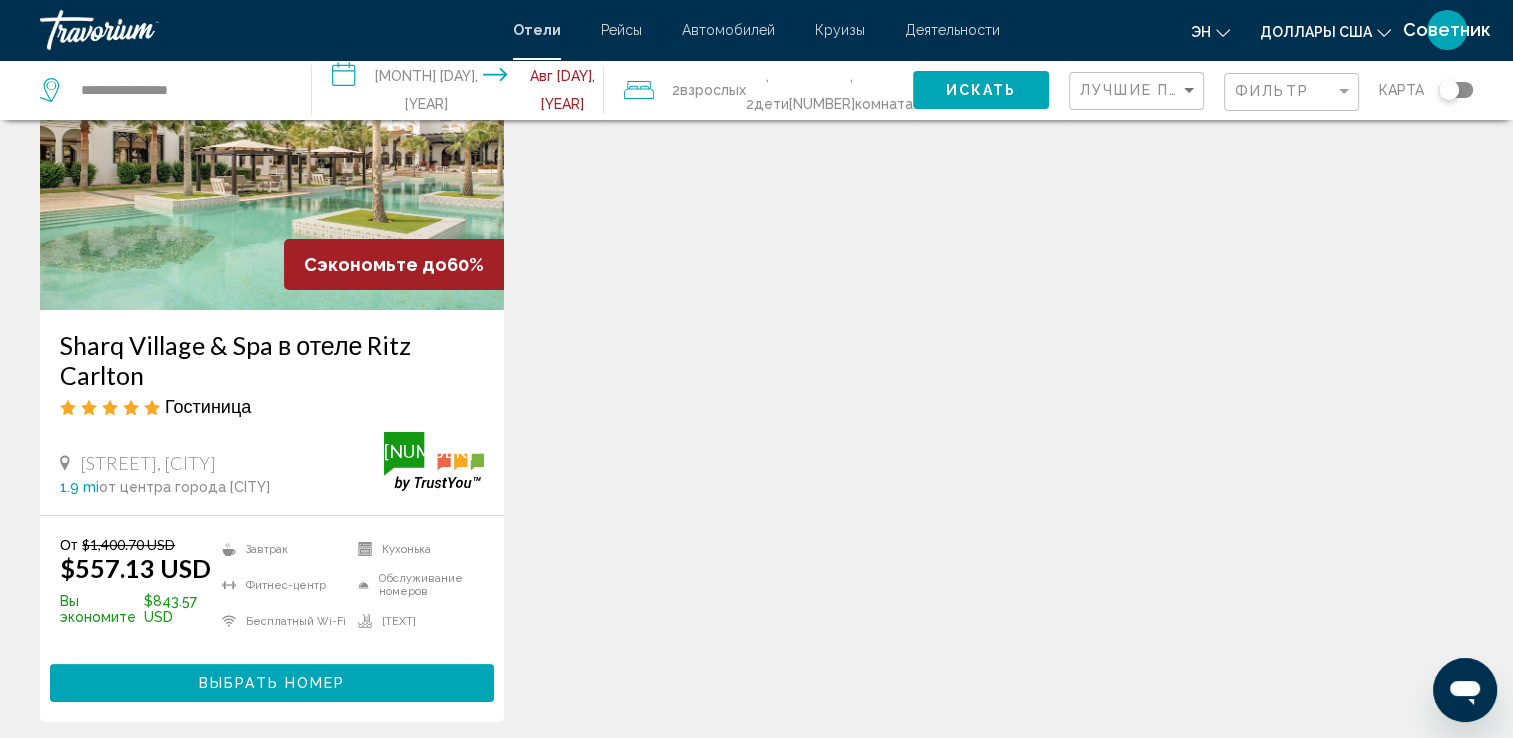 click at bounding box center (272, 150) 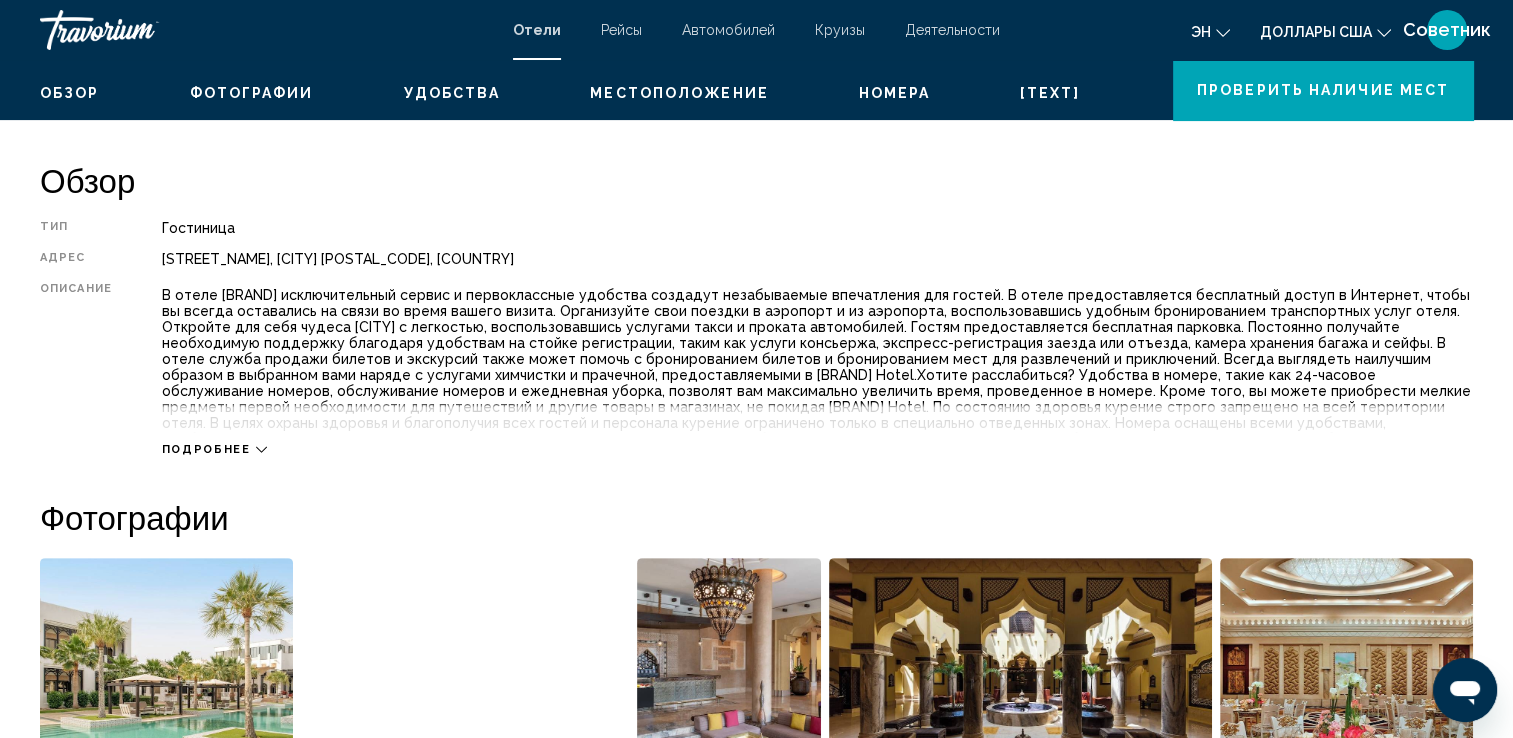 scroll, scrollTop: 200, scrollLeft: 0, axis: vertical 